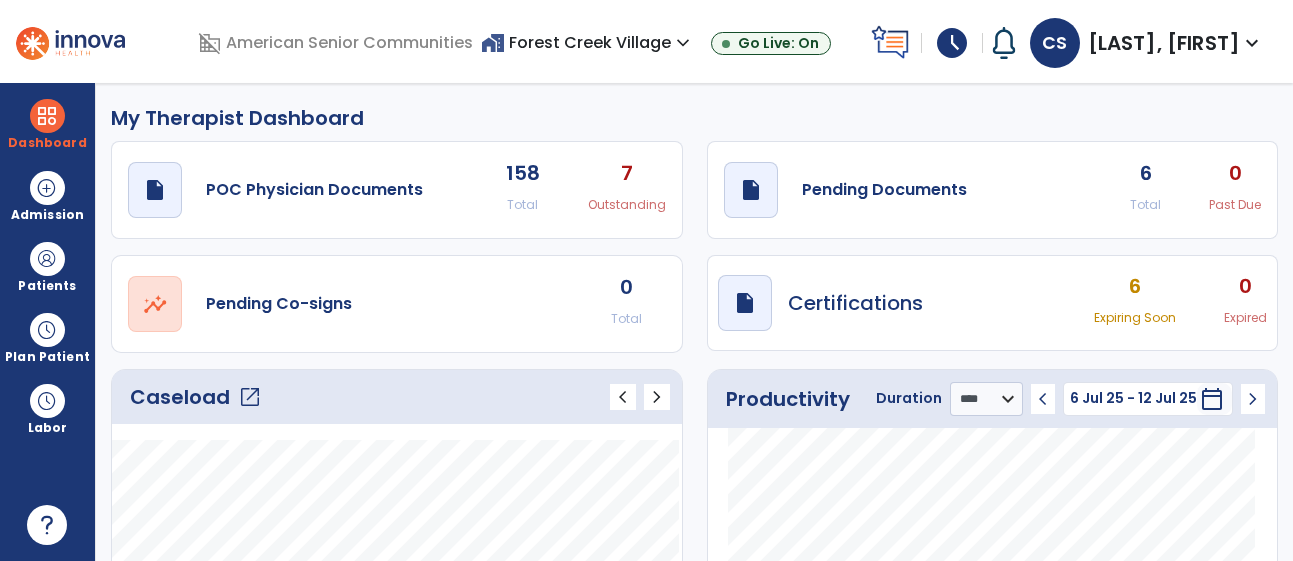 select on "****" 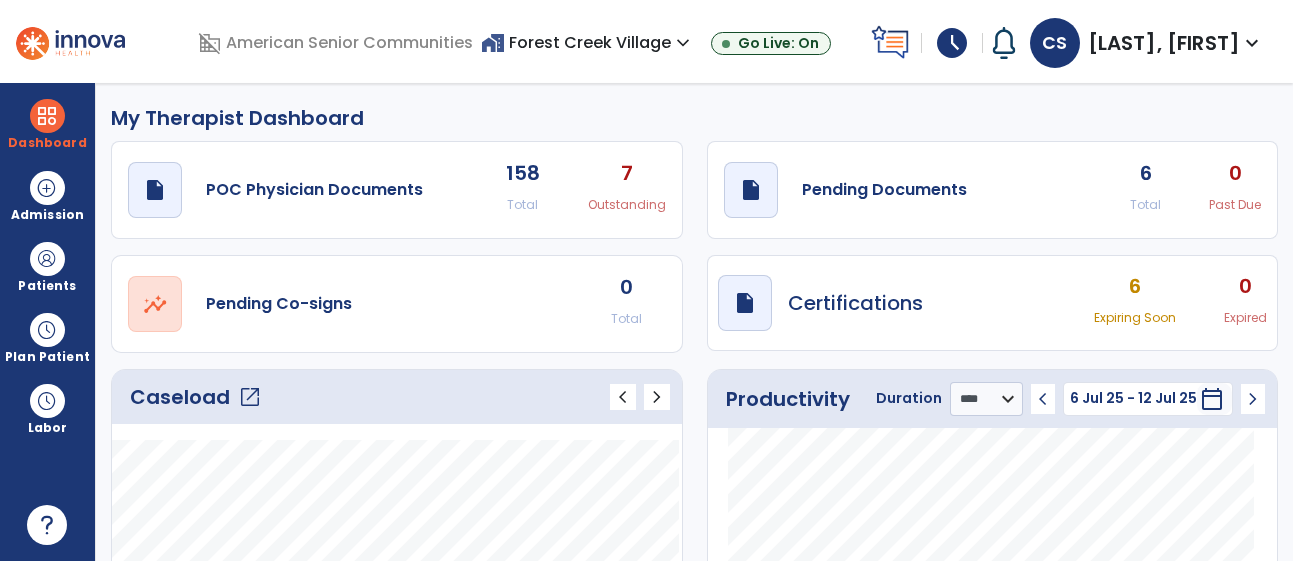 scroll, scrollTop: 0, scrollLeft: 0, axis: both 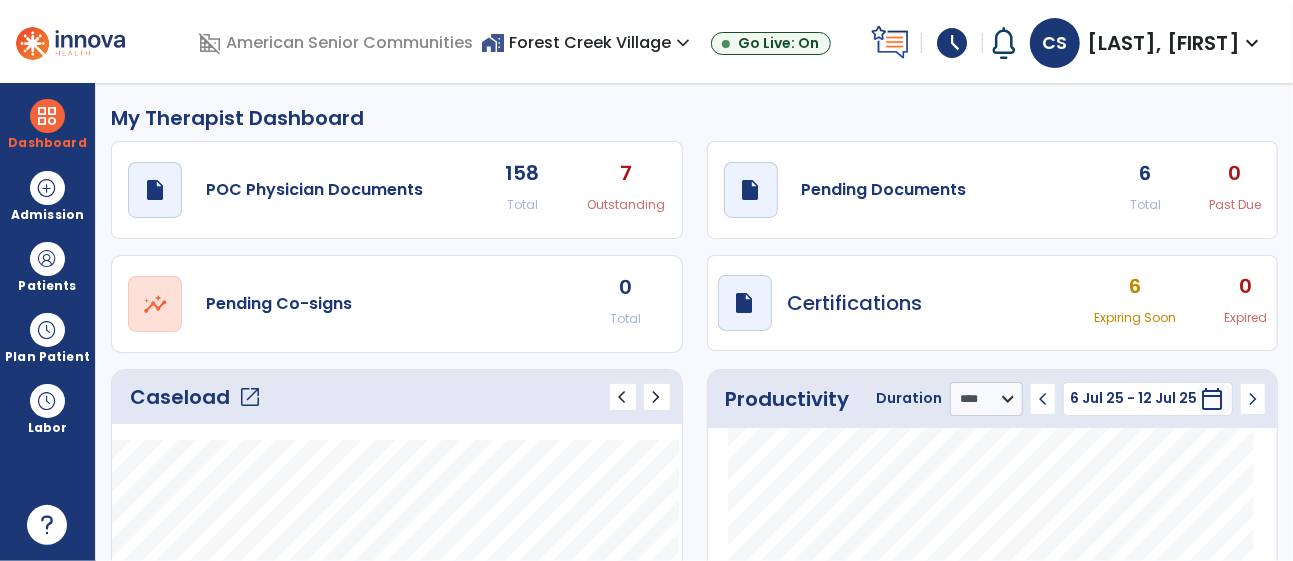 click on "open_in_new" 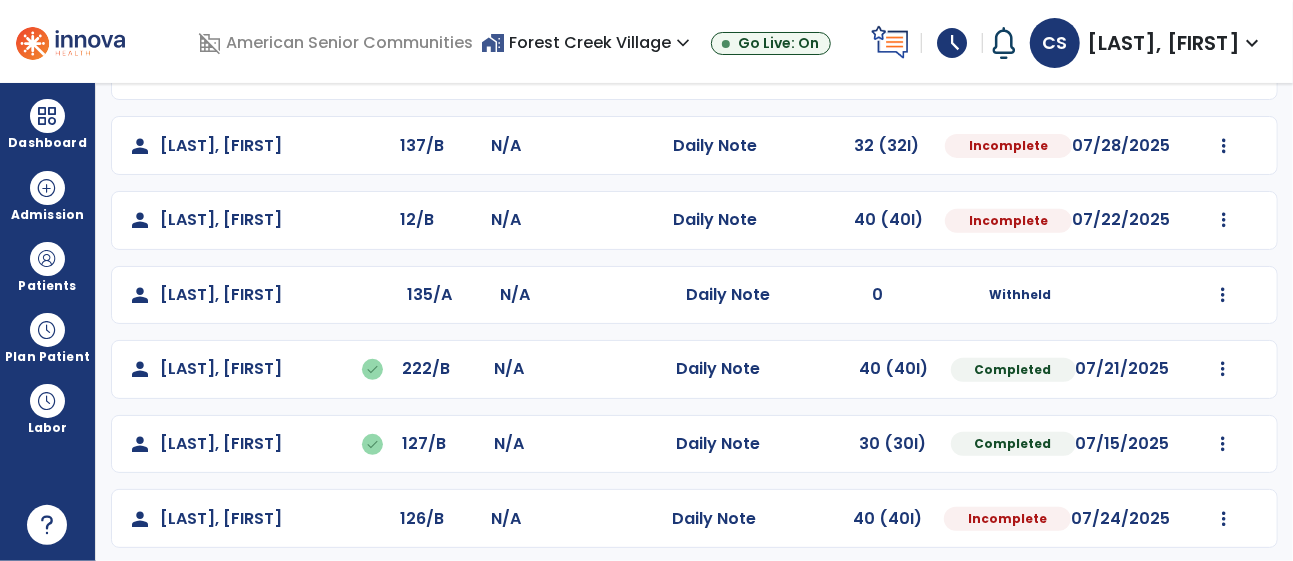 scroll, scrollTop: 386, scrollLeft: 0, axis: vertical 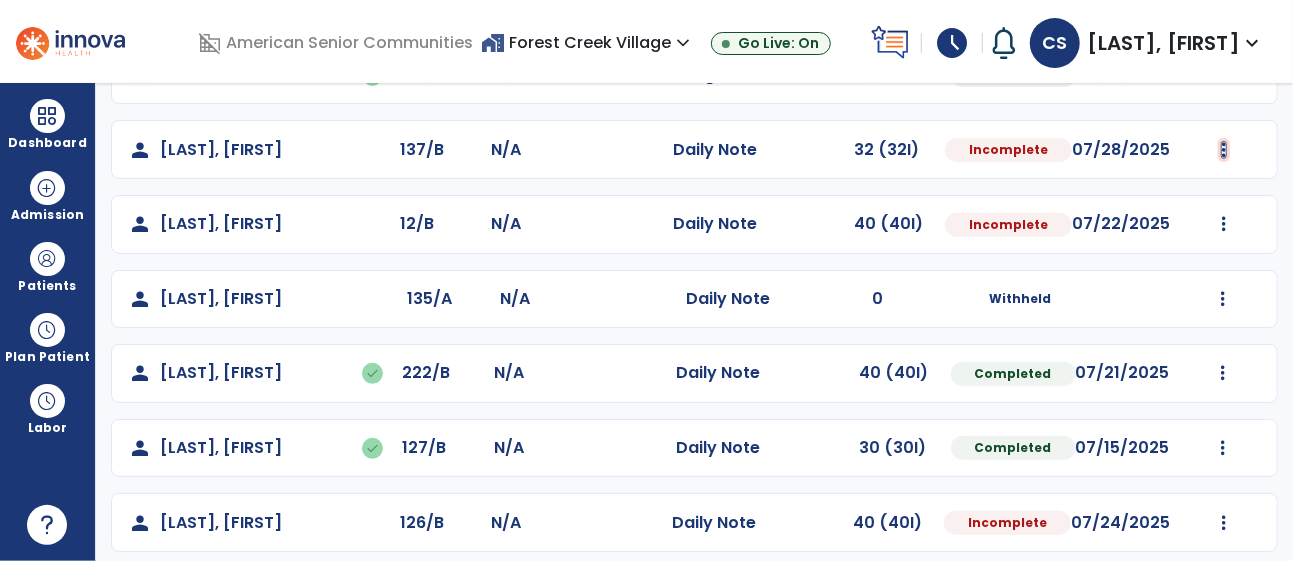 click at bounding box center (1224, -74) 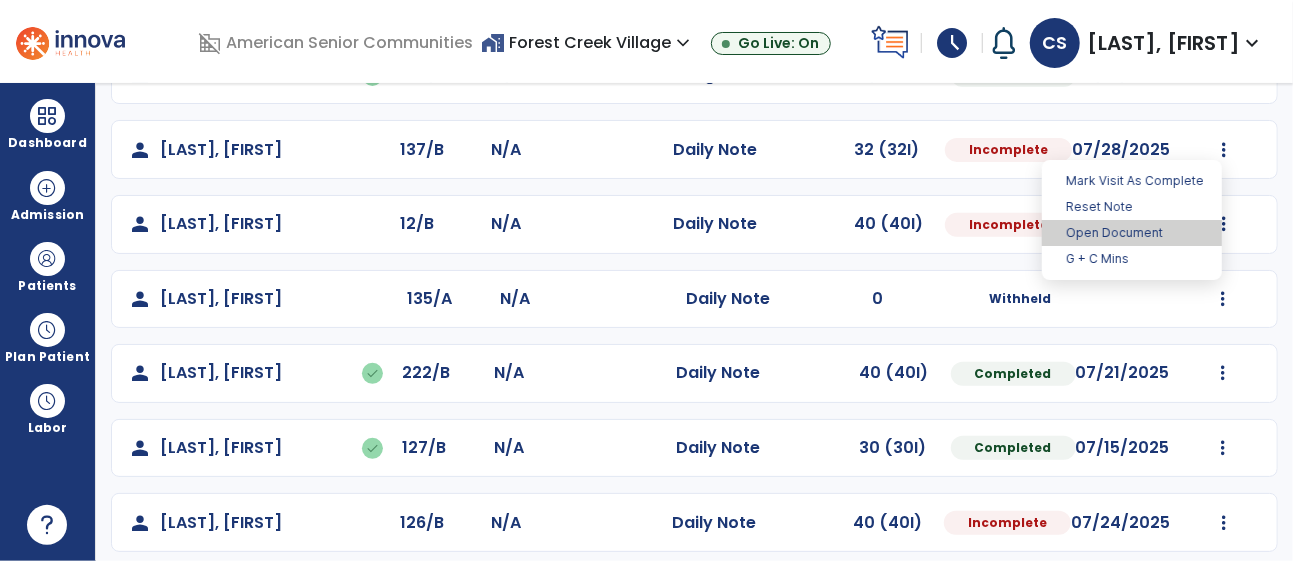 click on "Open Document" at bounding box center [1132, 233] 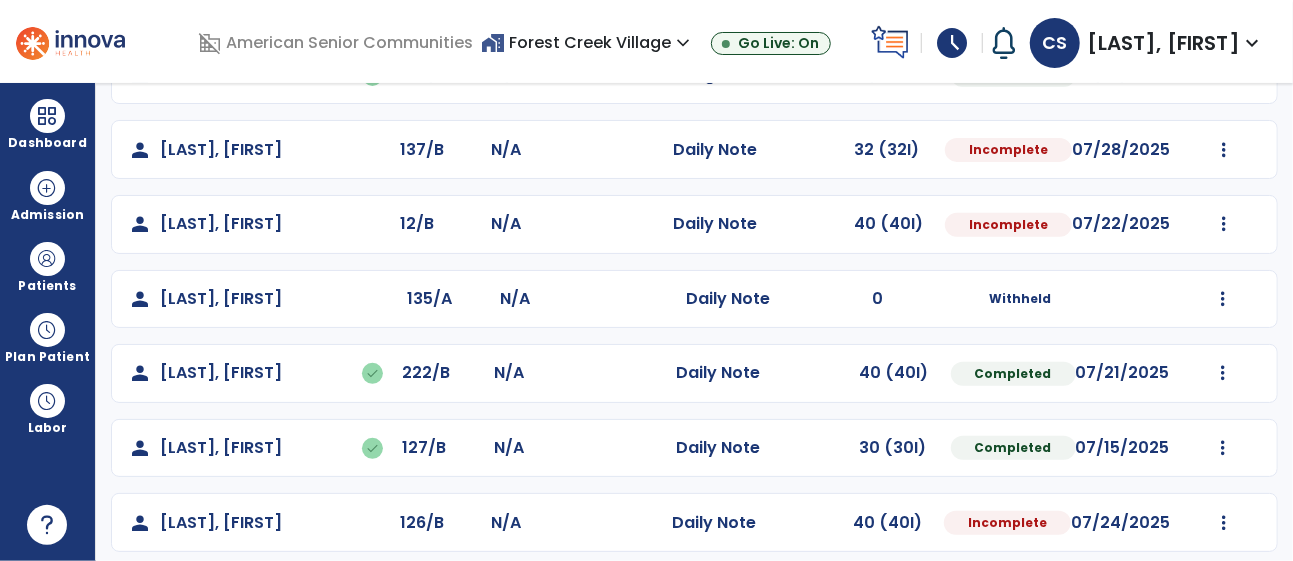 select on "*" 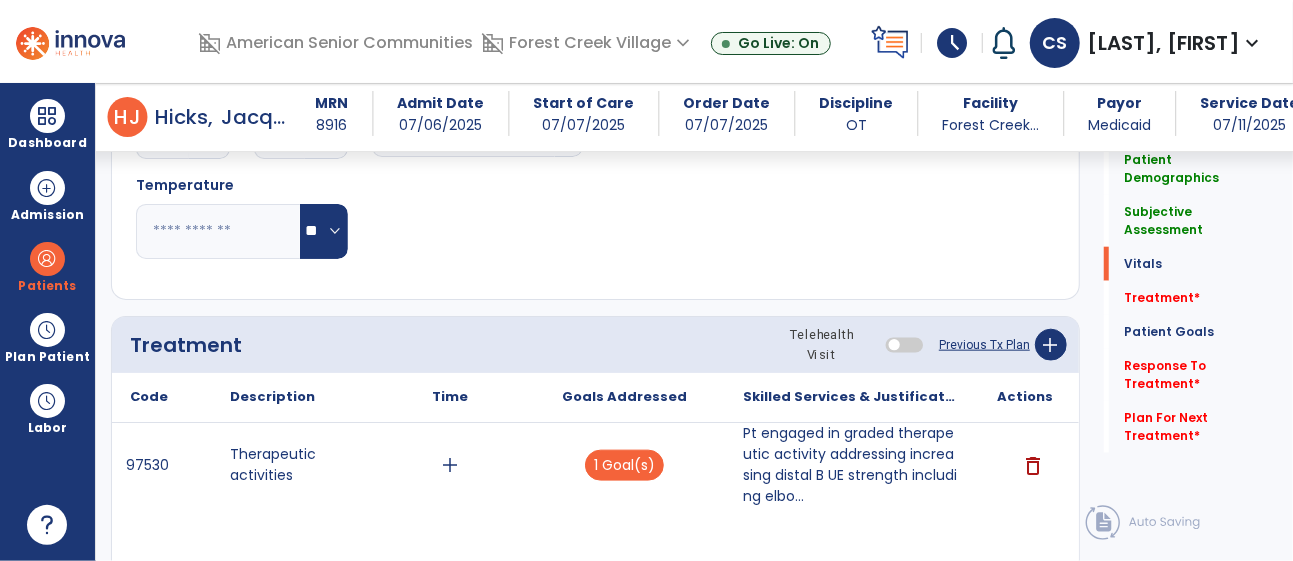 scroll, scrollTop: 1092, scrollLeft: 0, axis: vertical 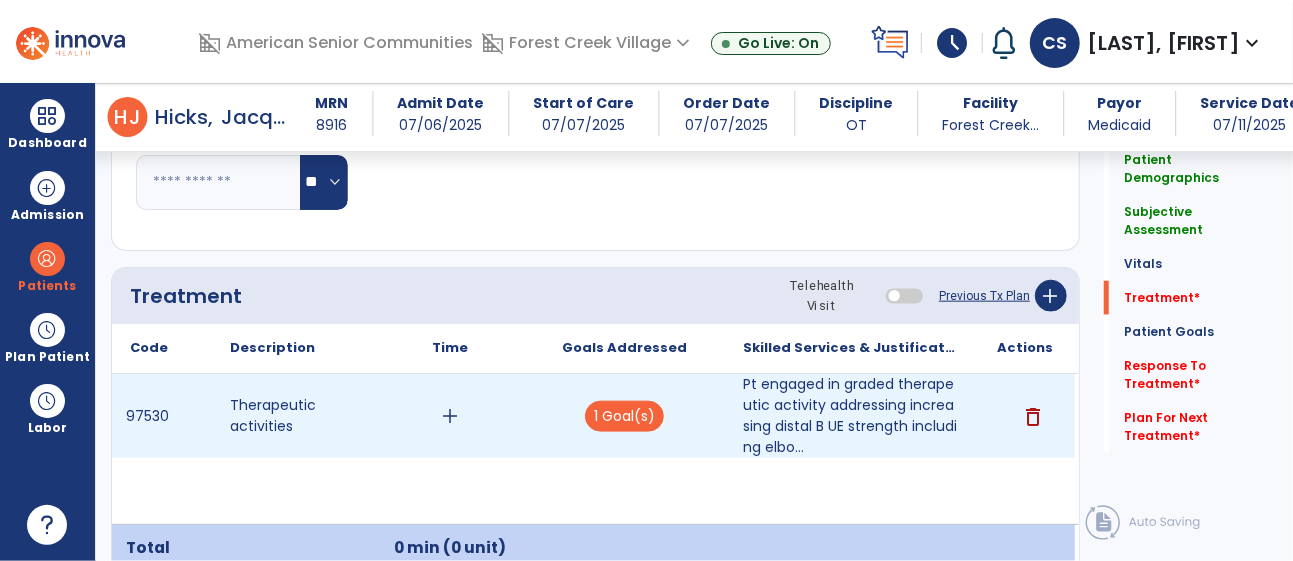 click on "add" at bounding box center (450, 416) 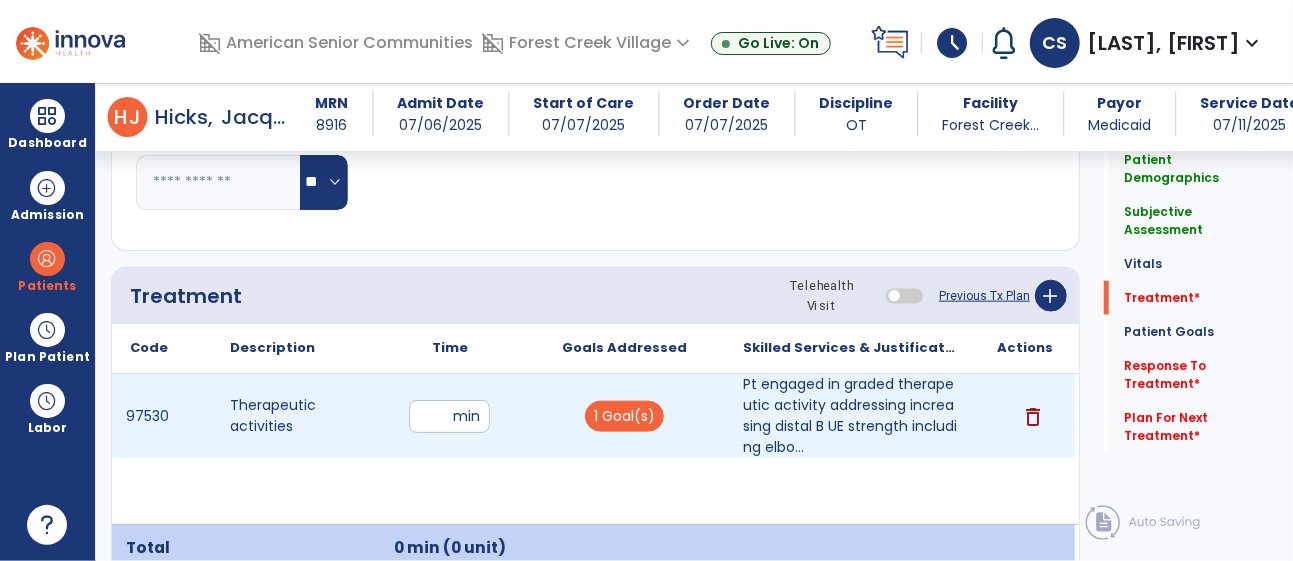 type on "*" 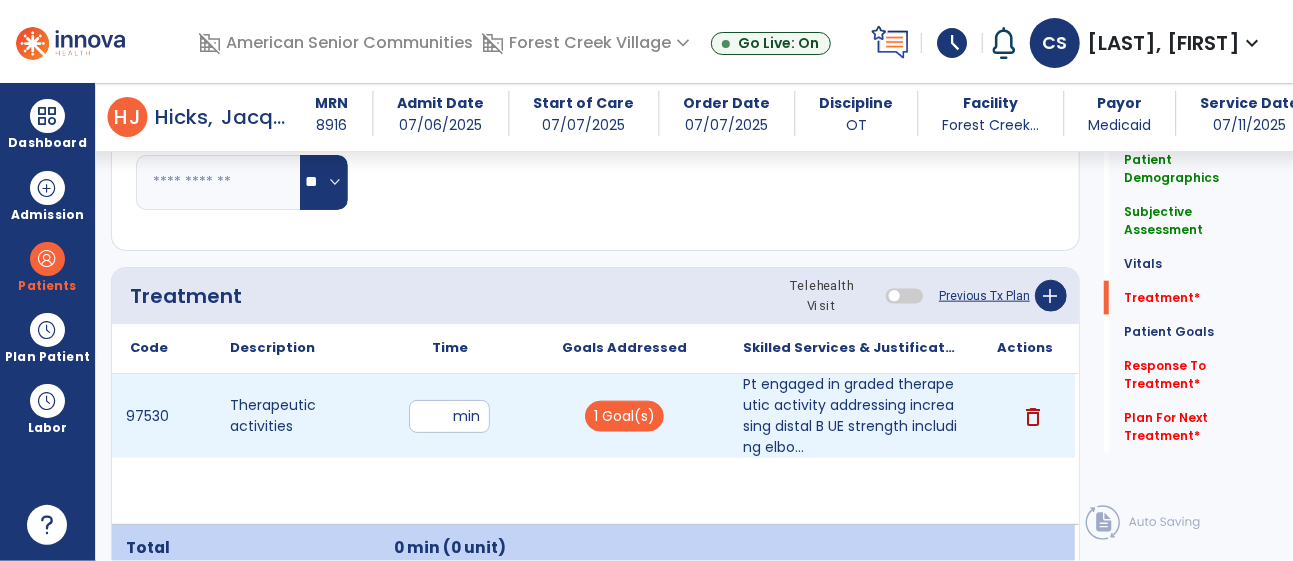 type on "**" 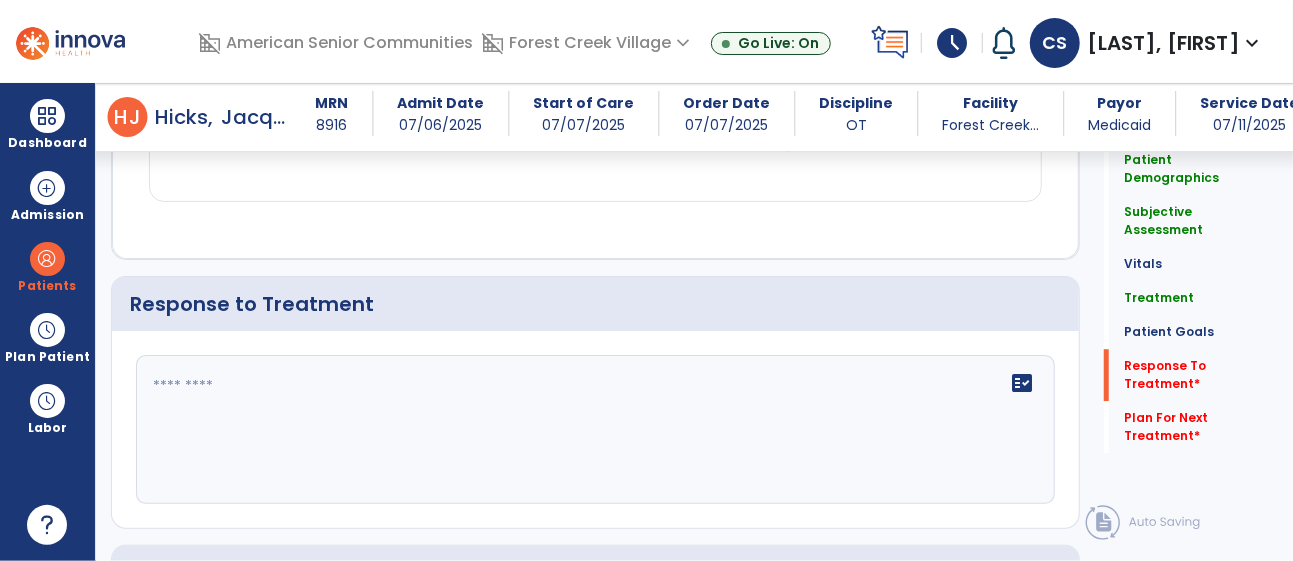 scroll, scrollTop: 2706, scrollLeft: 0, axis: vertical 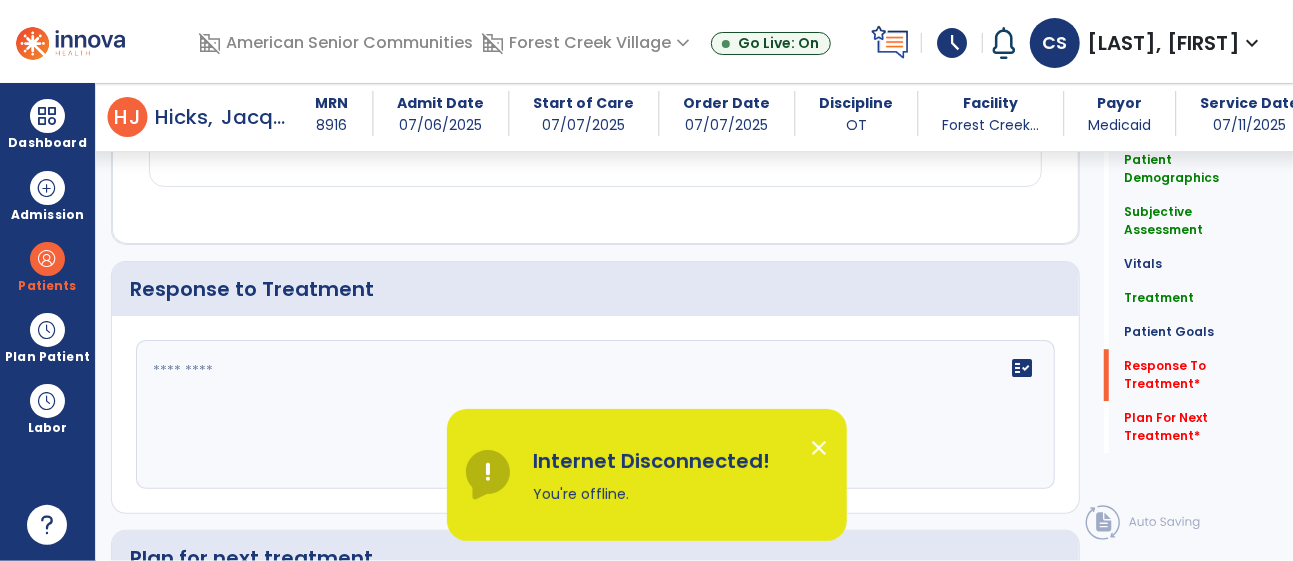 click on "fact_check" 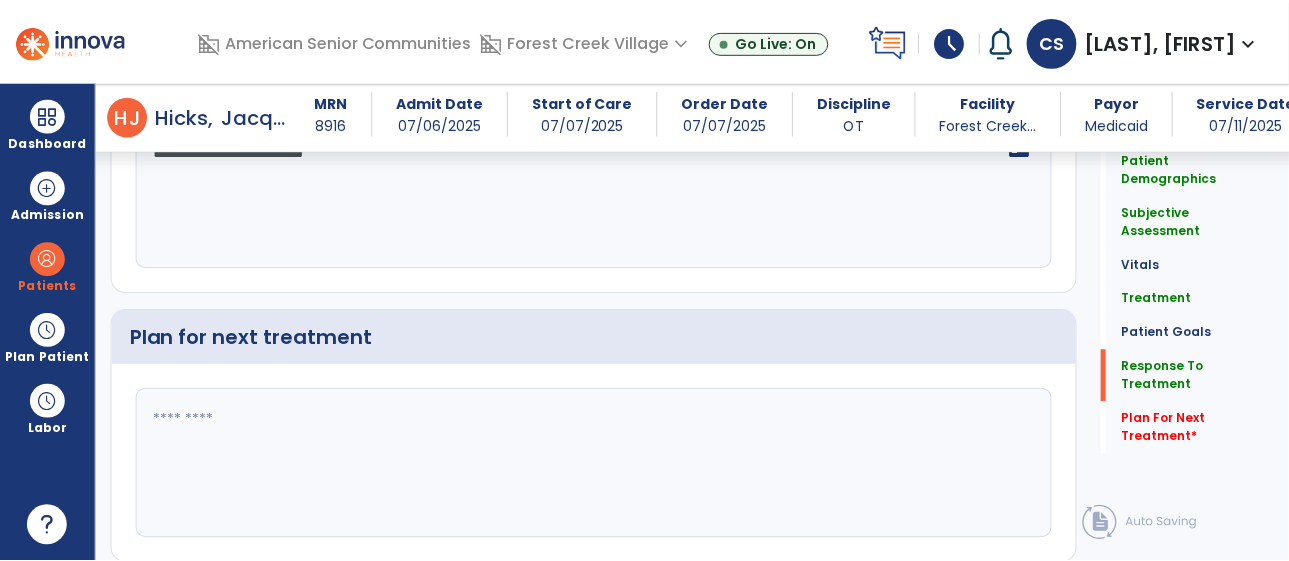 scroll, scrollTop: 2991, scrollLeft: 0, axis: vertical 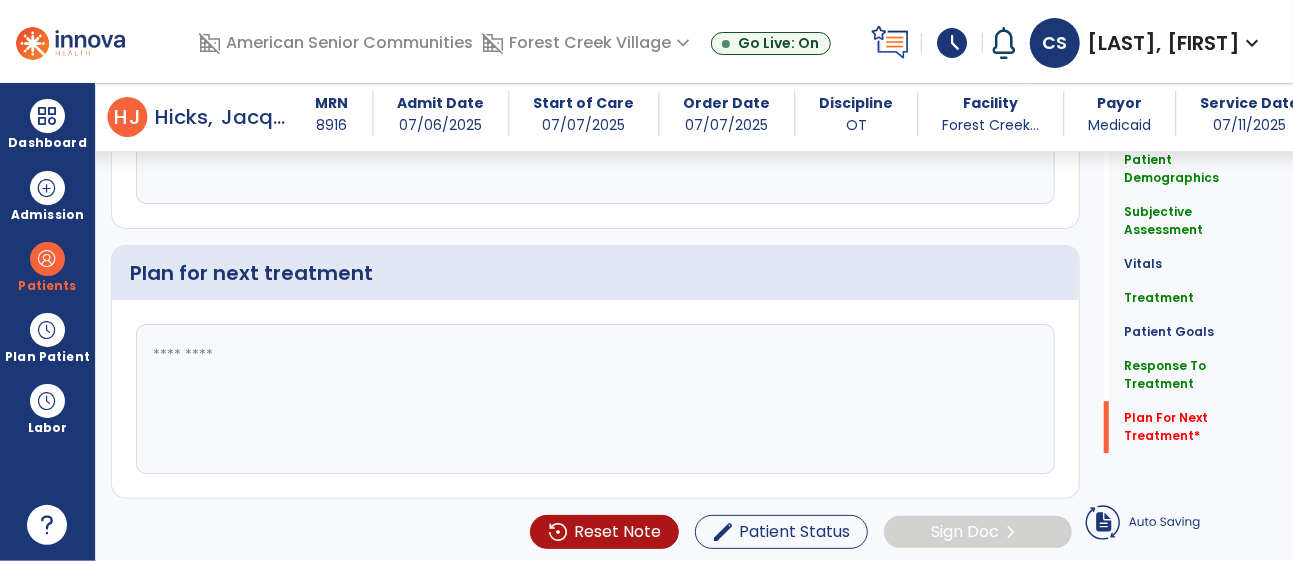 type on "**********" 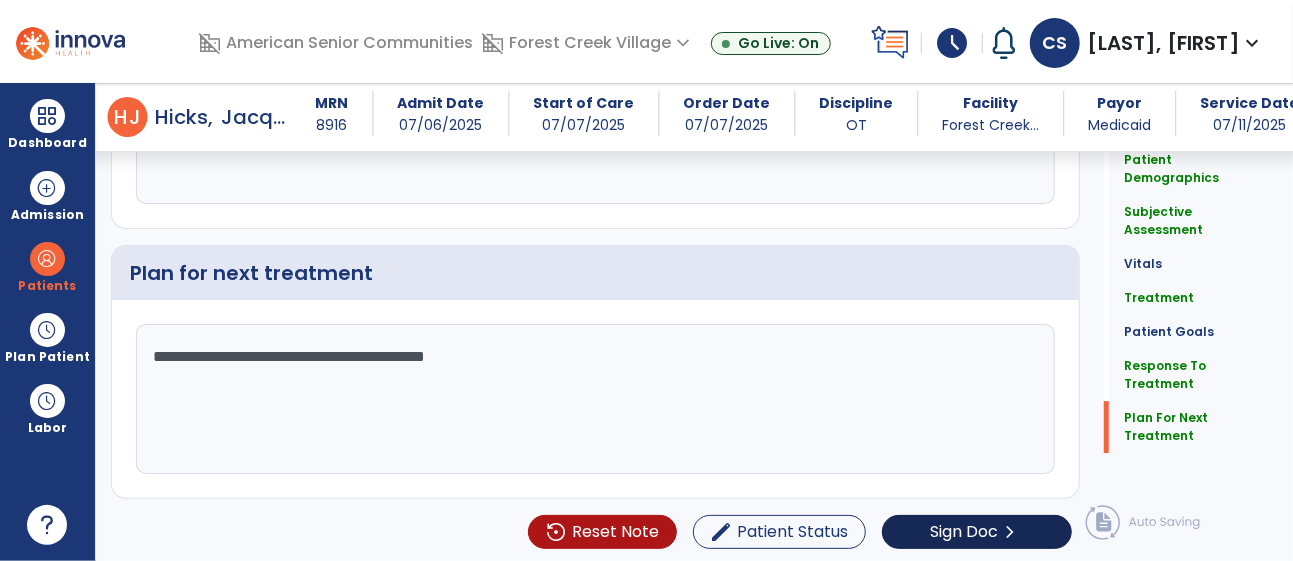 type on "**********" 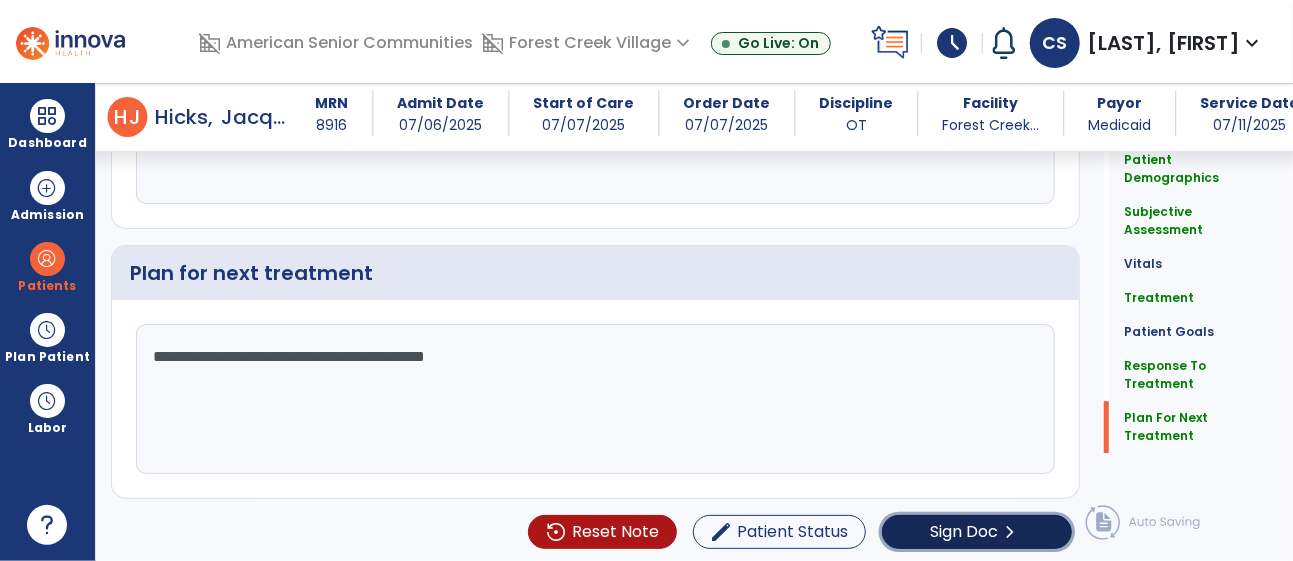 click on "Sign Doc  chevron_right" 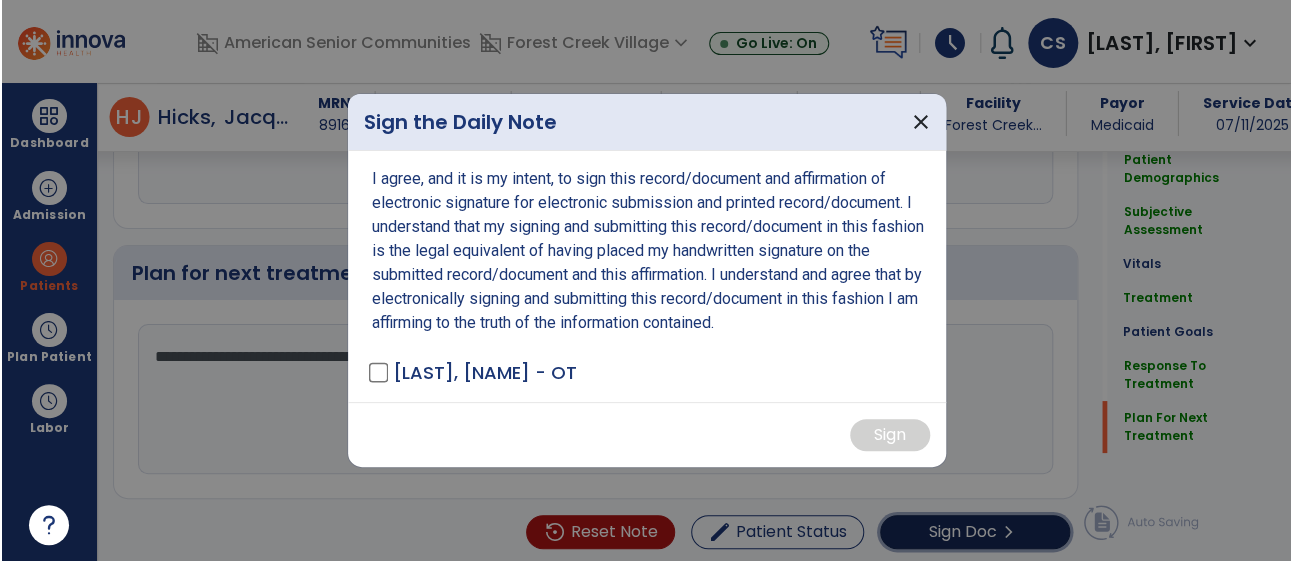 scroll, scrollTop: 2991, scrollLeft: 0, axis: vertical 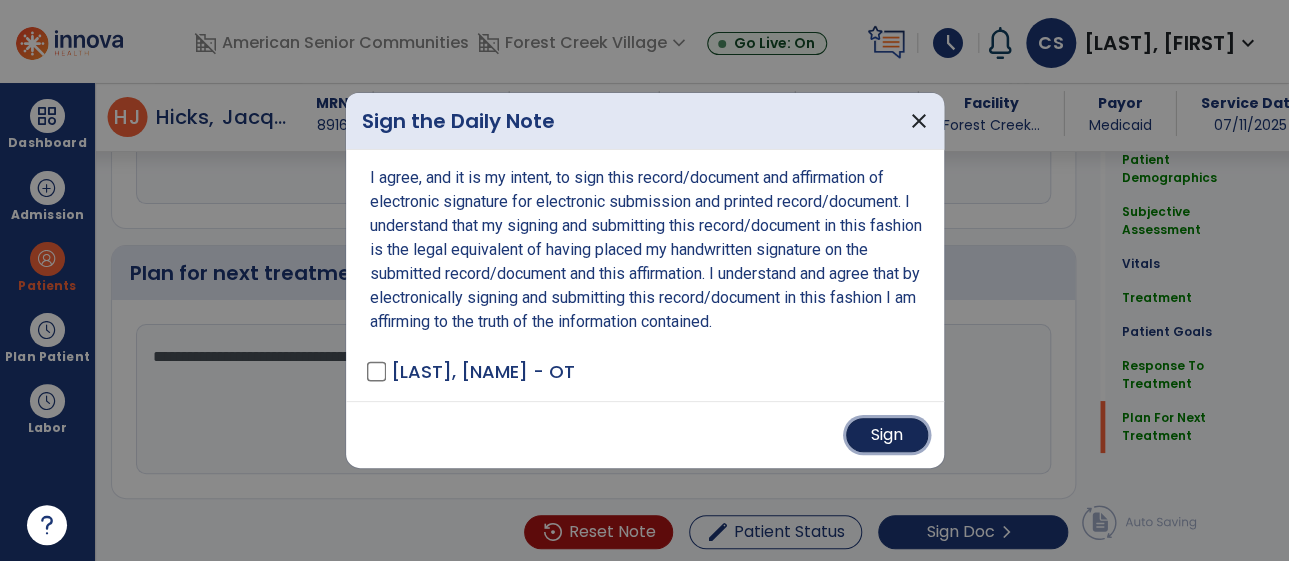 click on "Sign" at bounding box center [887, 435] 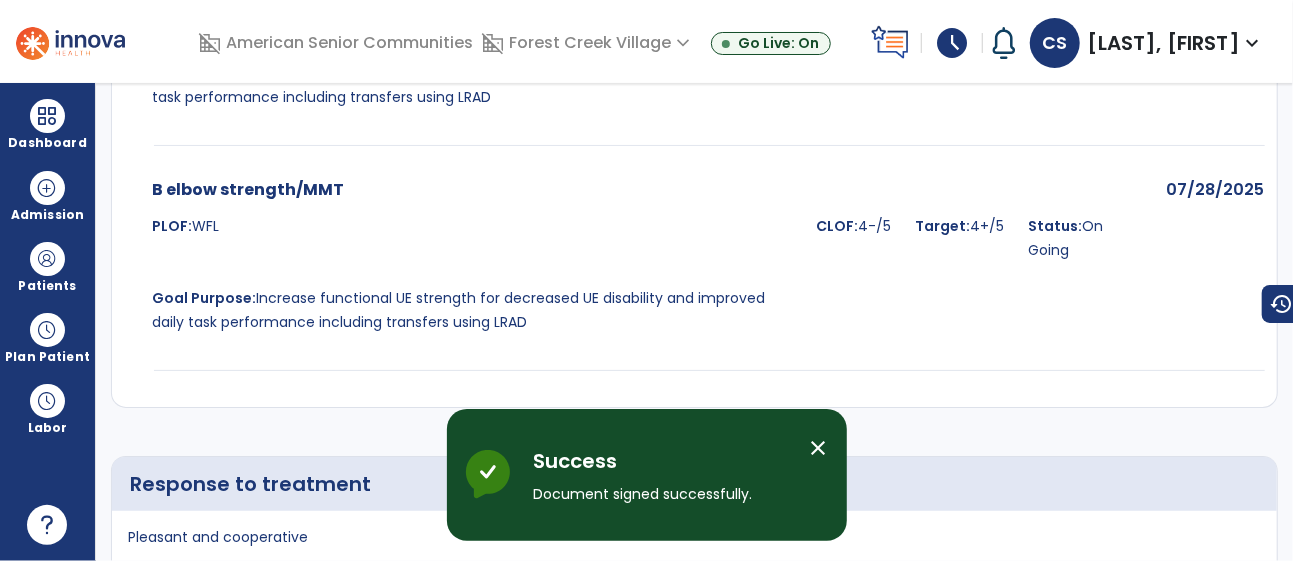 scroll, scrollTop: 0, scrollLeft: 0, axis: both 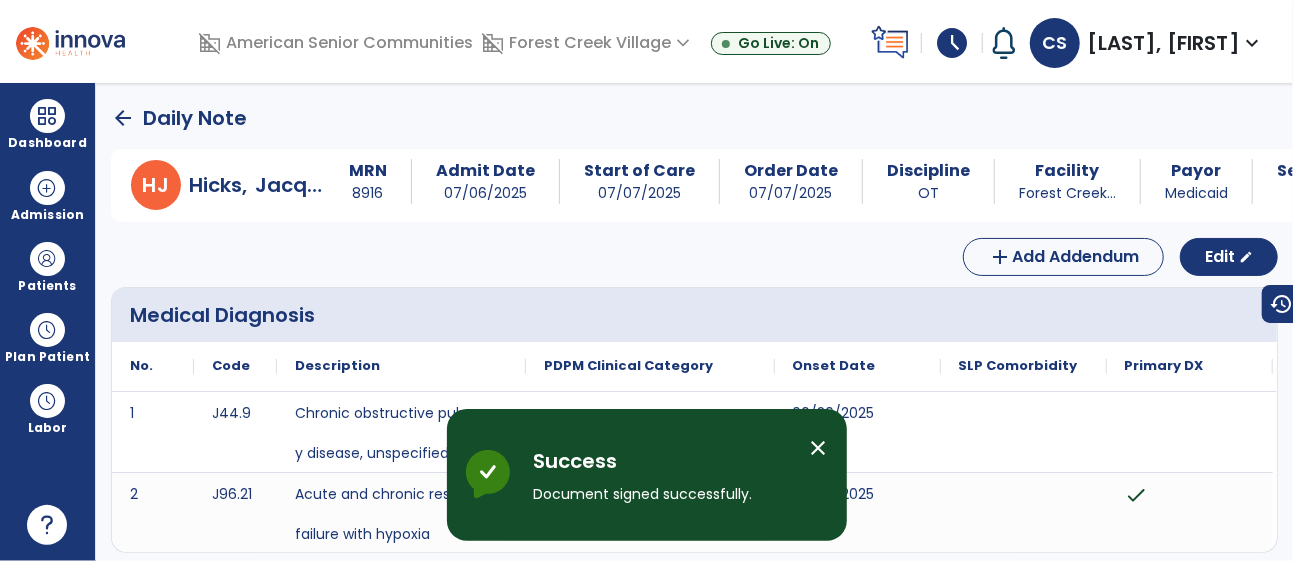 click on "arrow_back" 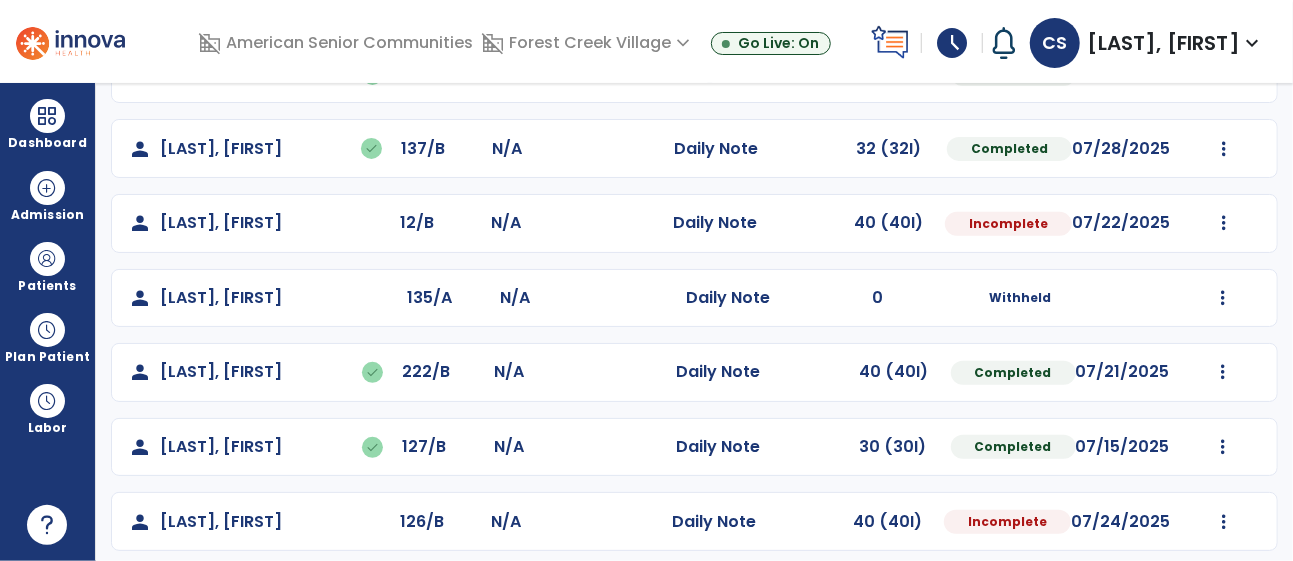 scroll, scrollTop: 390, scrollLeft: 0, axis: vertical 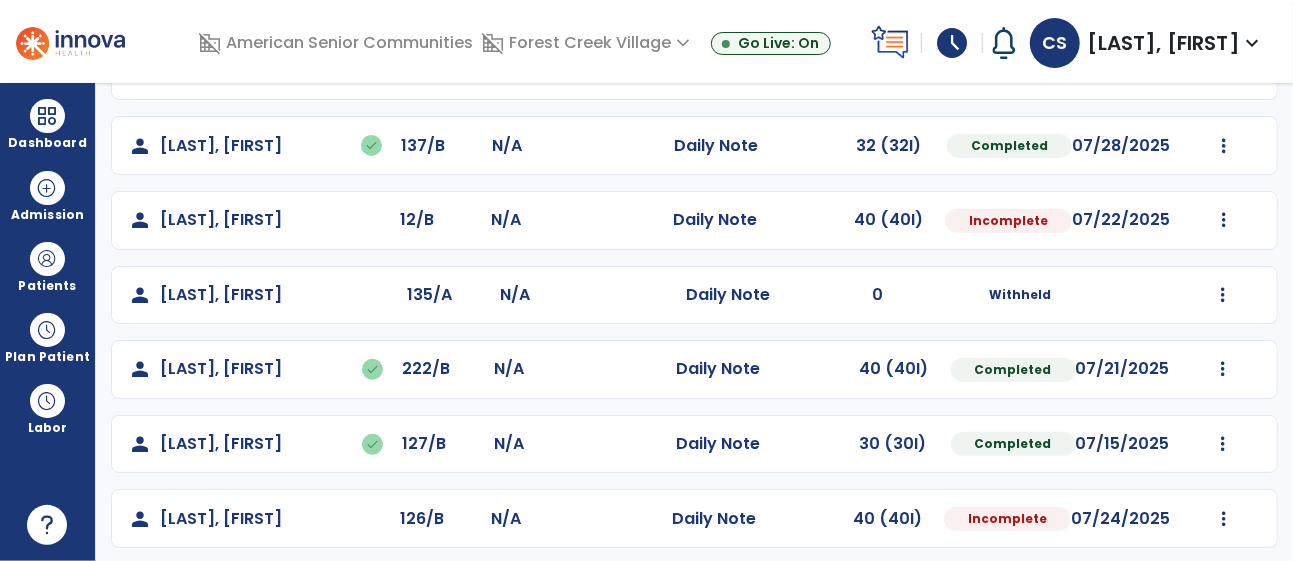 click on "Mark Visit As Complete   Reset Note   Open Document   G + C Mins" 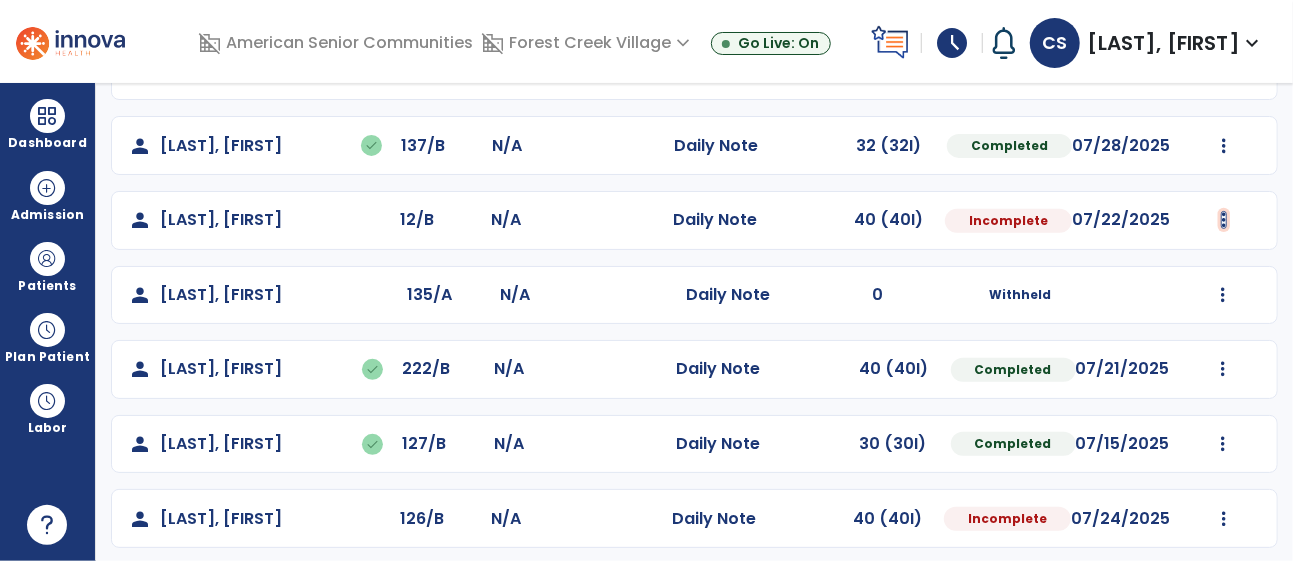 click at bounding box center (1224, -78) 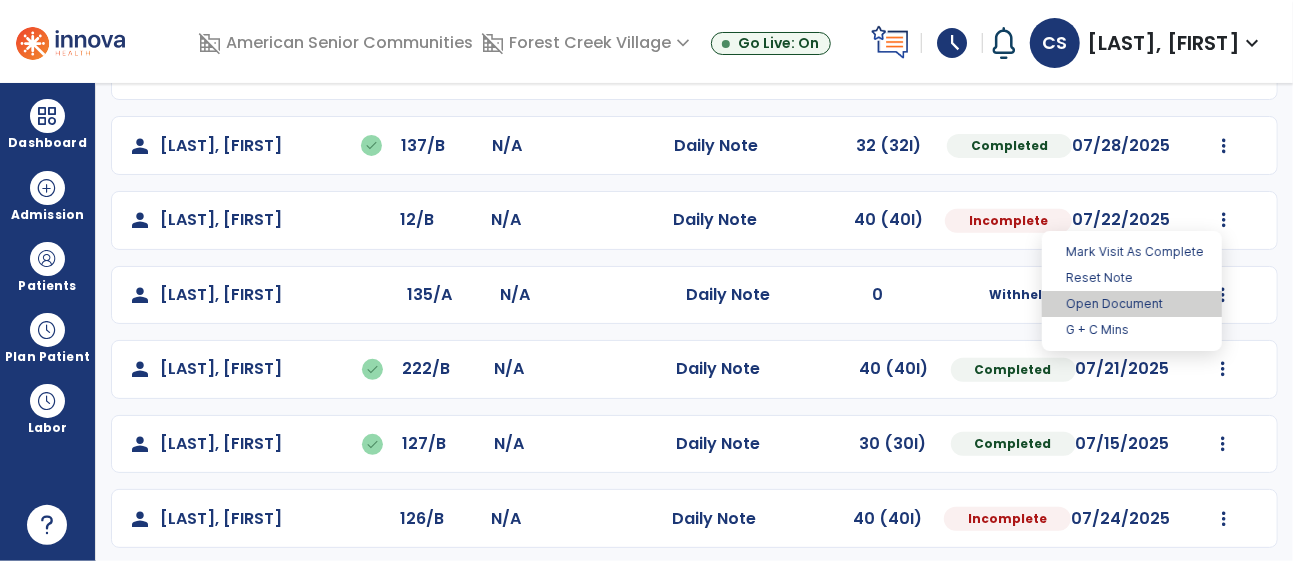 click on "Open Document" at bounding box center [1132, 304] 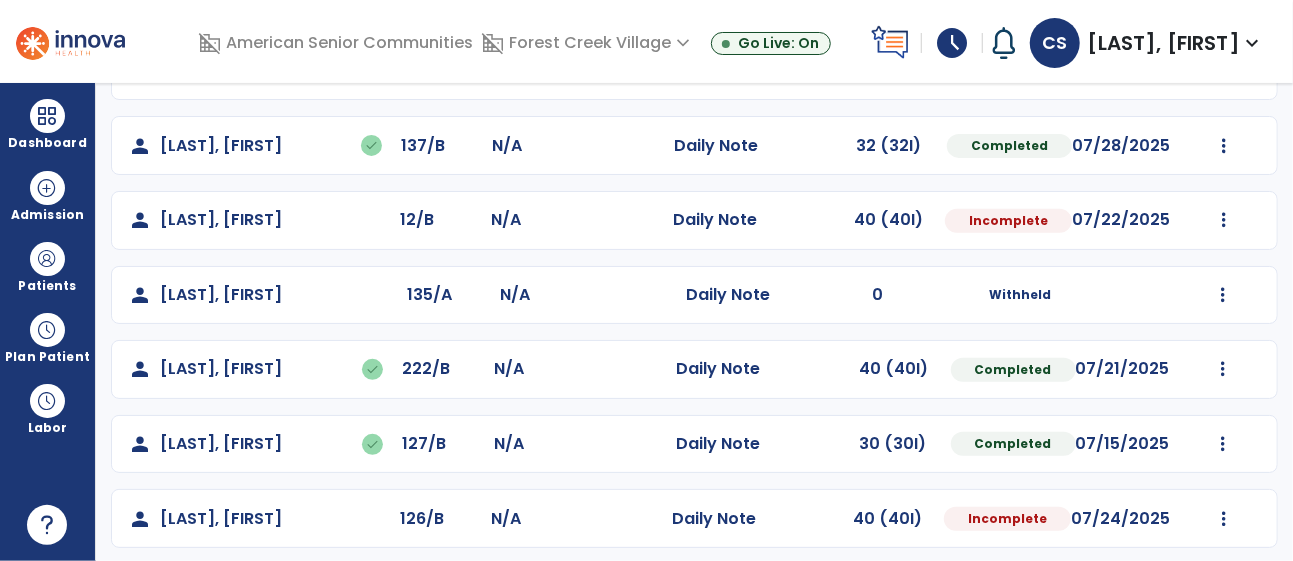 select on "*" 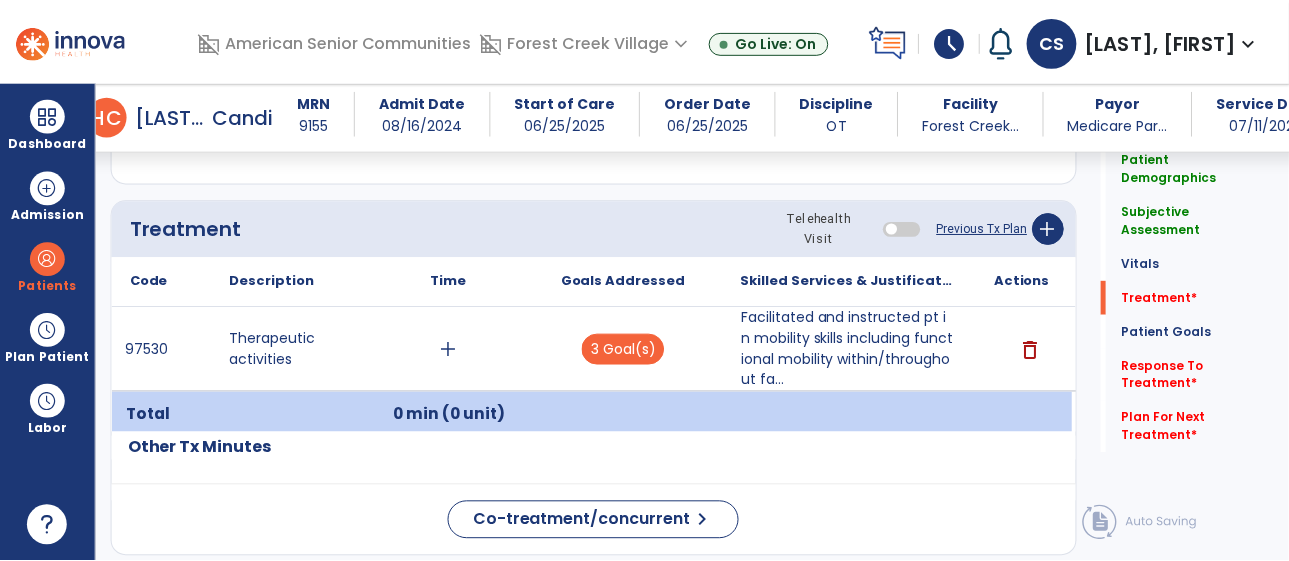 scroll, scrollTop: 1056, scrollLeft: 0, axis: vertical 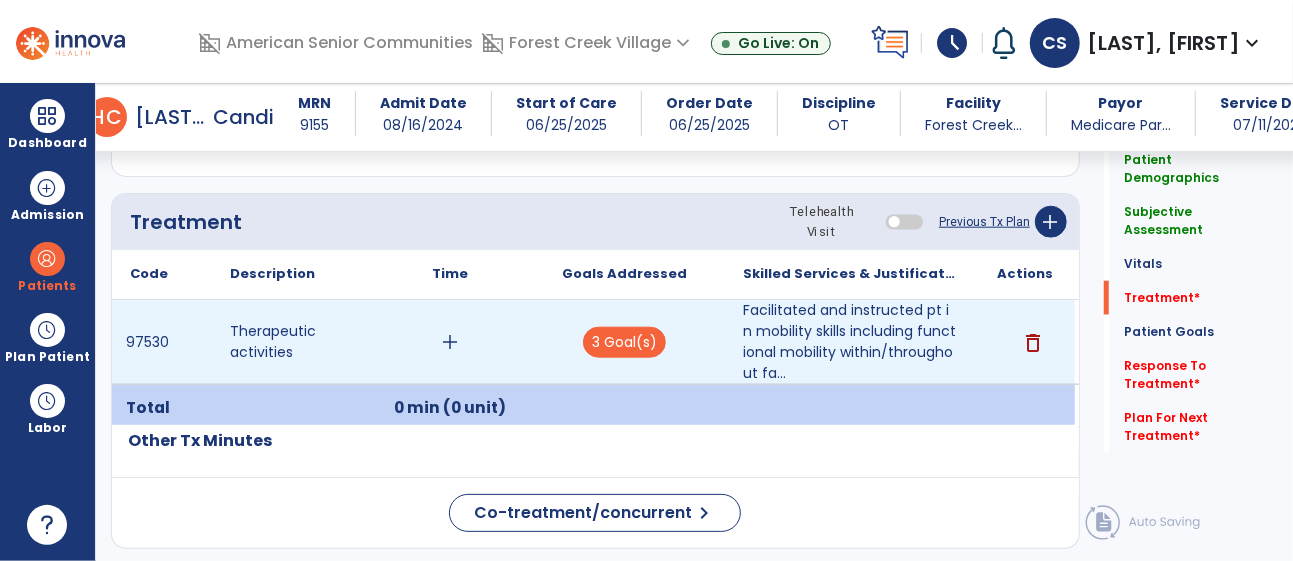 click on "add" at bounding box center (450, 342) 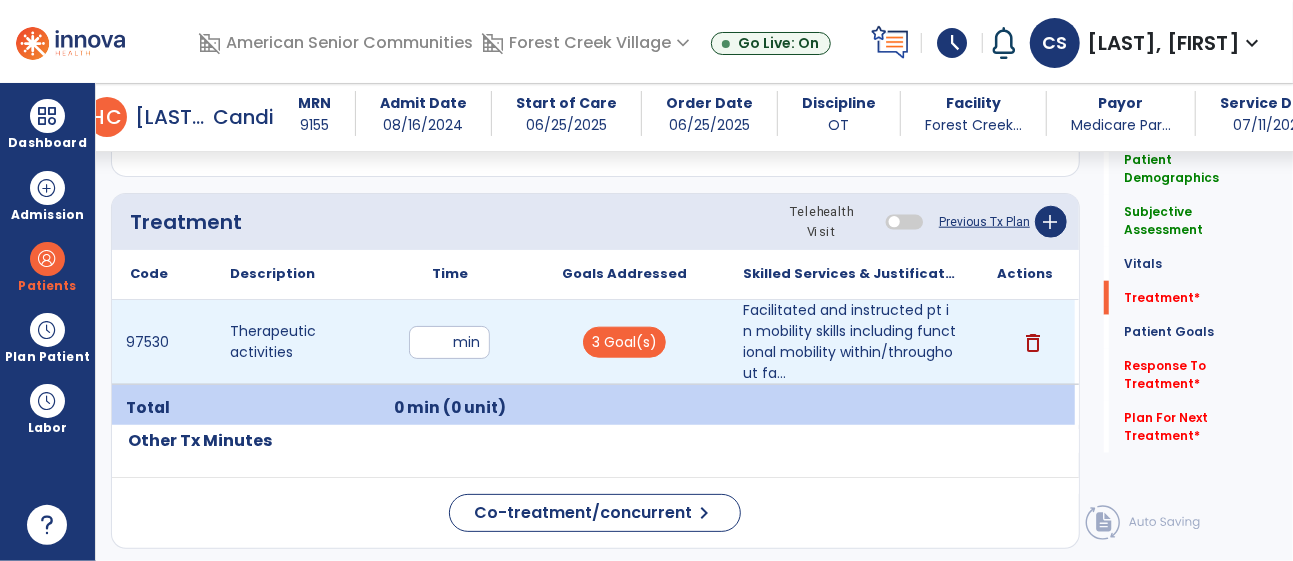 type on "**" 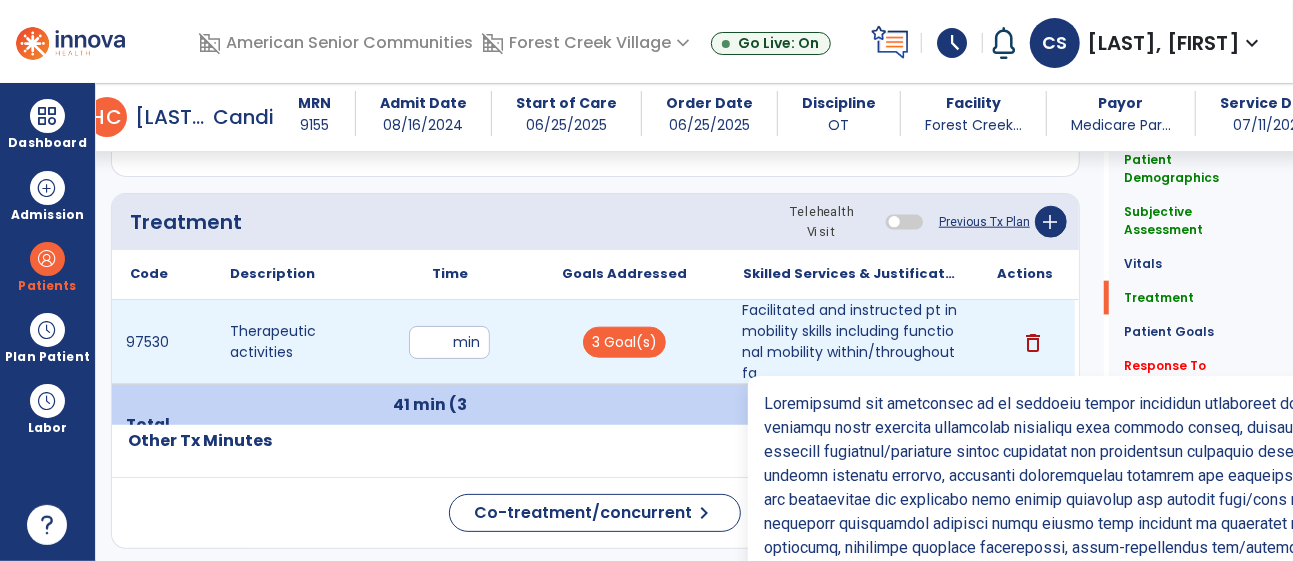 click on "Facilitated and instructed pt  in mobility skills including functional mobility within/throughout fa..." at bounding box center (850, 342) 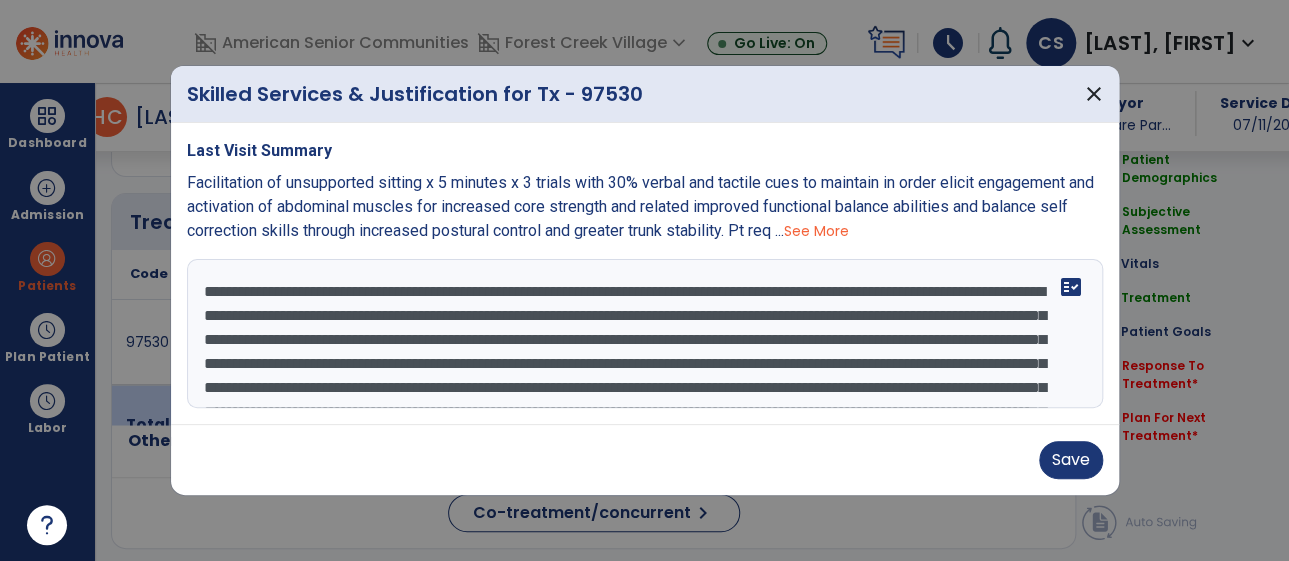 scroll, scrollTop: 1056, scrollLeft: 0, axis: vertical 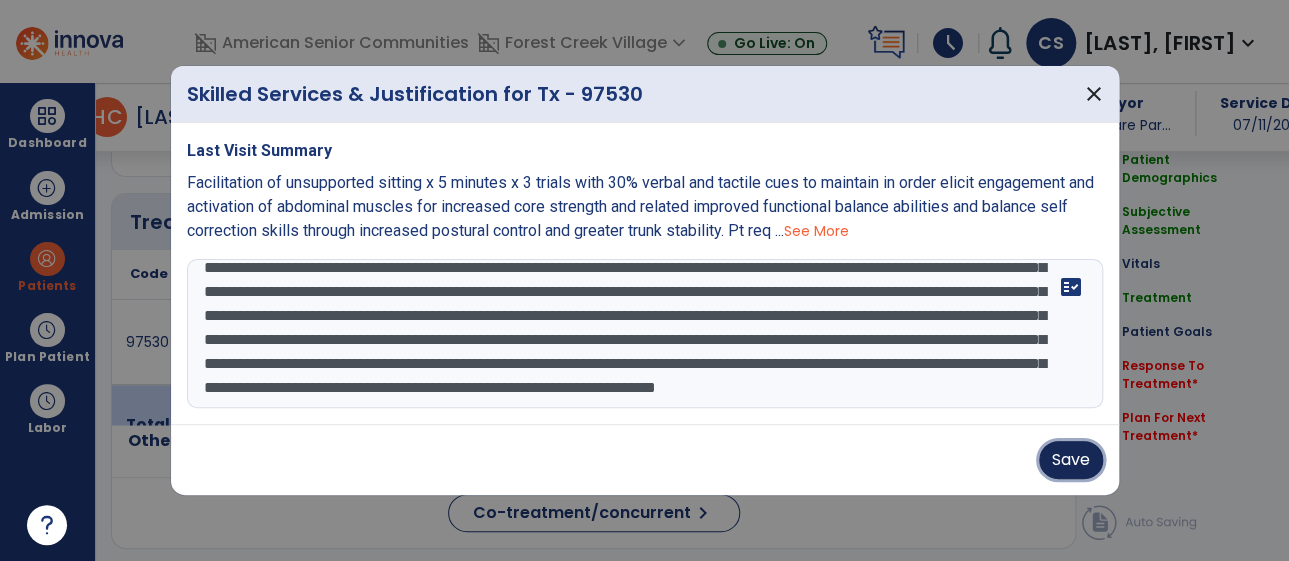 click on "Save" at bounding box center (1071, 460) 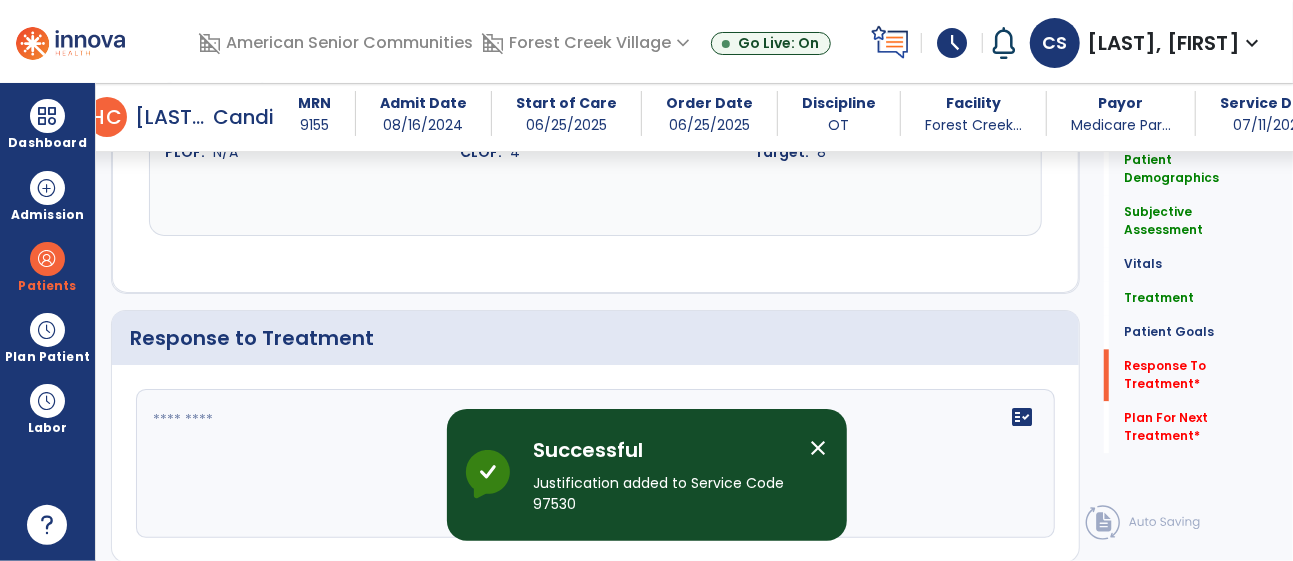 scroll, scrollTop: 2255, scrollLeft: 0, axis: vertical 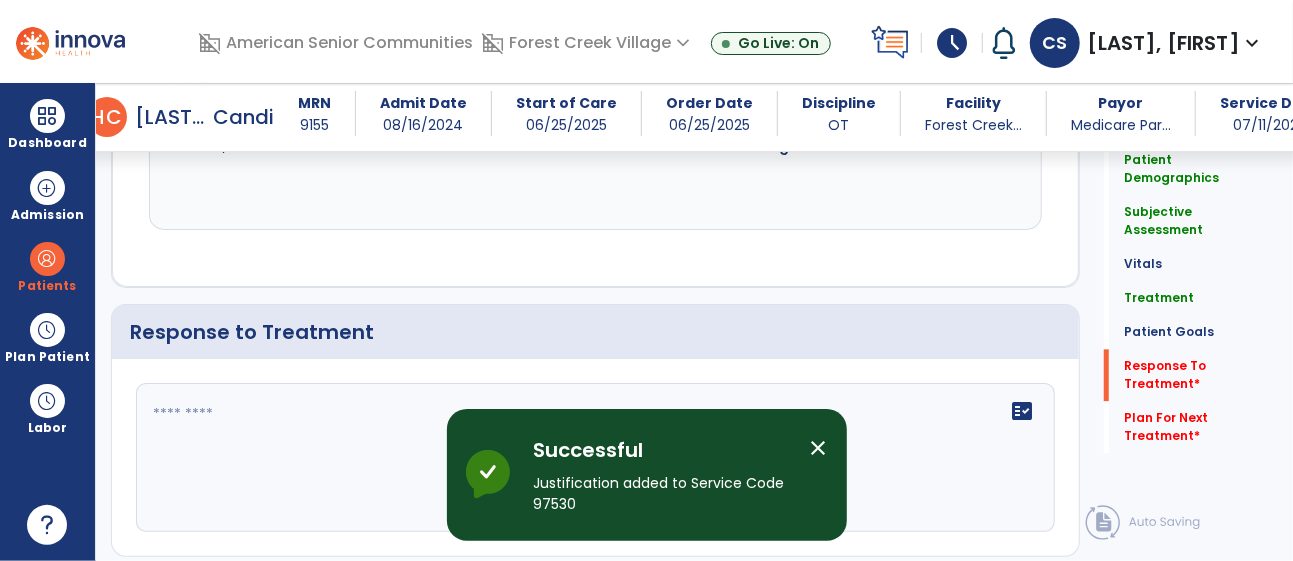 click 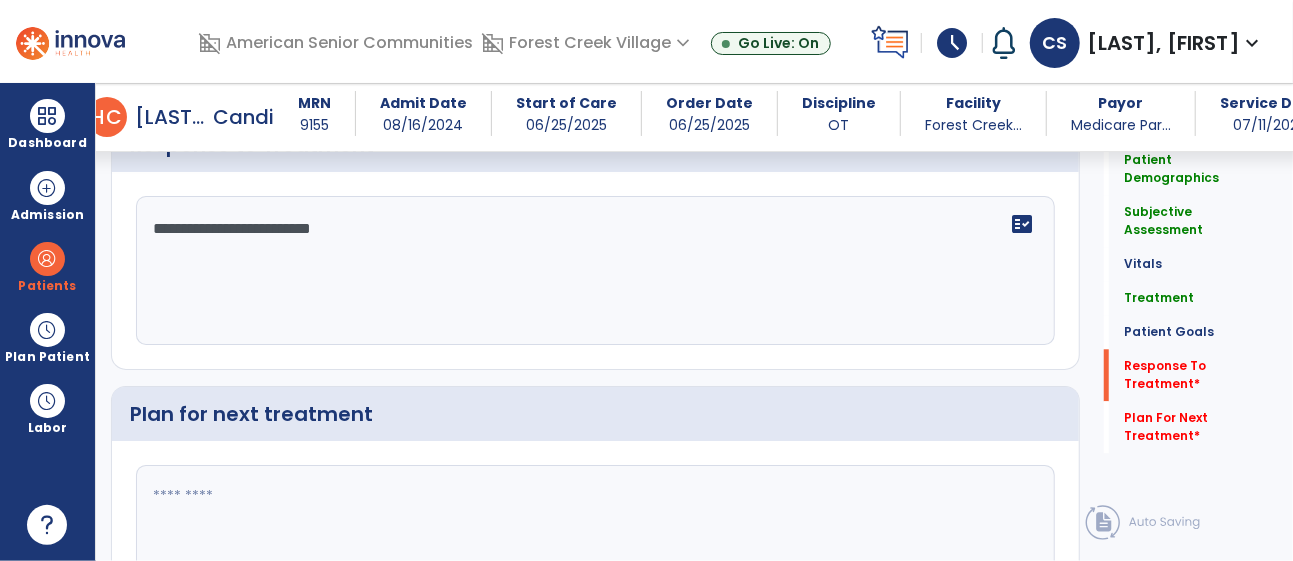 scroll, scrollTop: 2481, scrollLeft: 0, axis: vertical 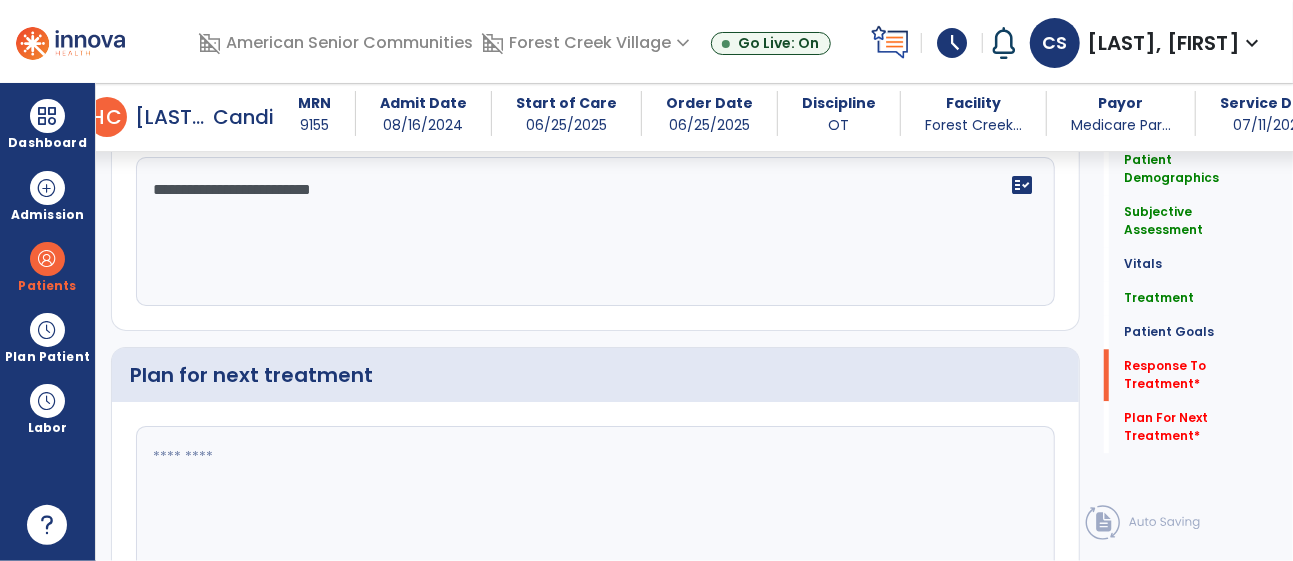 type on "**********" 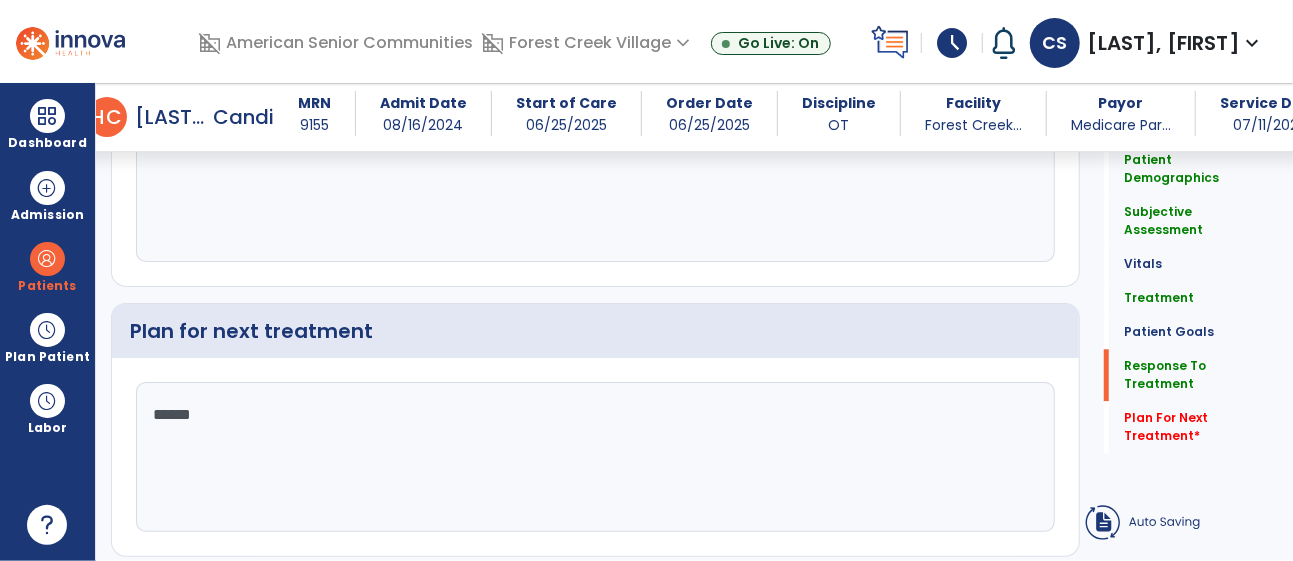 type on "*******" 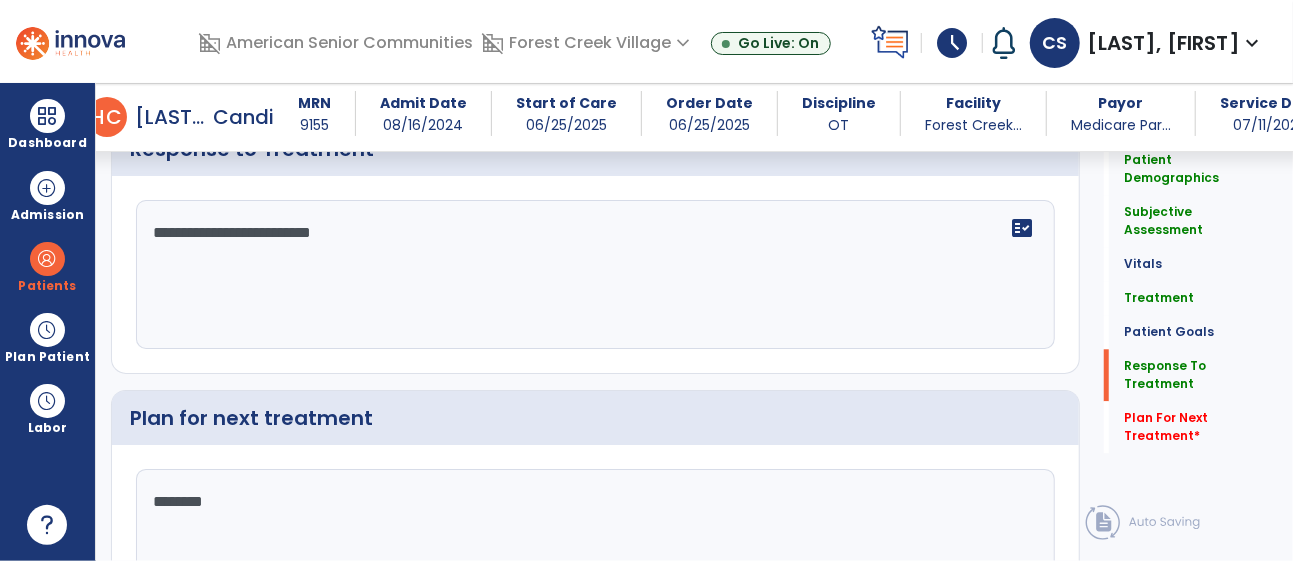 scroll, scrollTop: 2481, scrollLeft: 0, axis: vertical 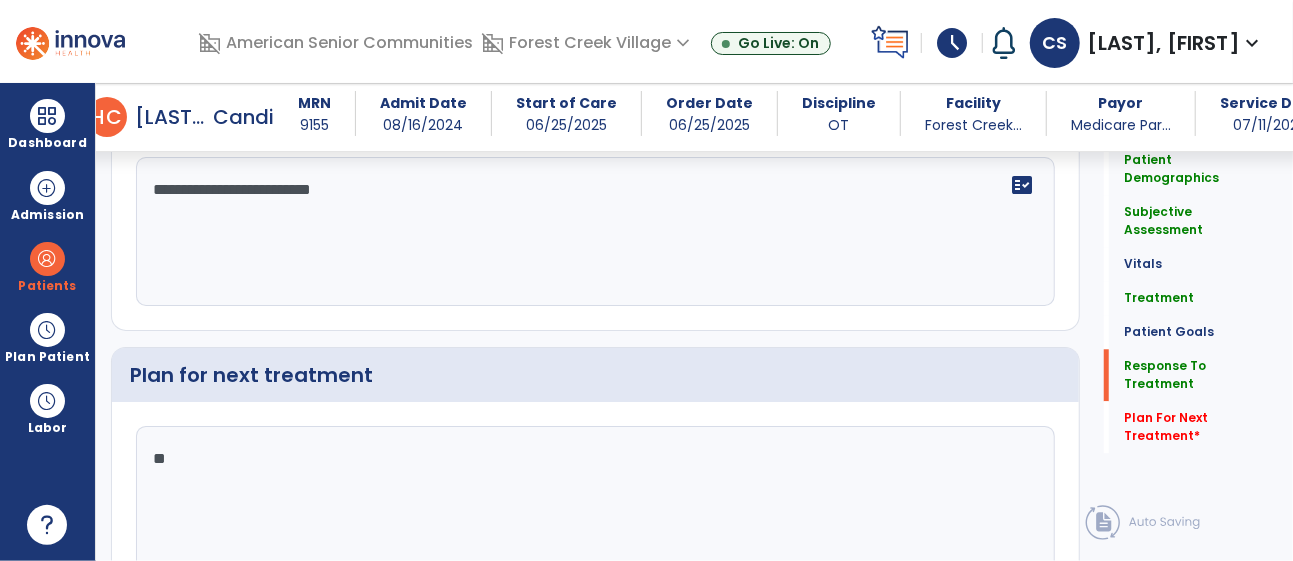 type on "*" 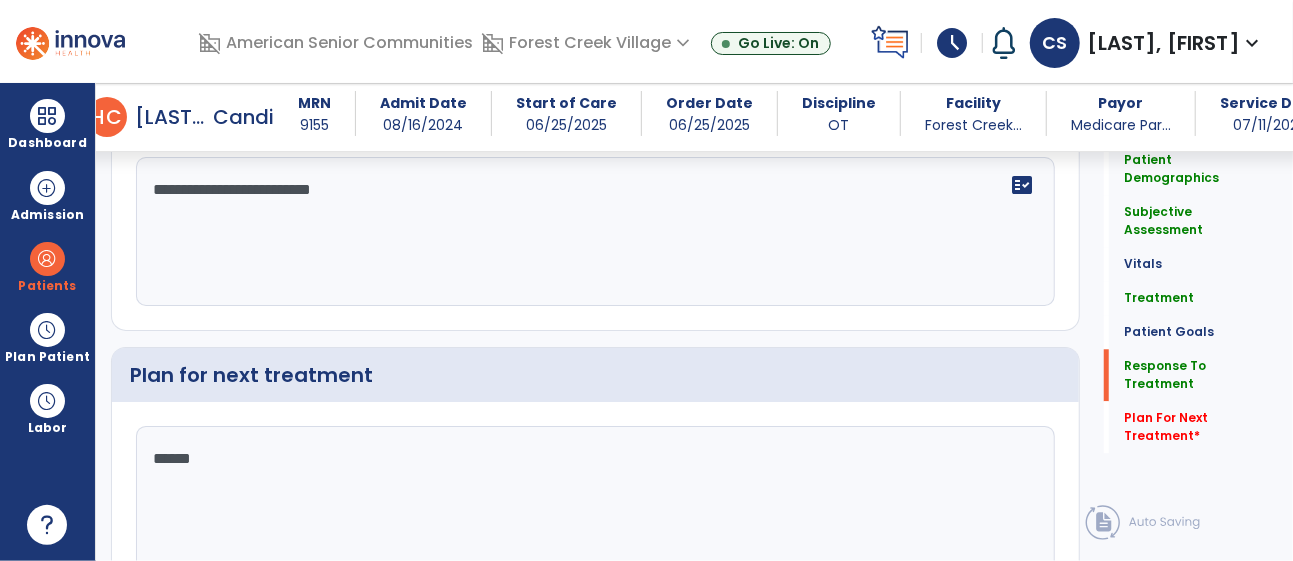 type on "*******" 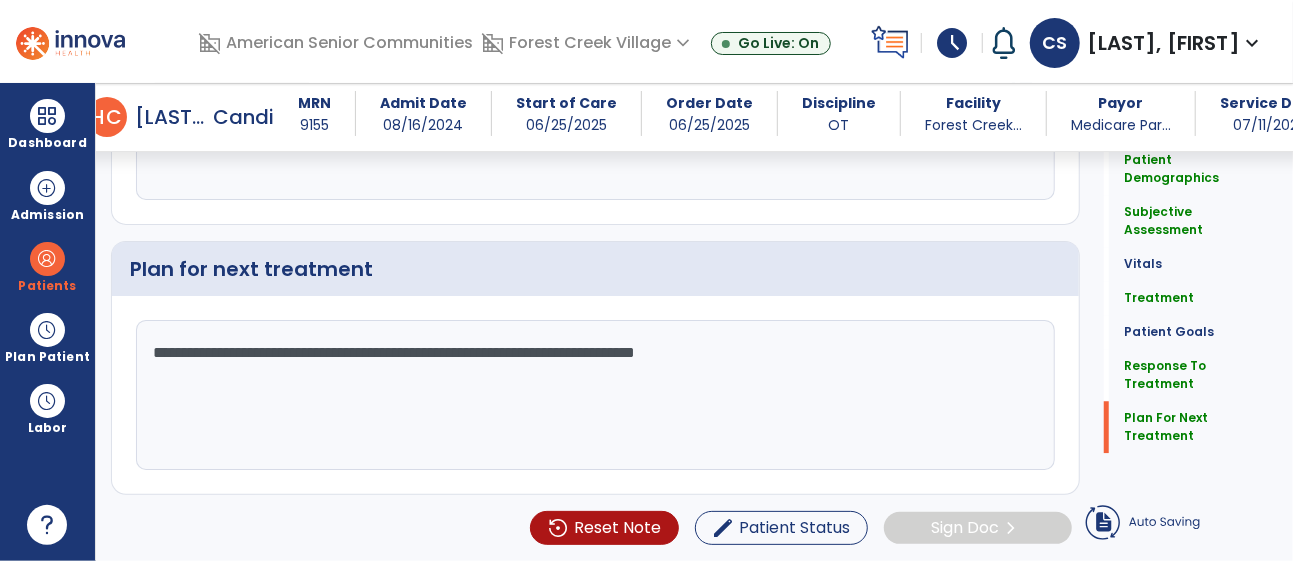 scroll, scrollTop: 2518, scrollLeft: 0, axis: vertical 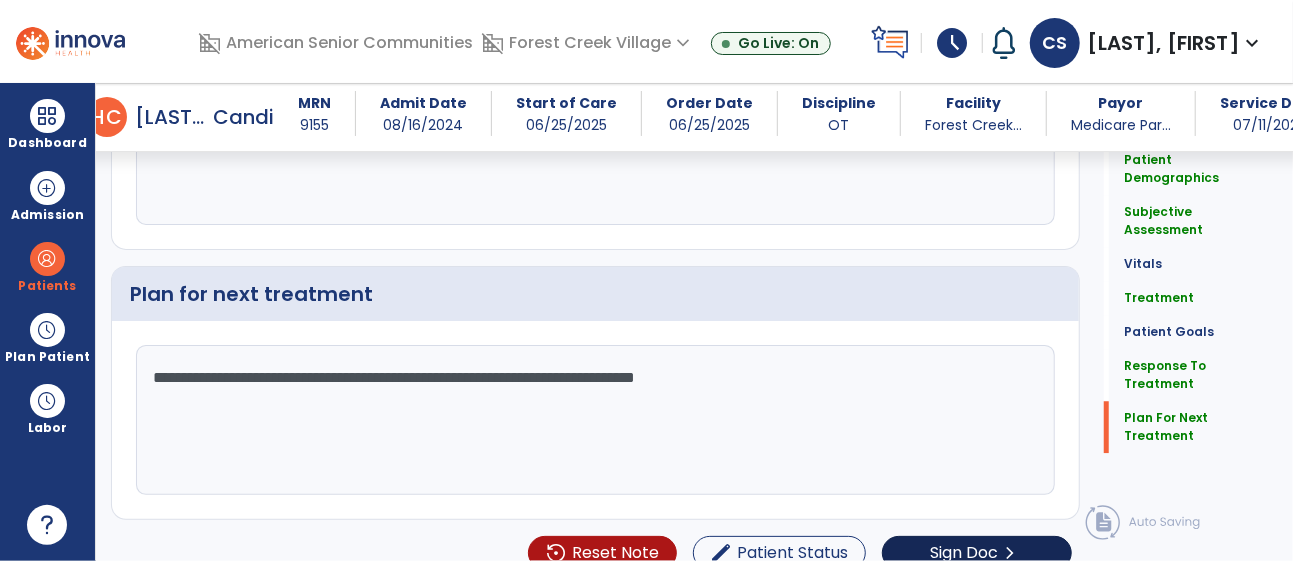 type on "**********" 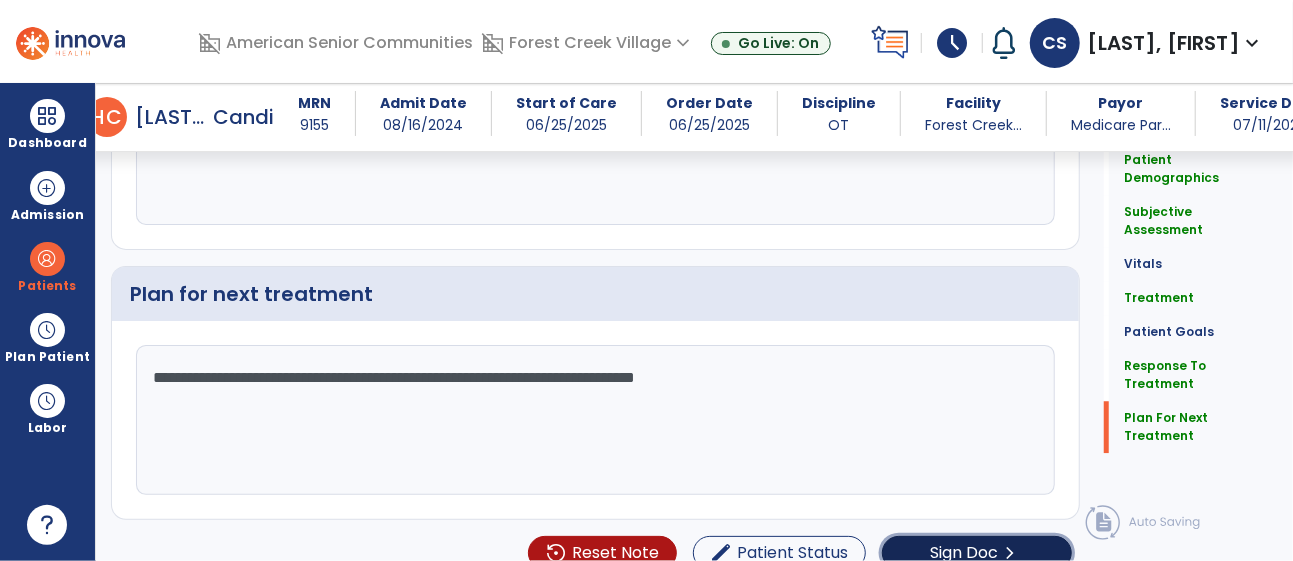 click on "Sign Doc  chevron_right" 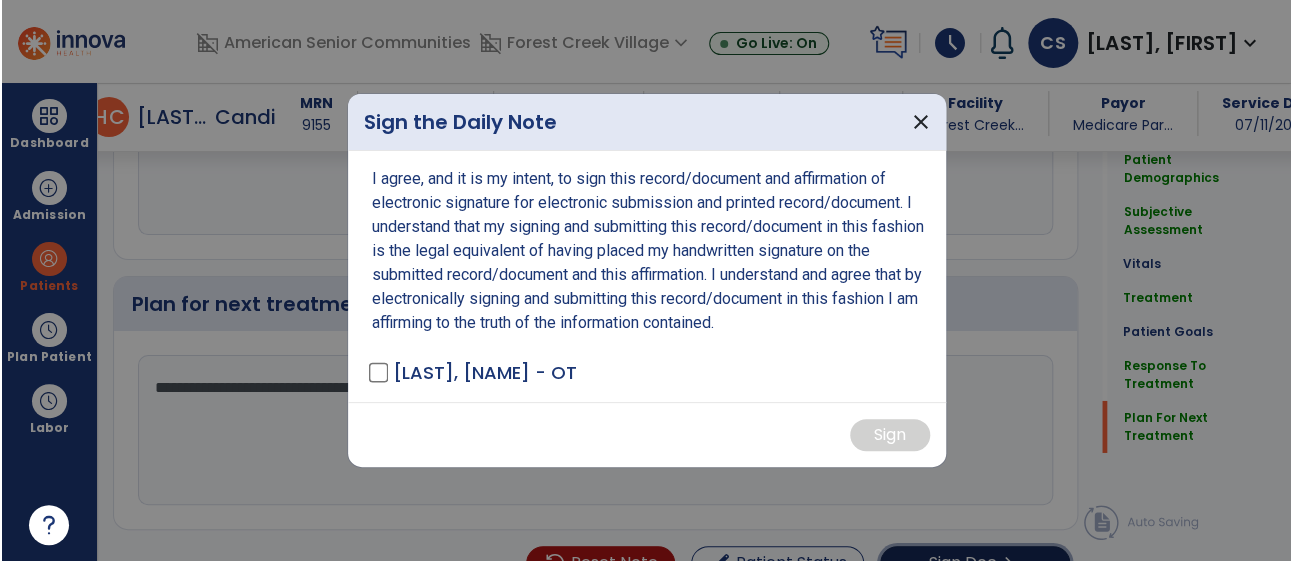 scroll, scrollTop: 2562, scrollLeft: 0, axis: vertical 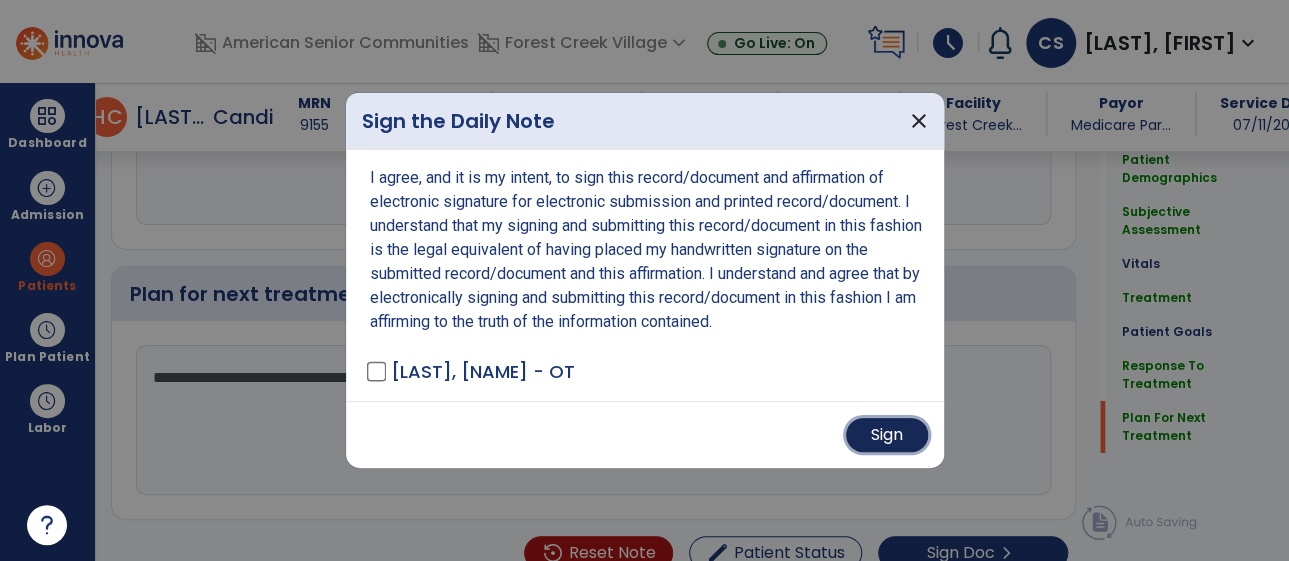 click on "Sign" at bounding box center [887, 435] 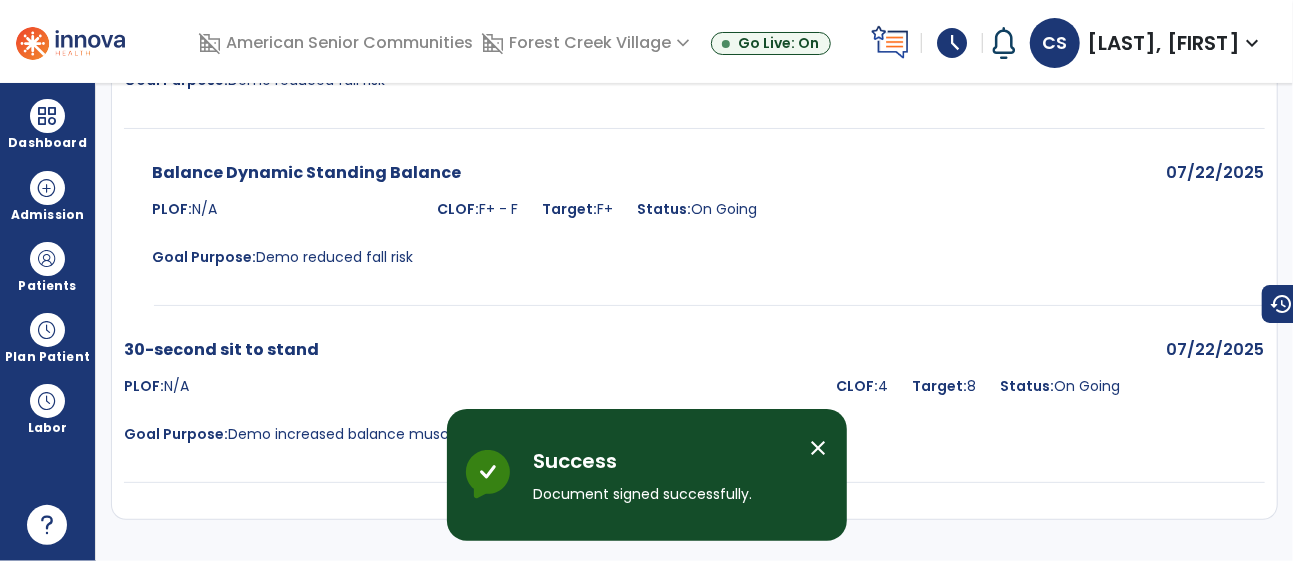 scroll, scrollTop: 0, scrollLeft: 0, axis: both 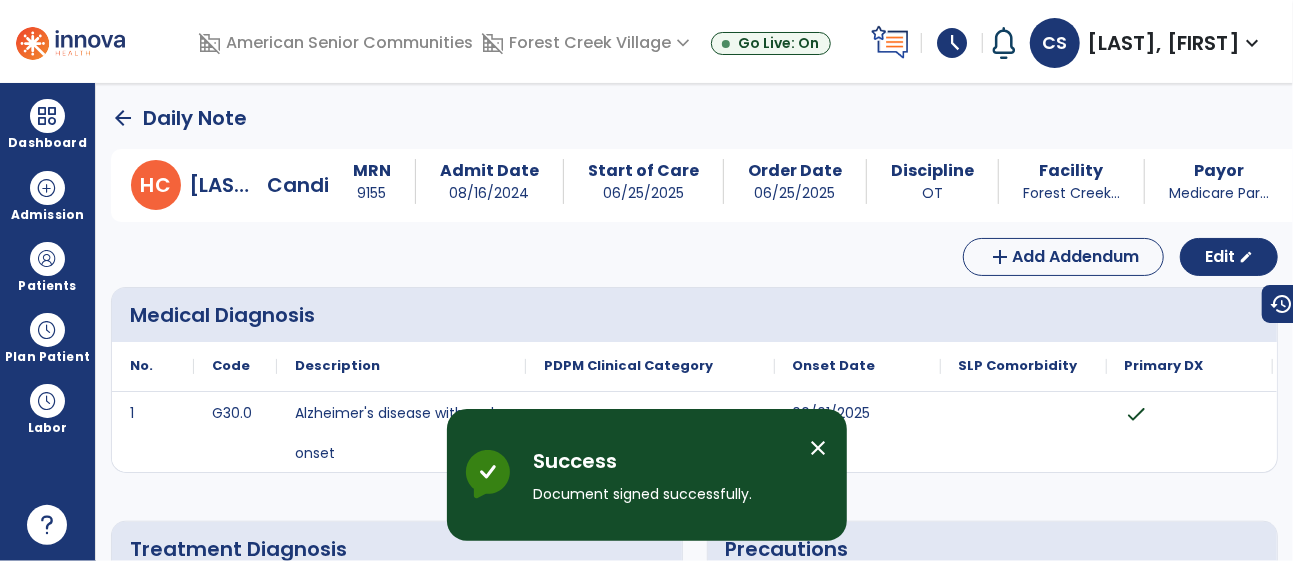 click on "arrow_back" 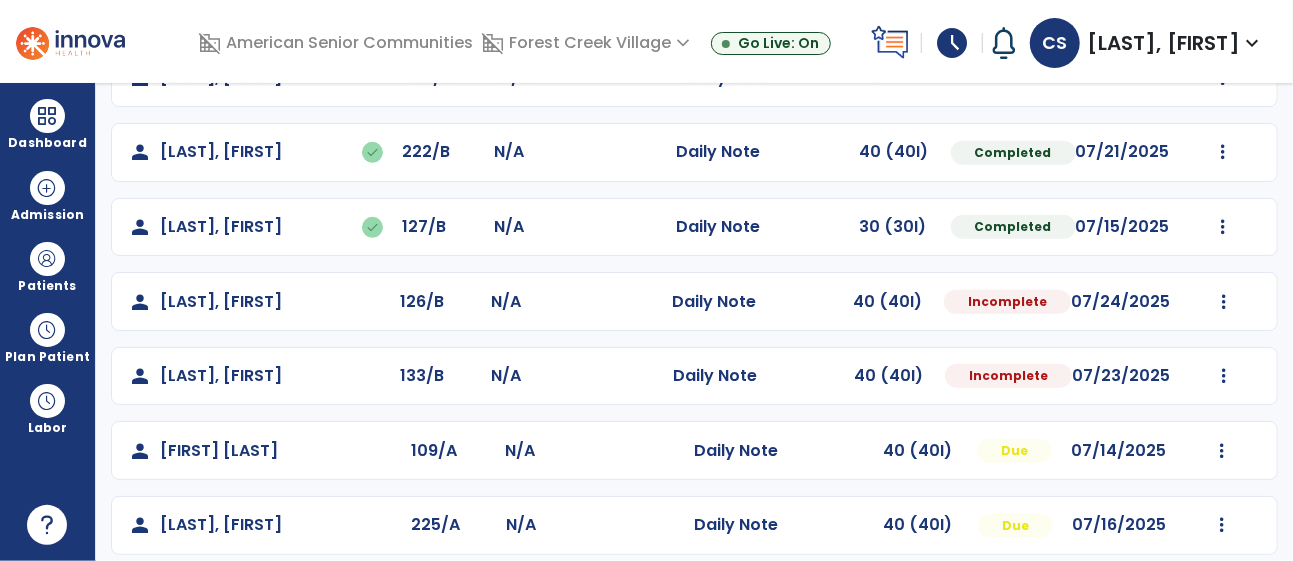 scroll, scrollTop: 610, scrollLeft: 0, axis: vertical 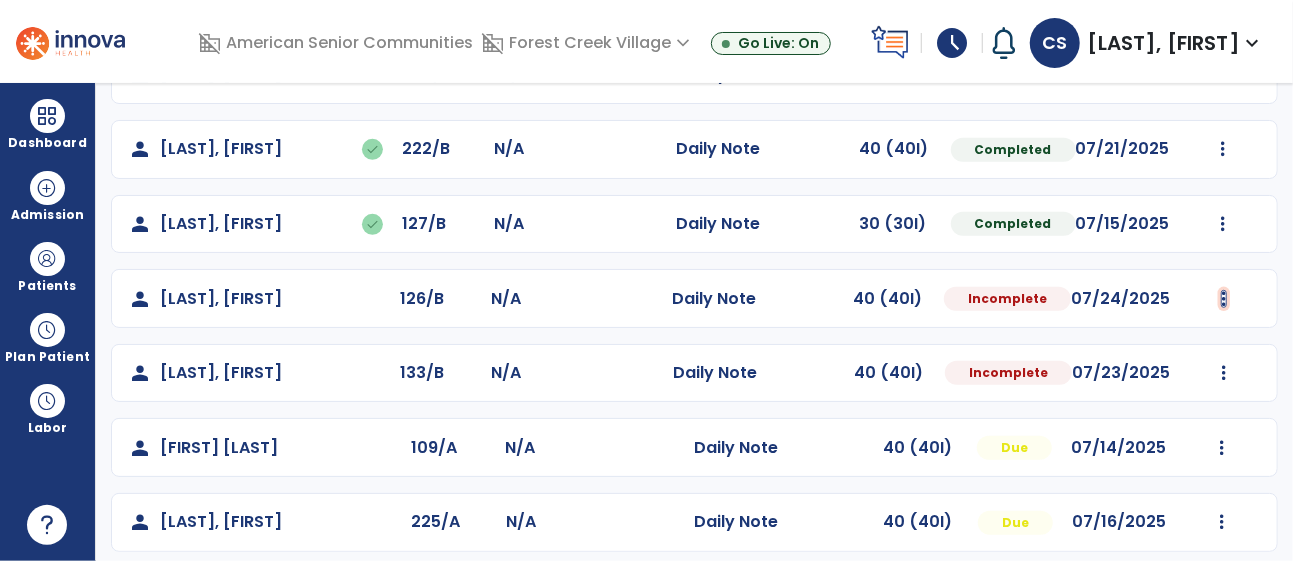 click at bounding box center [1224, -298] 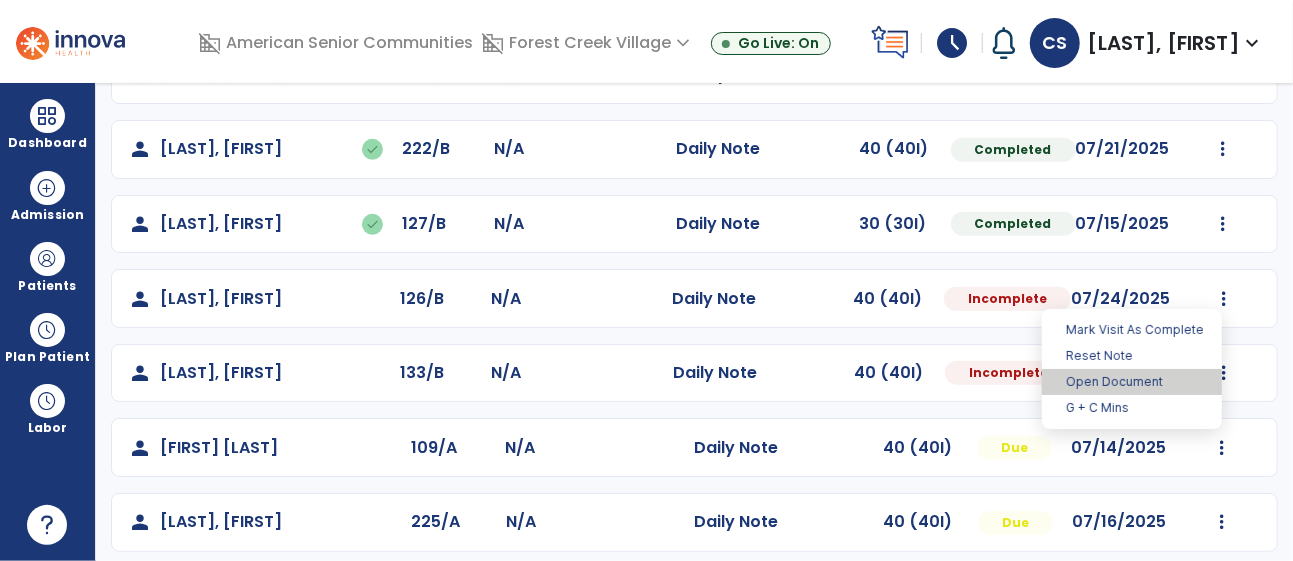click on "Open Document" at bounding box center [1132, 382] 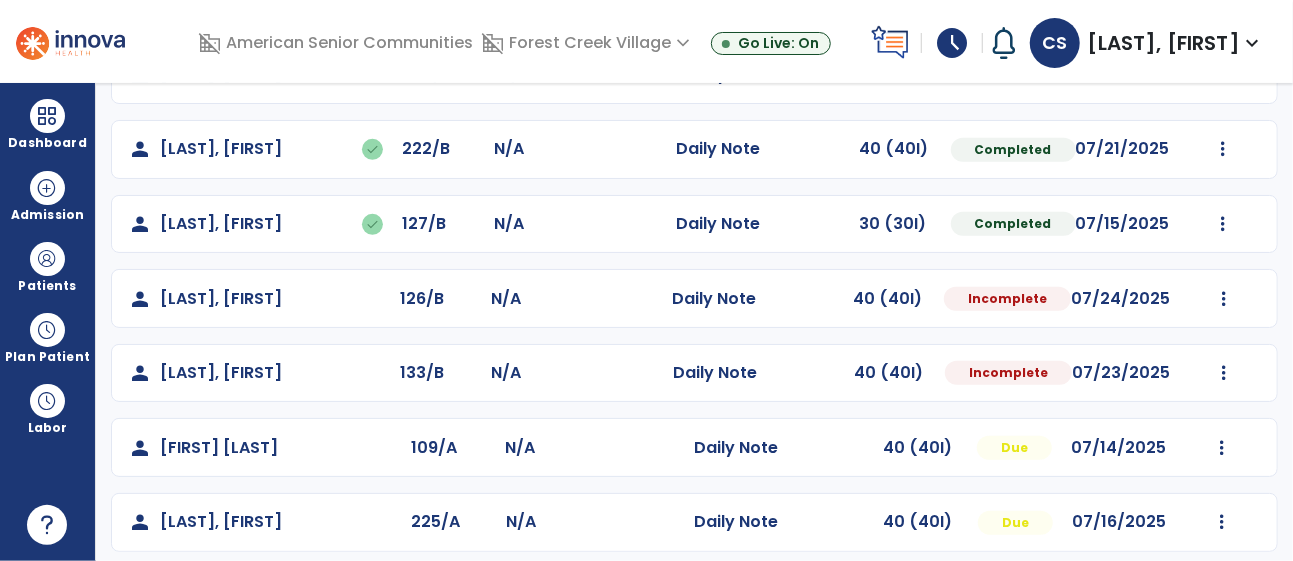 select on "*" 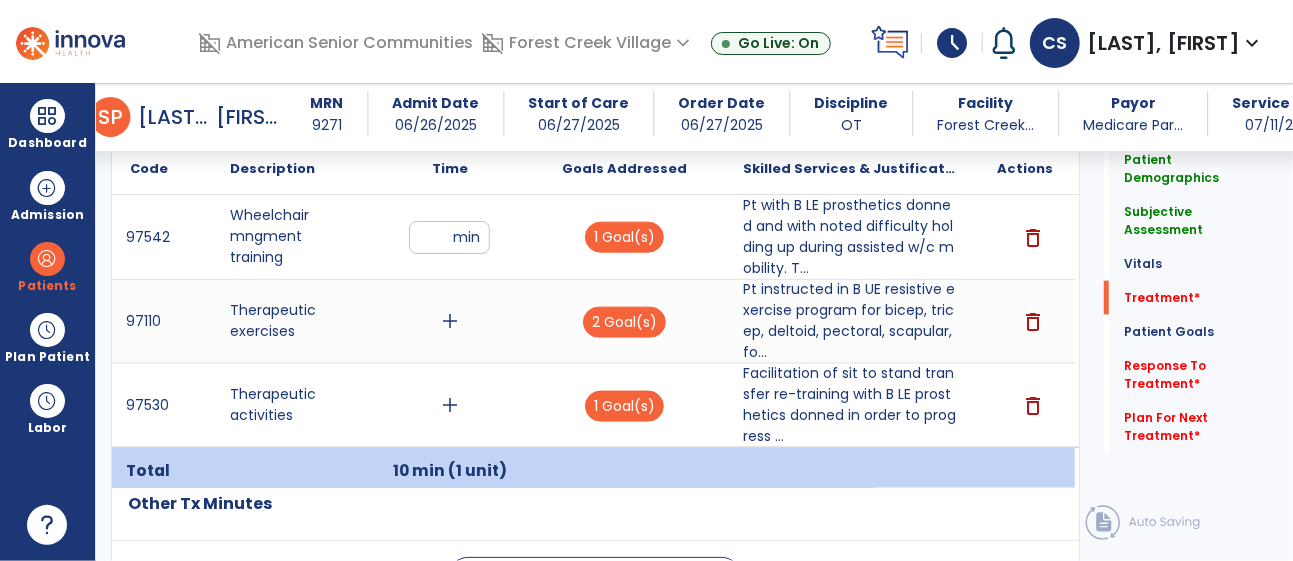 scroll, scrollTop: 1209, scrollLeft: 0, axis: vertical 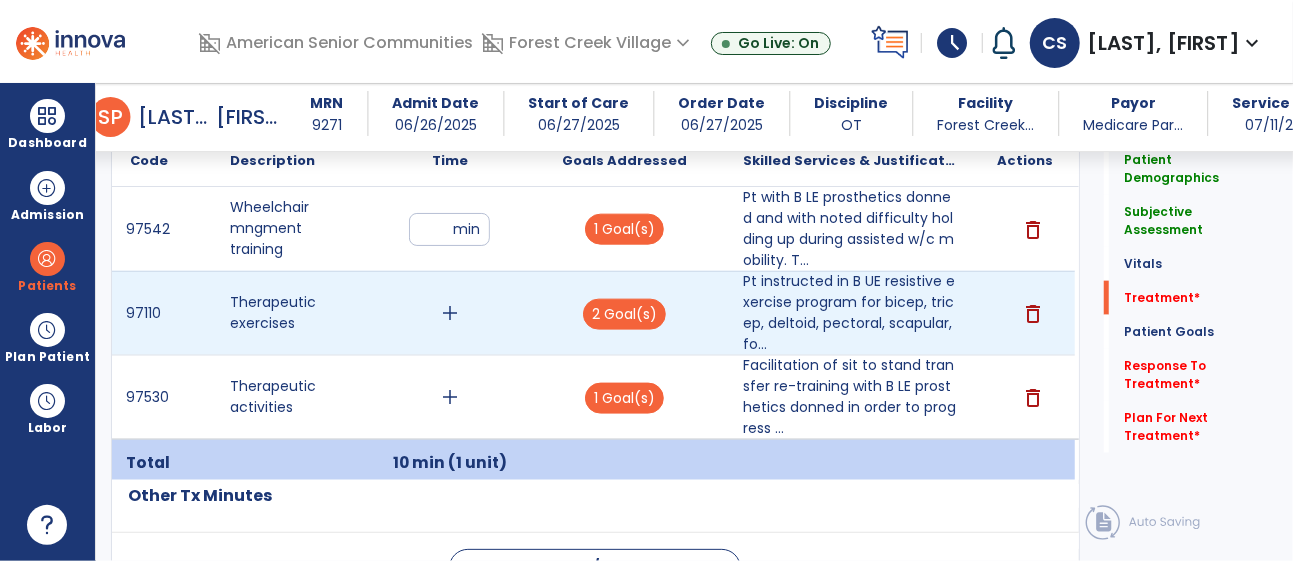 click on "add" at bounding box center [450, 313] 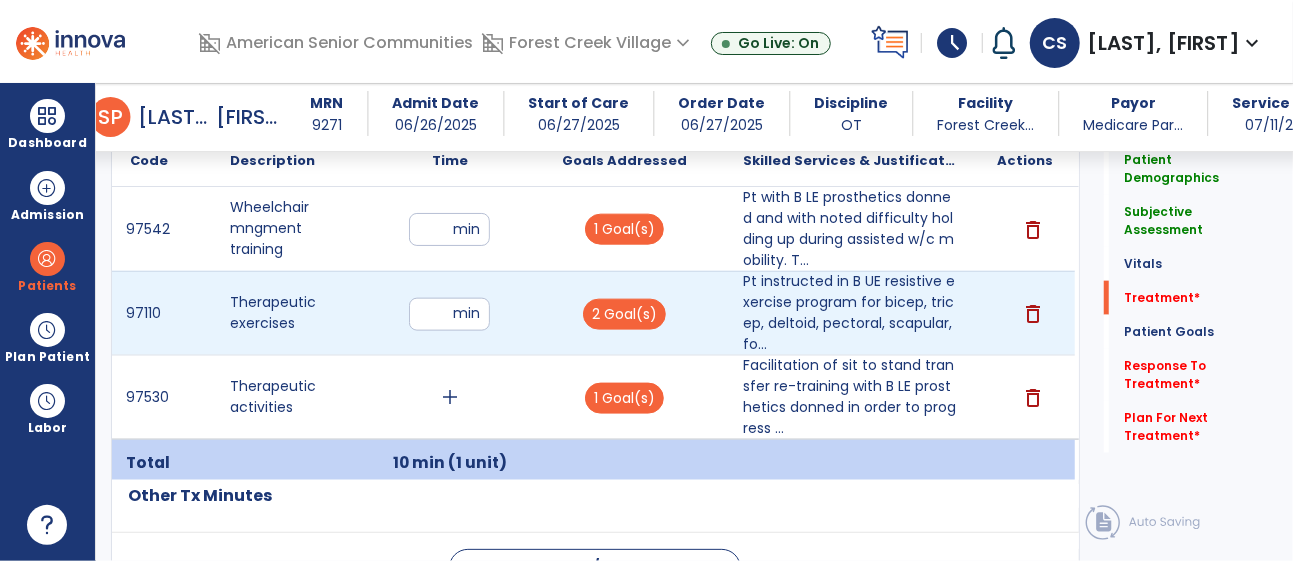 type on "**" 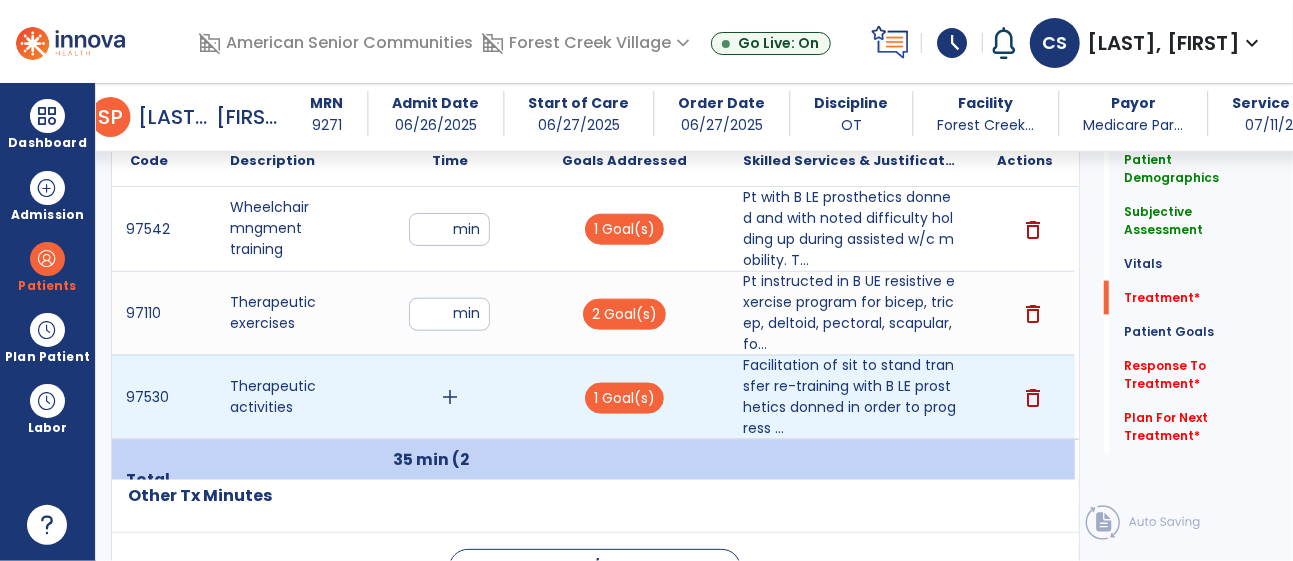 click on "add" at bounding box center (450, 397) 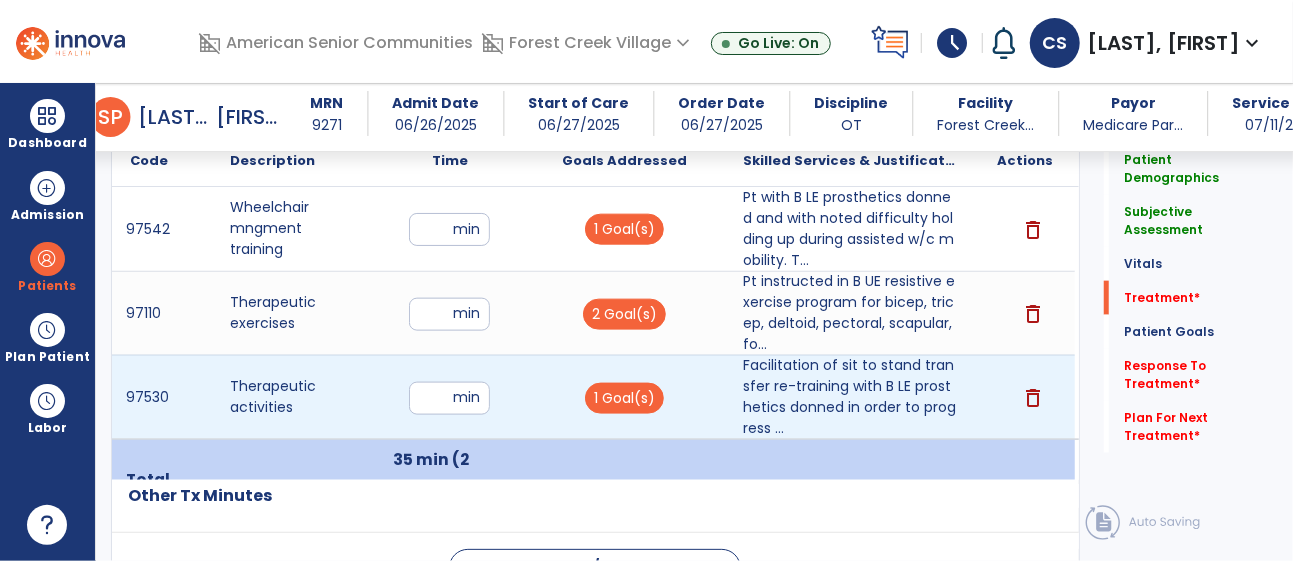 type on "**" 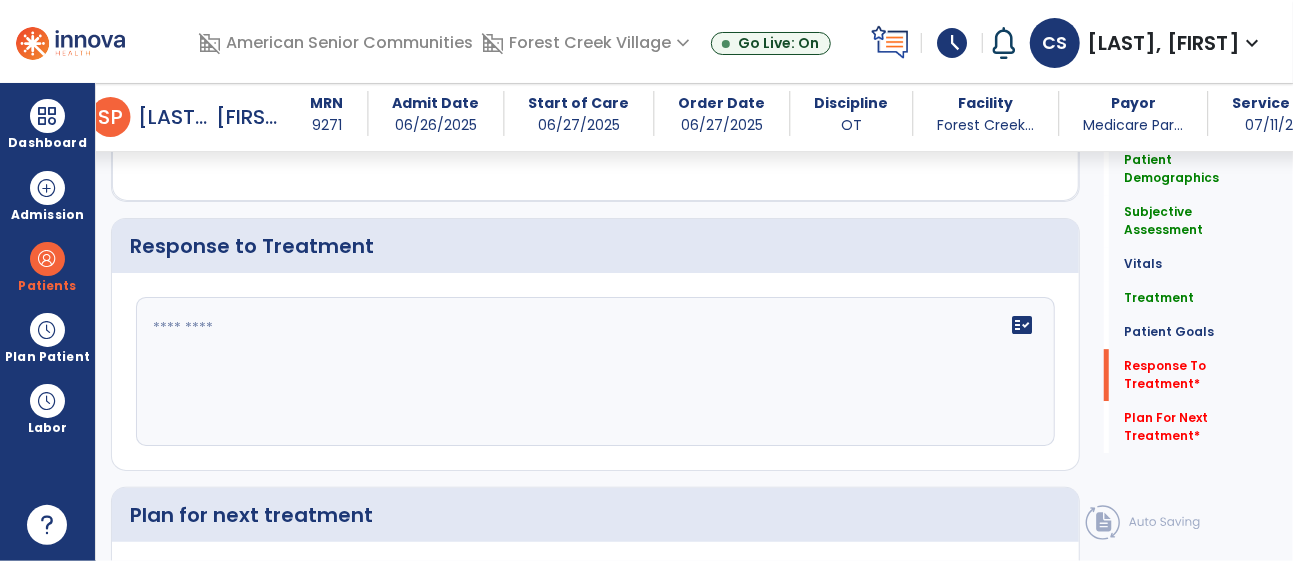 scroll, scrollTop: 3014, scrollLeft: 0, axis: vertical 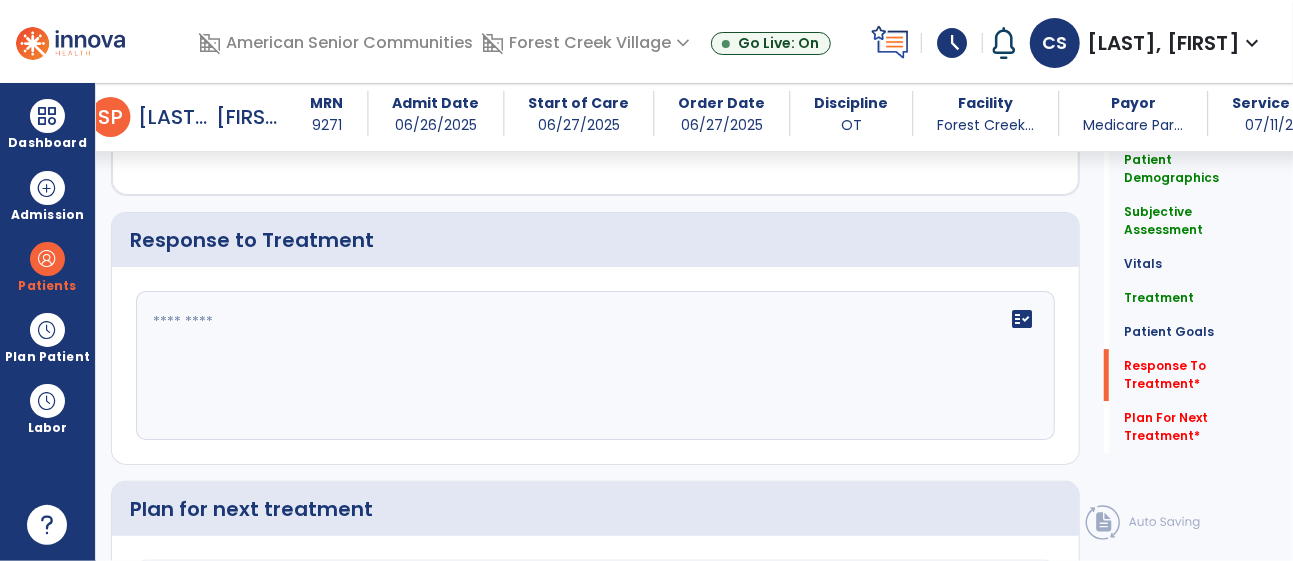 click on "fact_check" 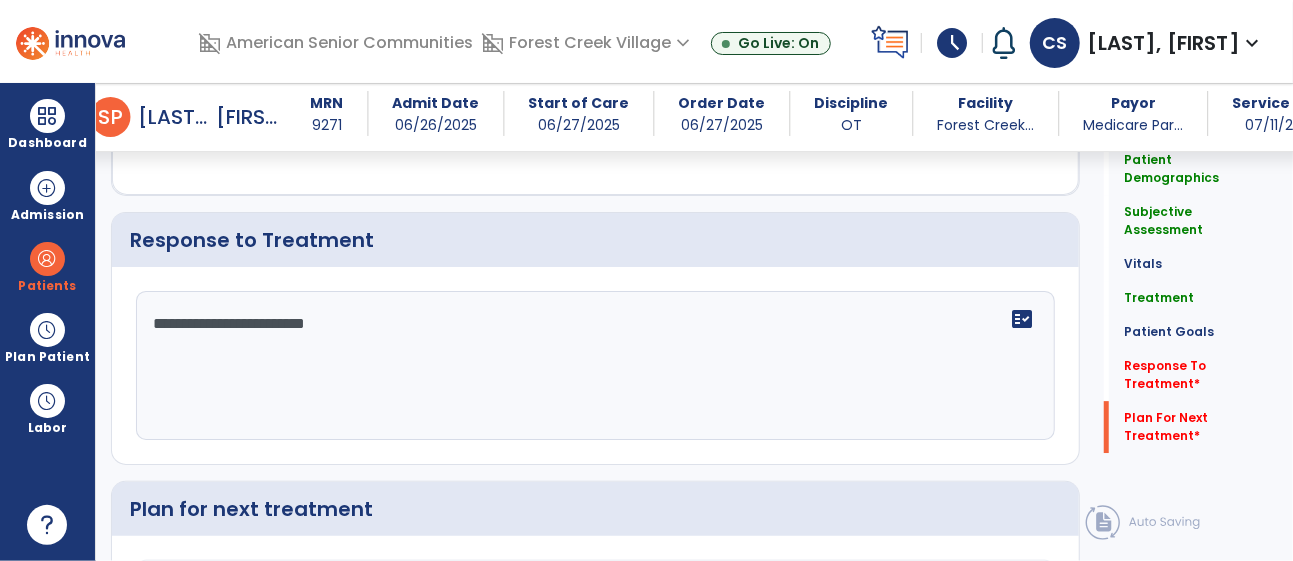scroll, scrollTop: 3250, scrollLeft: 0, axis: vertical 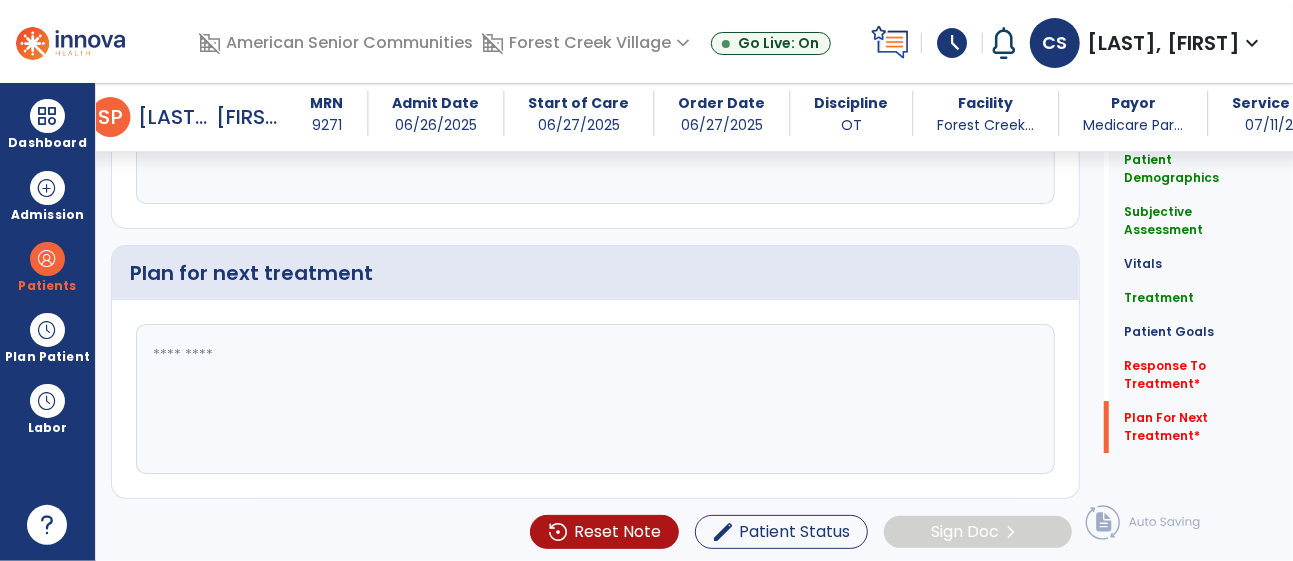 type on "**********" 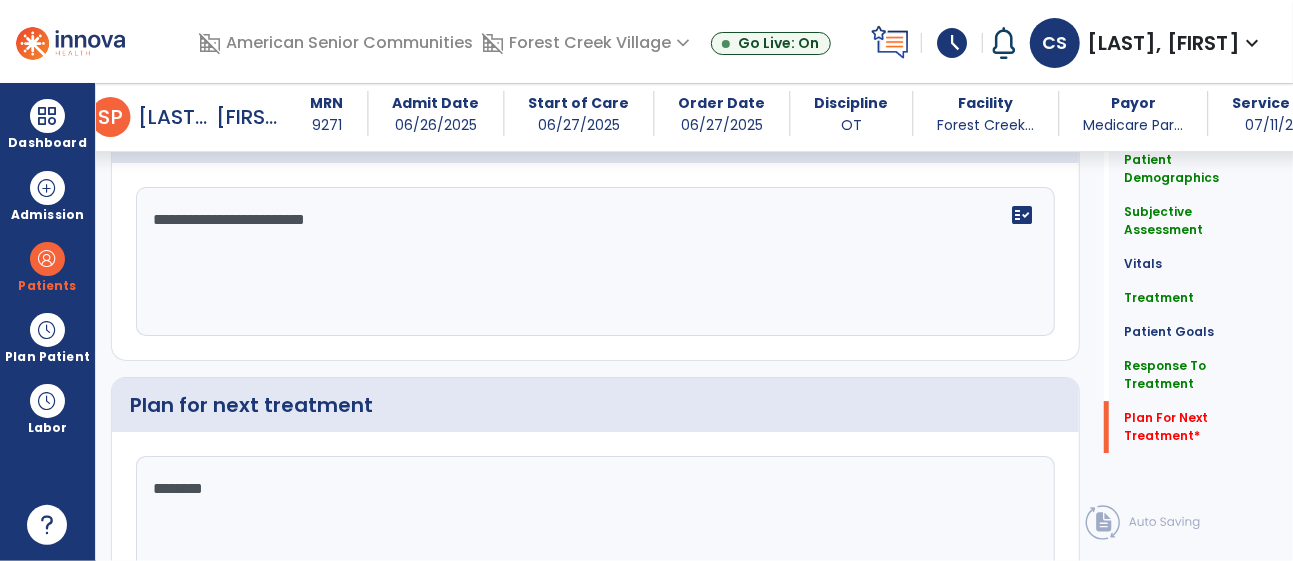 scroll, scrollTop: 3250, scrollLeft: 0, axis: vertical 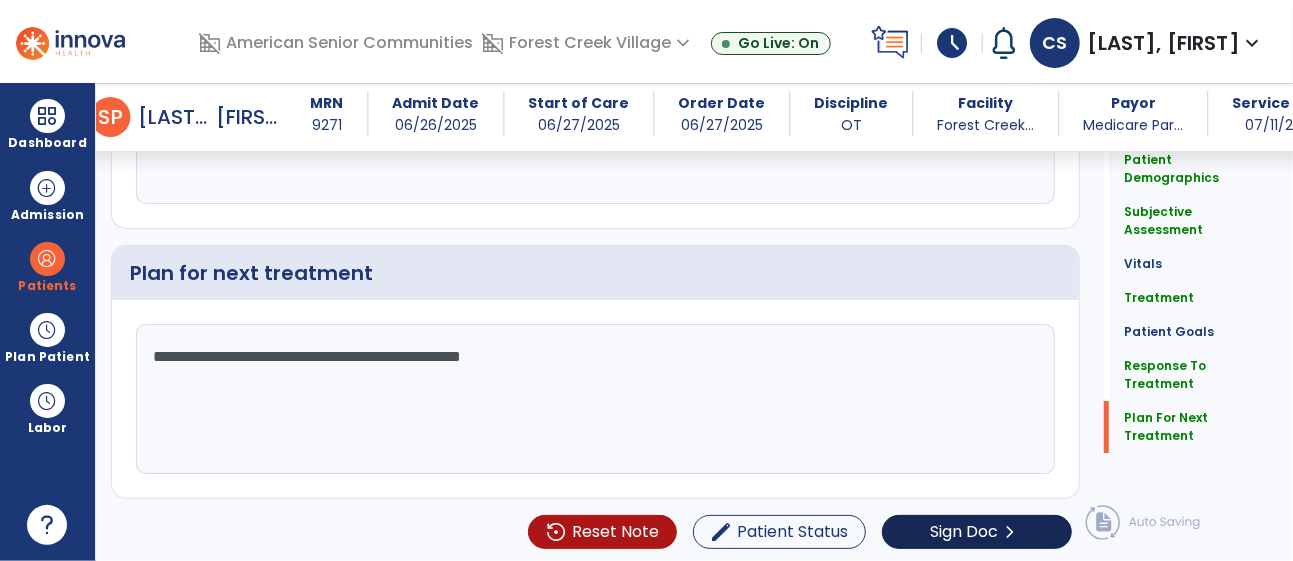 type on "**********" 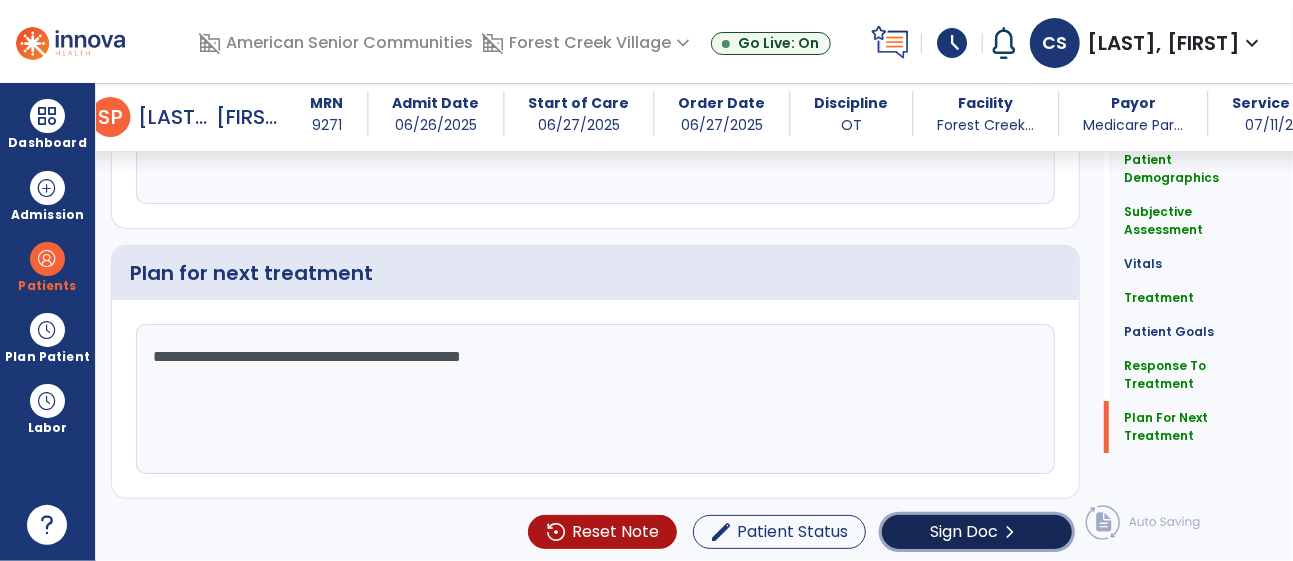 click on "Sign Doc  chevron_right" 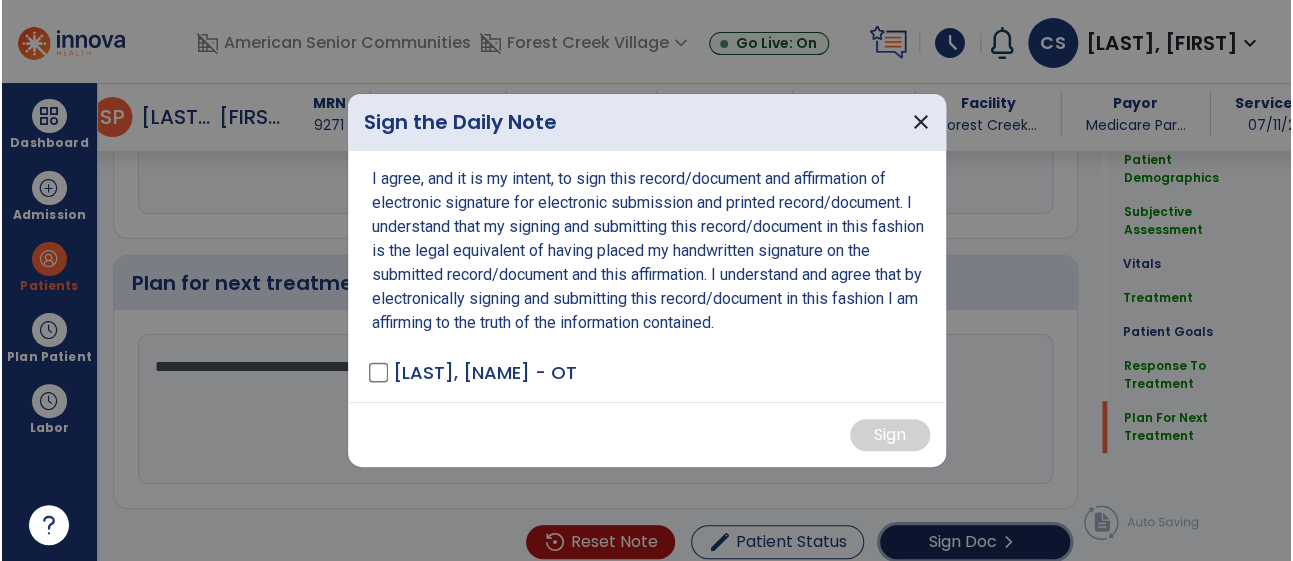 scroll, scrollTop: 3250, scrollLeft: 0, axis: vertical 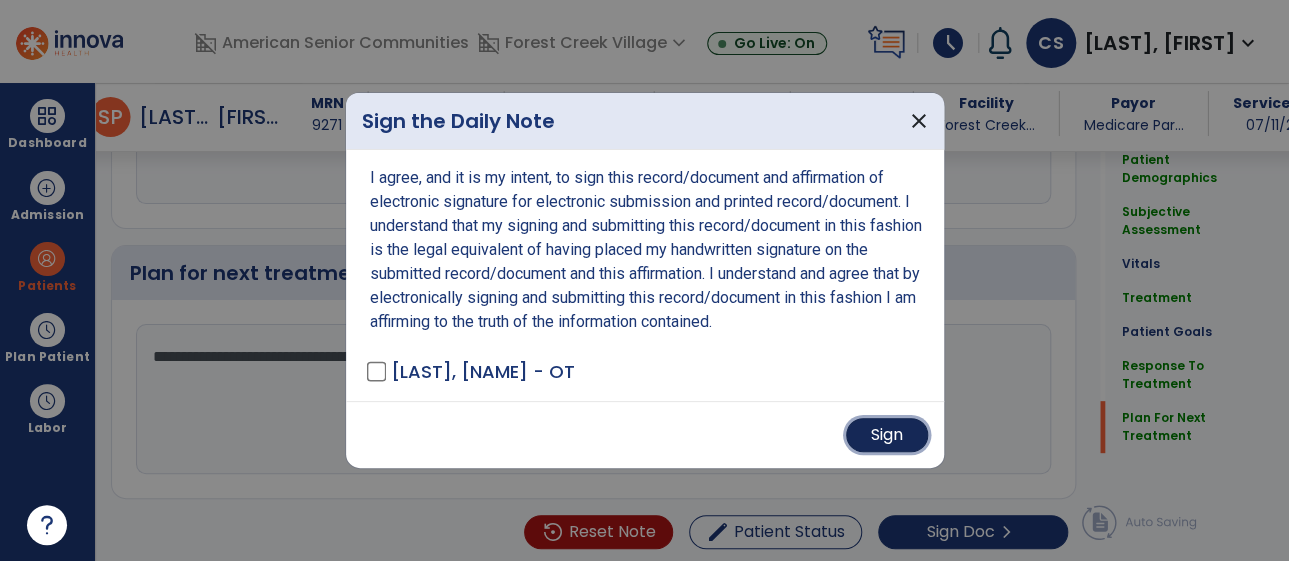 click on "Sign" at bounding box center [887, 435] 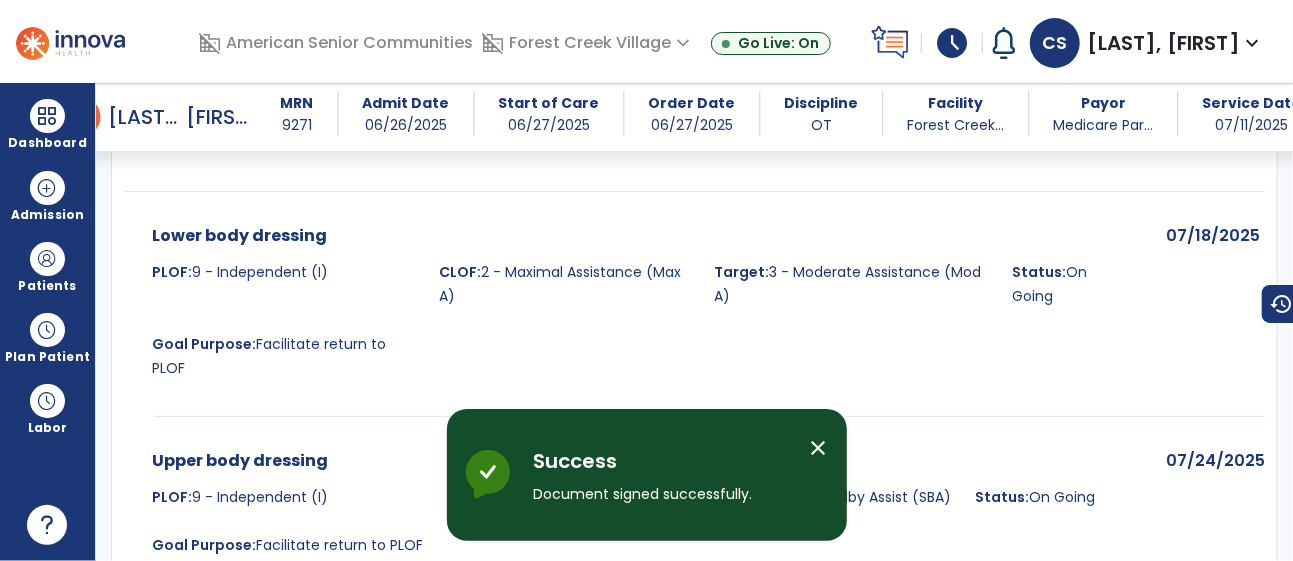 scroll, scrollTop: 0, scrollLeft: 0, axis: both 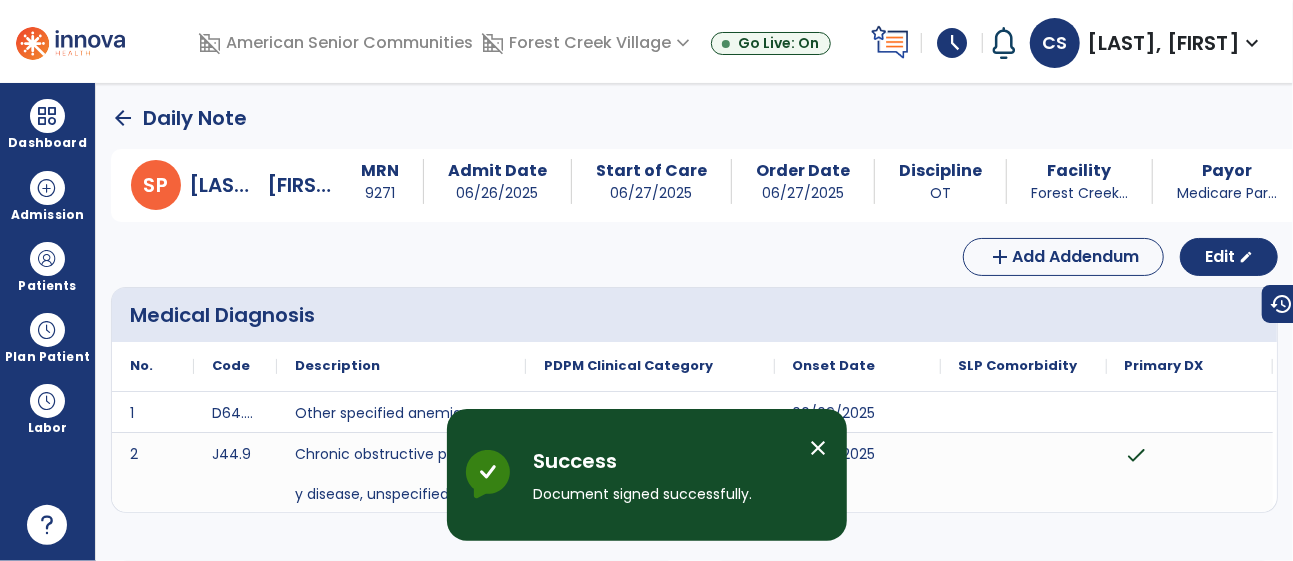 click on "arrow_back" 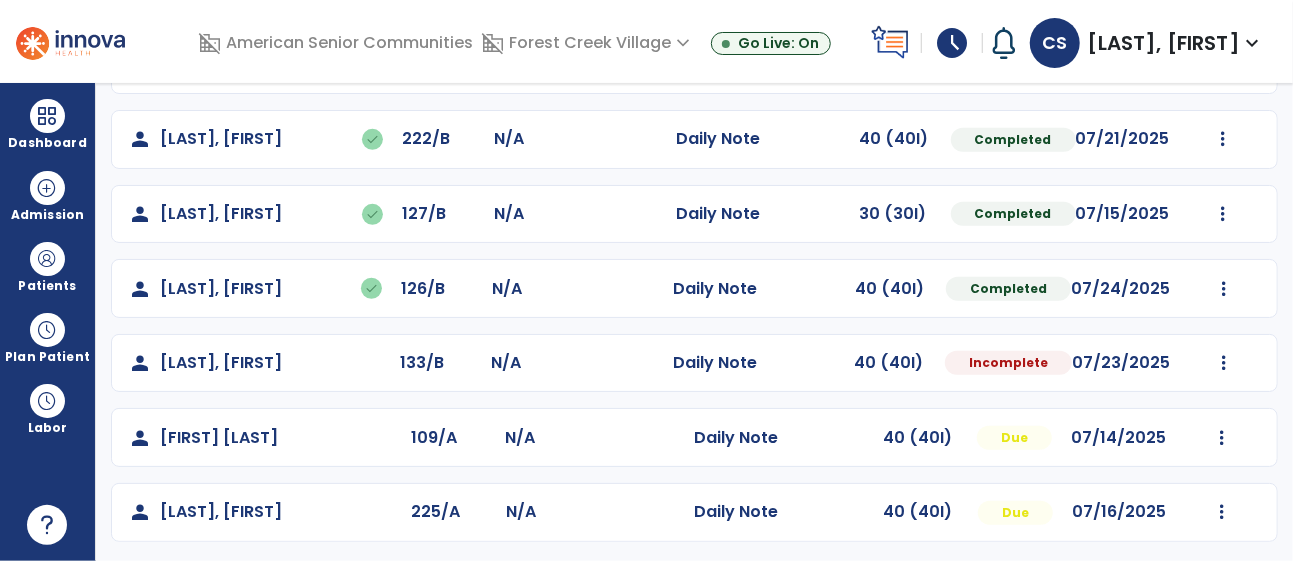 scroll, scrollTop: 623, scrollLeft: 0, axis: vertical 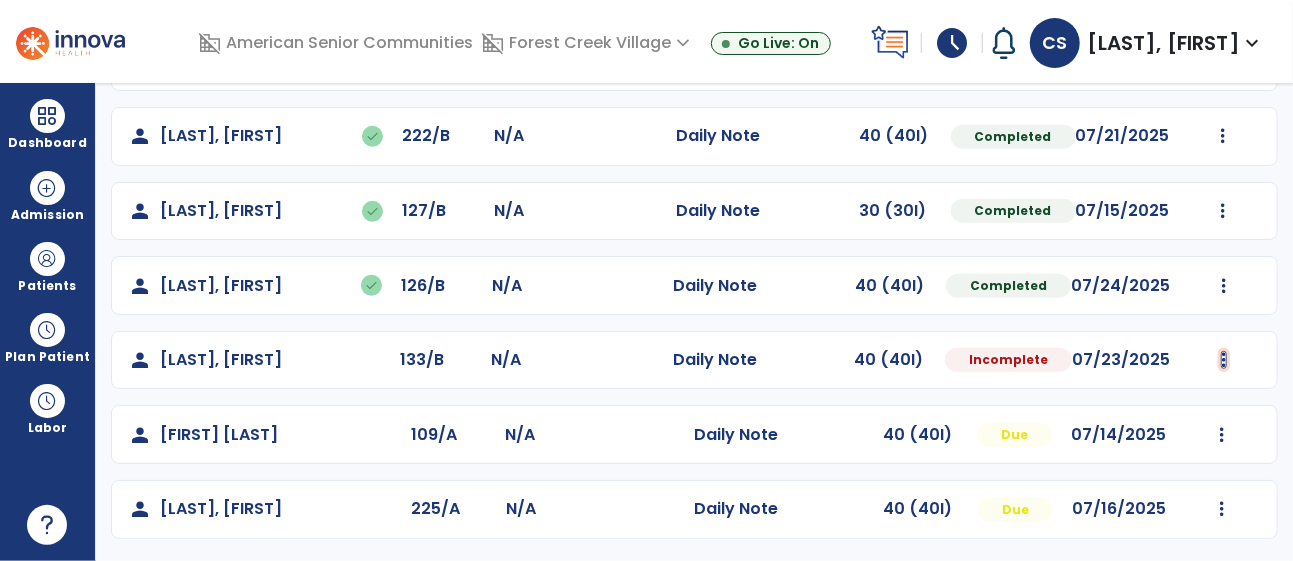 click at bounding box center (1224, -311) 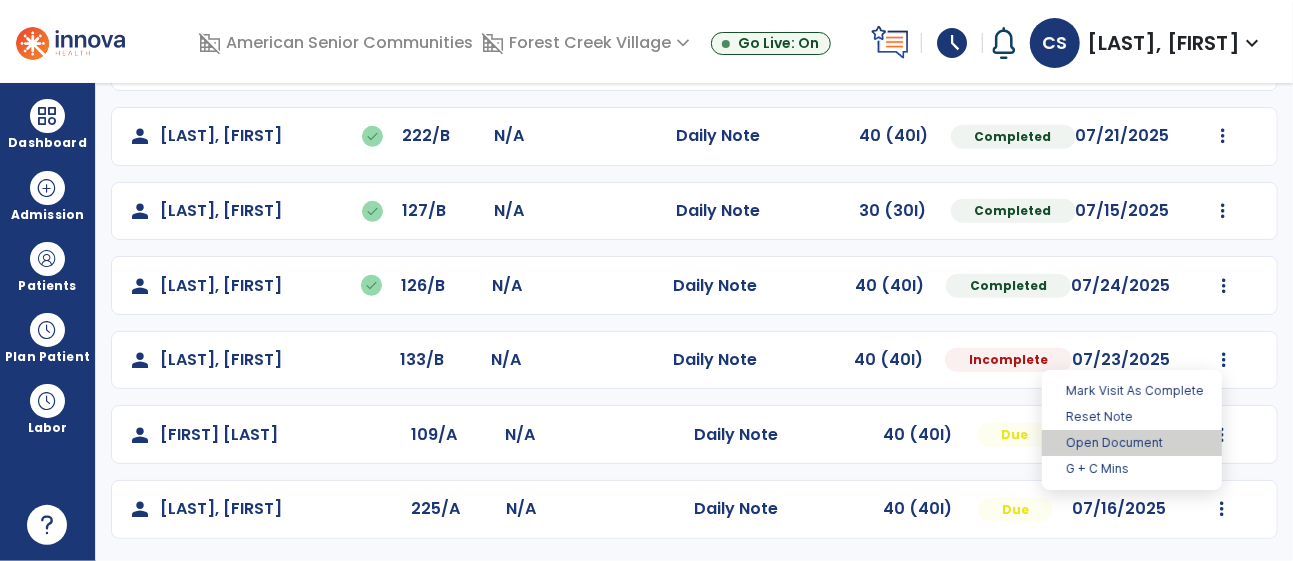 click on "Open Document" at bounding box center [1132, 443] 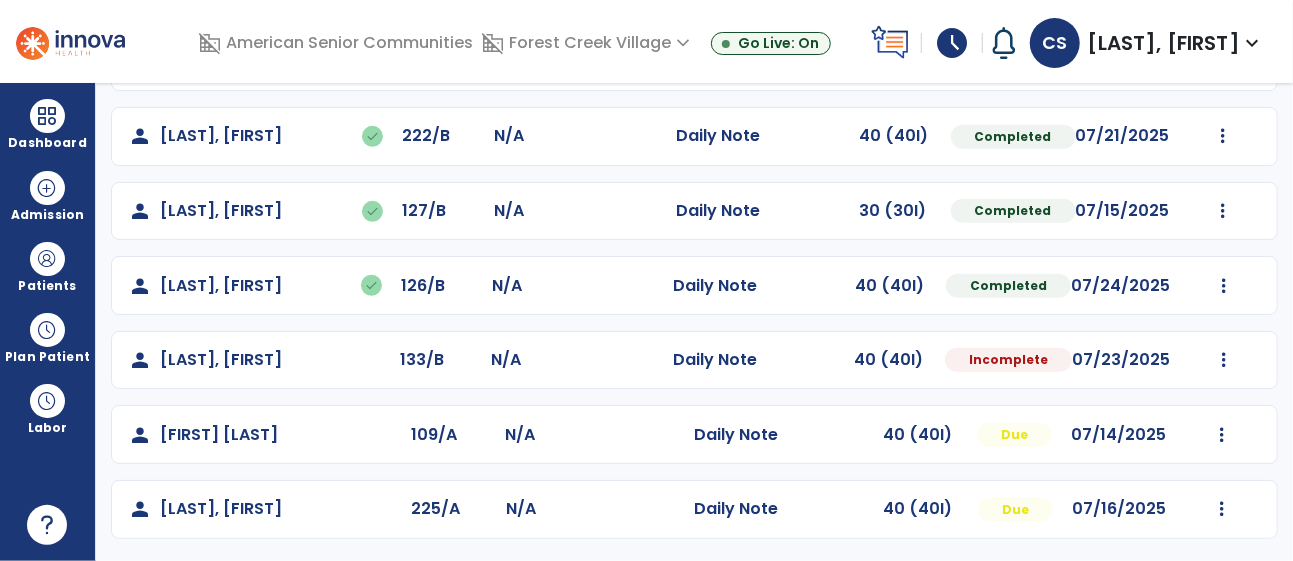 select on "*" 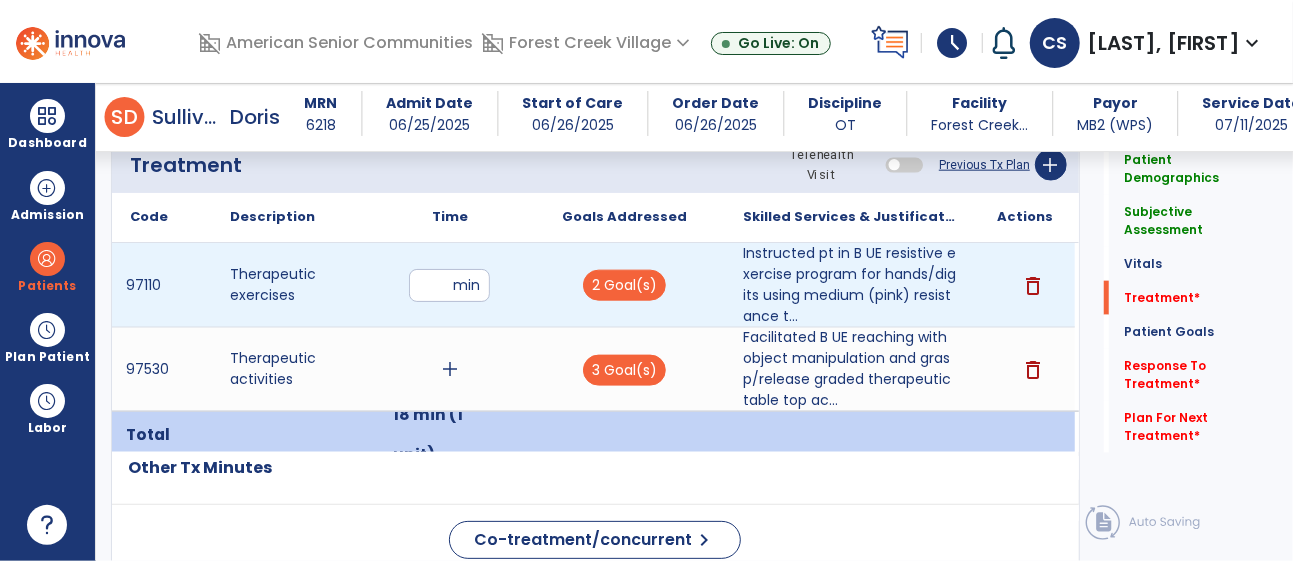 scroll, scrollTop: 1205, scrollLeft: 0, axis: vertical 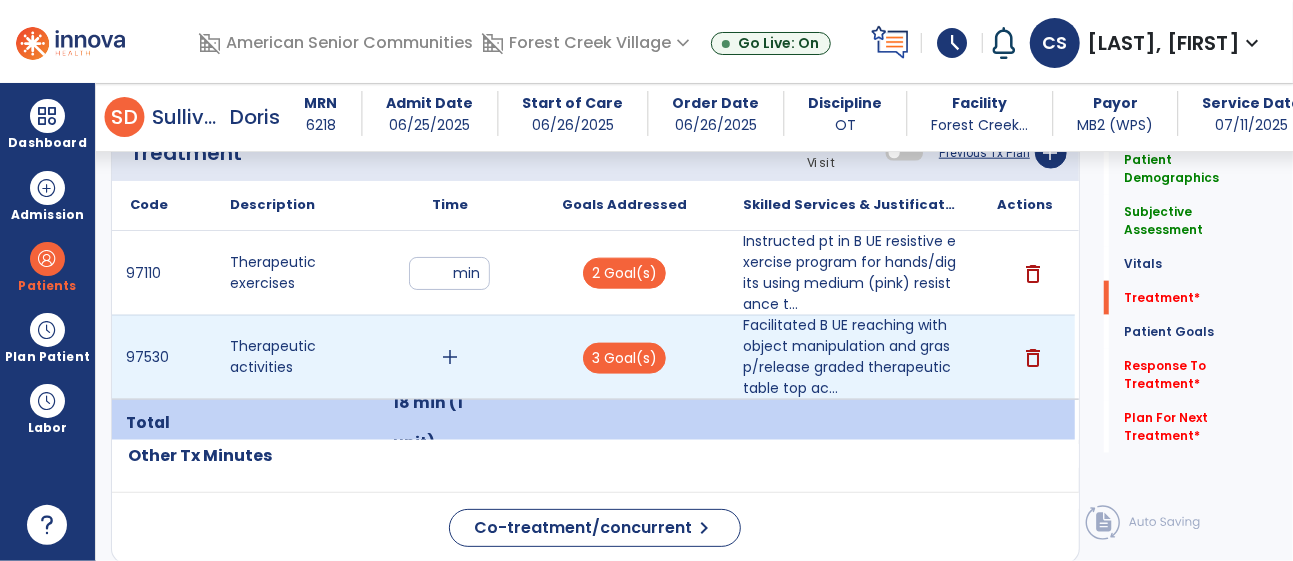 click on "add" at bounding box center (450, 357) 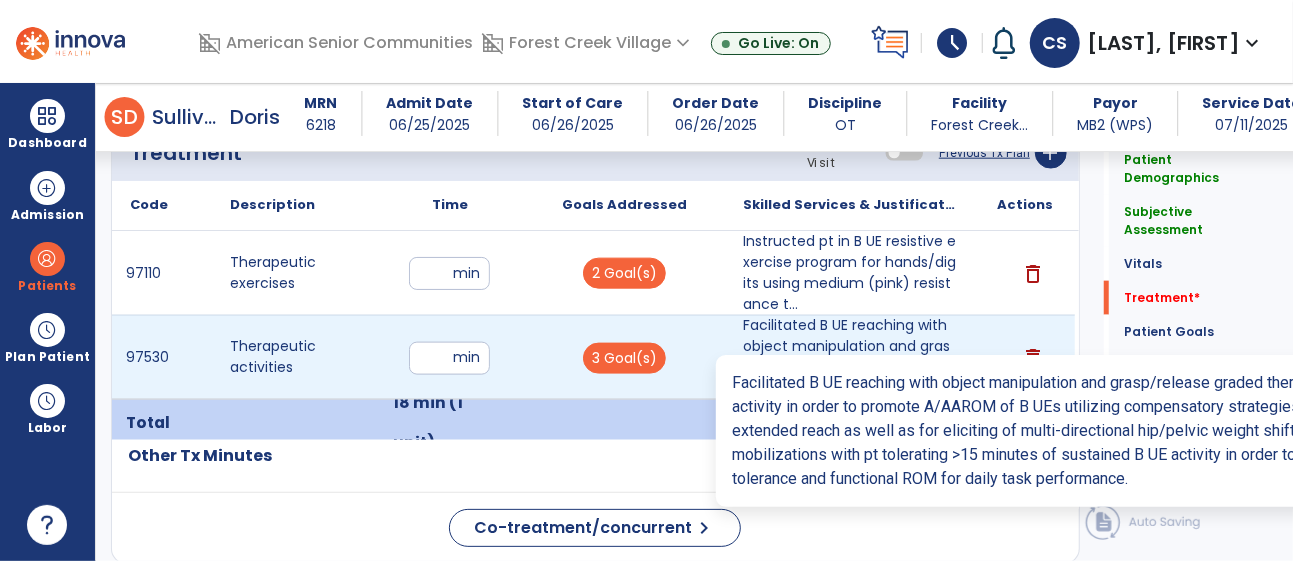 type on "**" 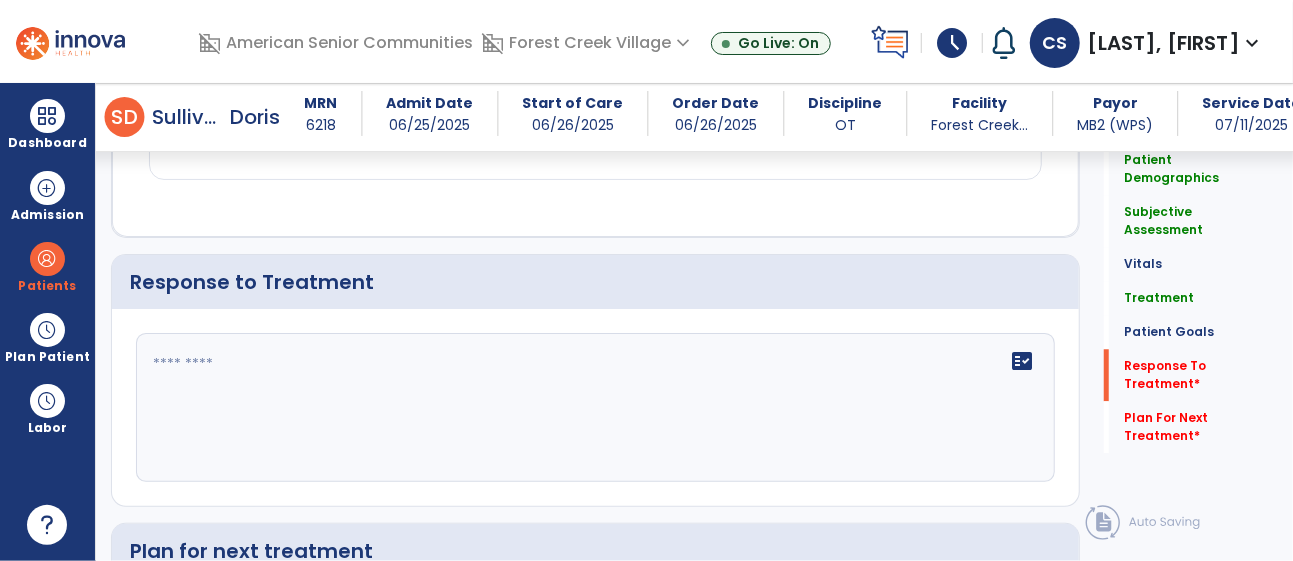 scroll, scrollTop: 2557, scrollLeft: 0, axis: vertical 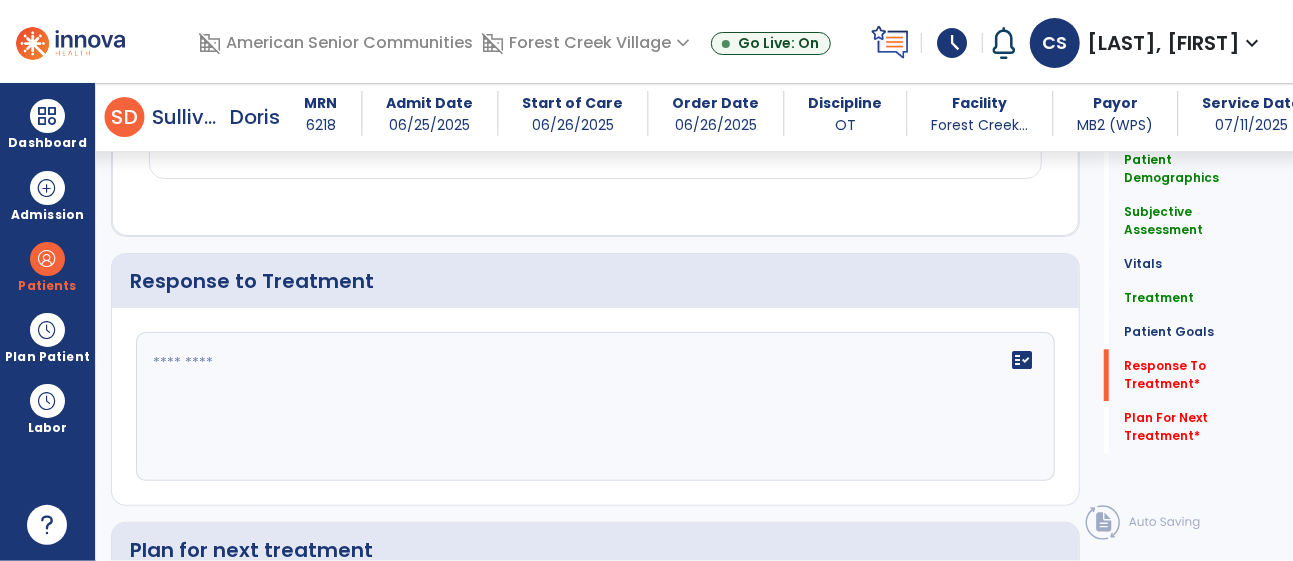 click 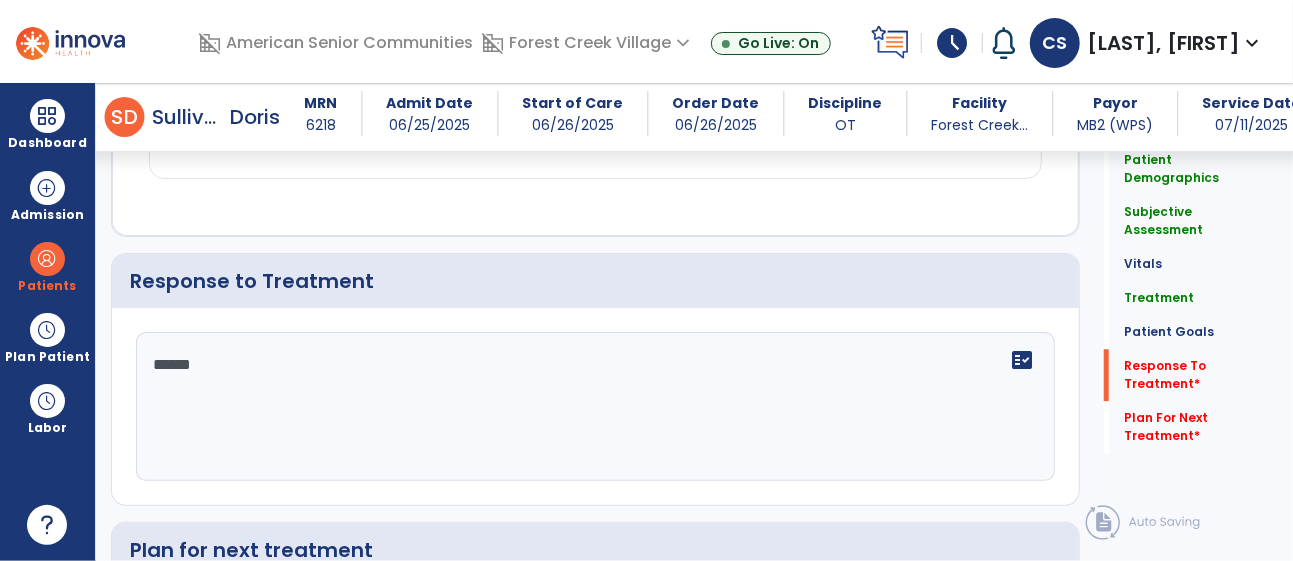 type on "*******" 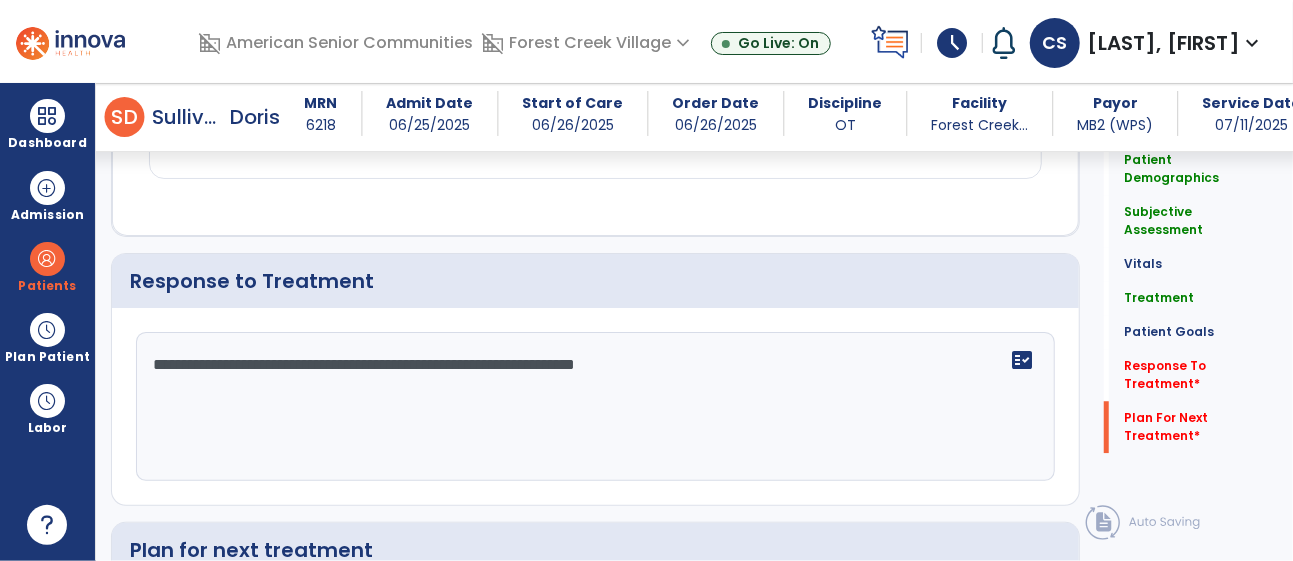 scroll, scrollTop: 2834, scrollLeft: 0, axis: vertical 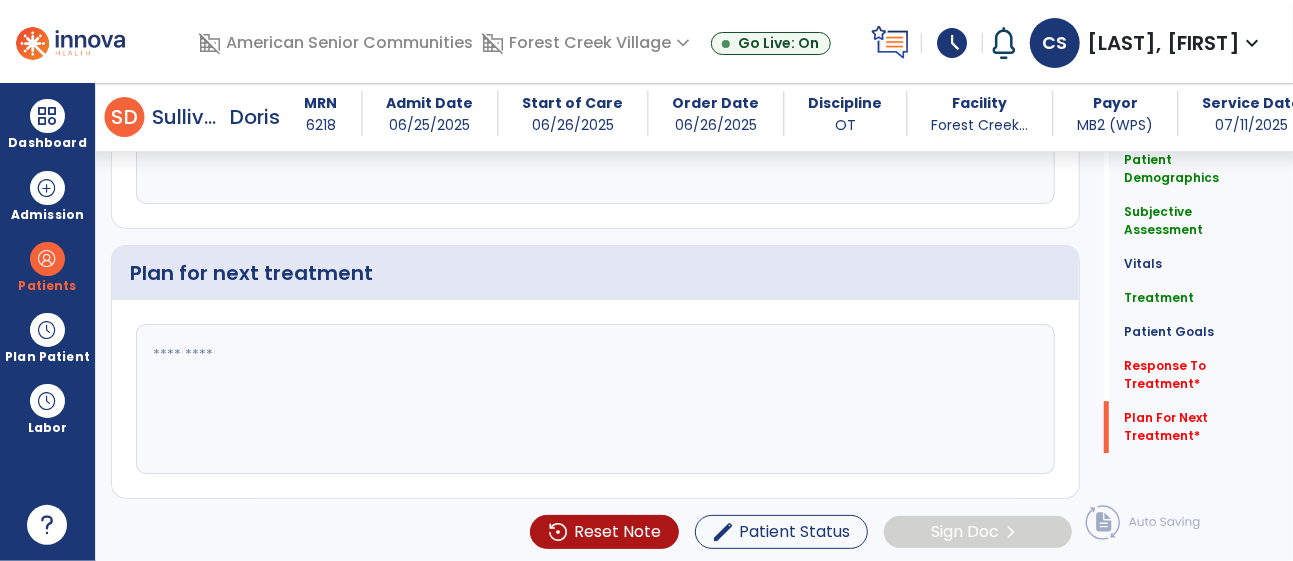 type on "**********" 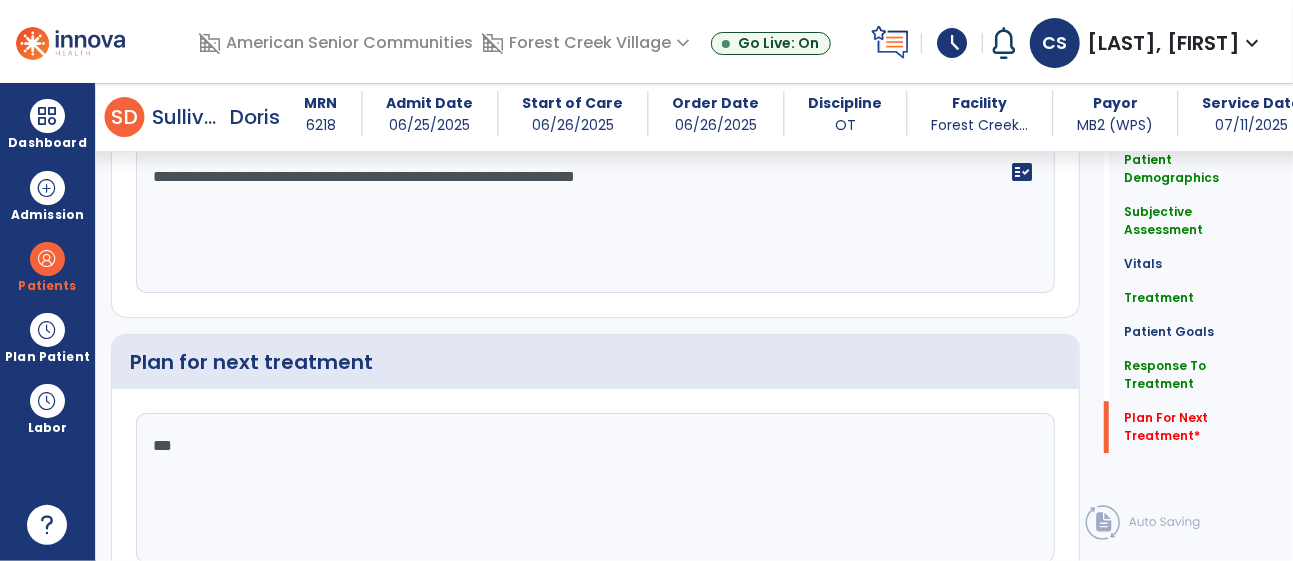 scroll, scrollTop: 2834, scrollLeft: 0, axis: vertical 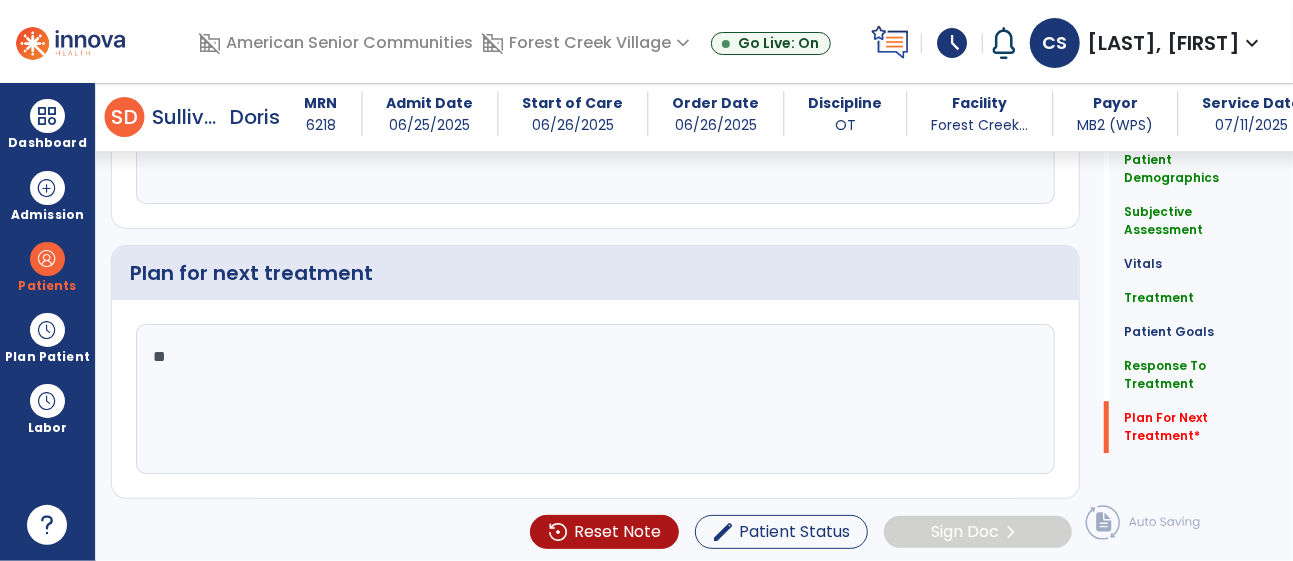 type on "*" 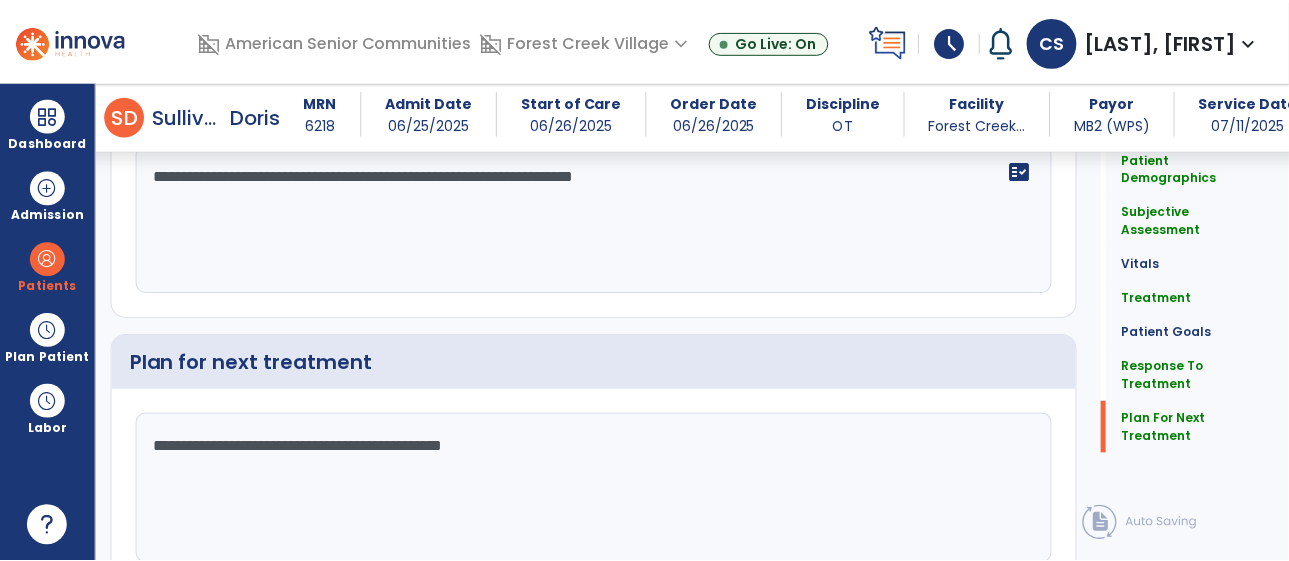 scroll, scrollTop: 2834, scrollLeft: 0, axis: vertical 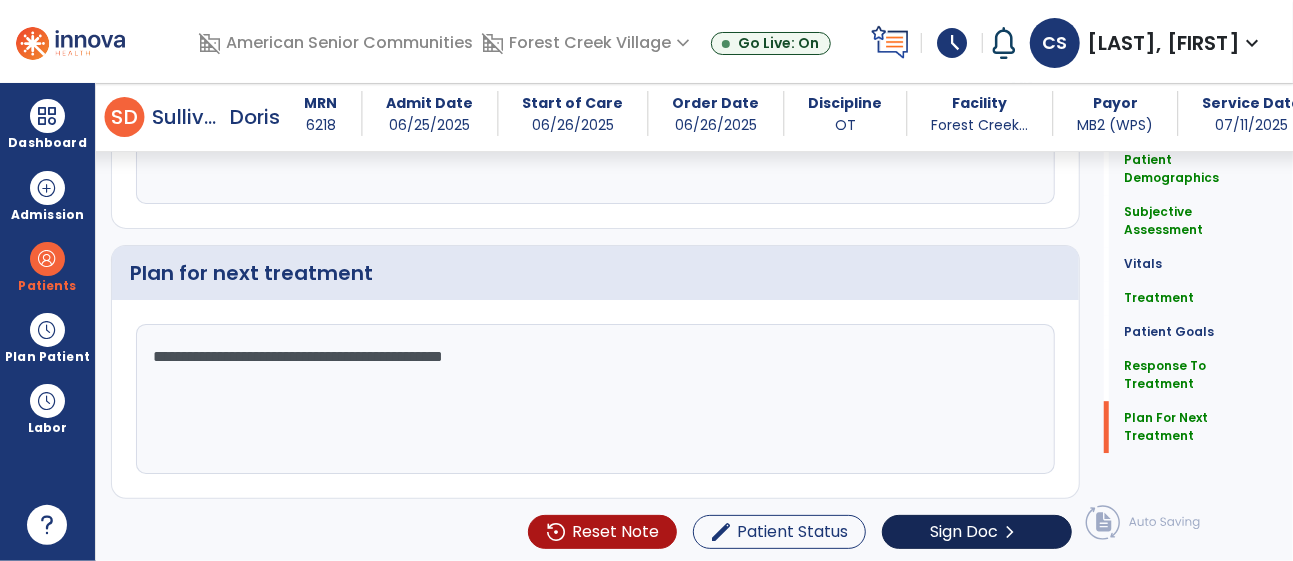 type on "**********" 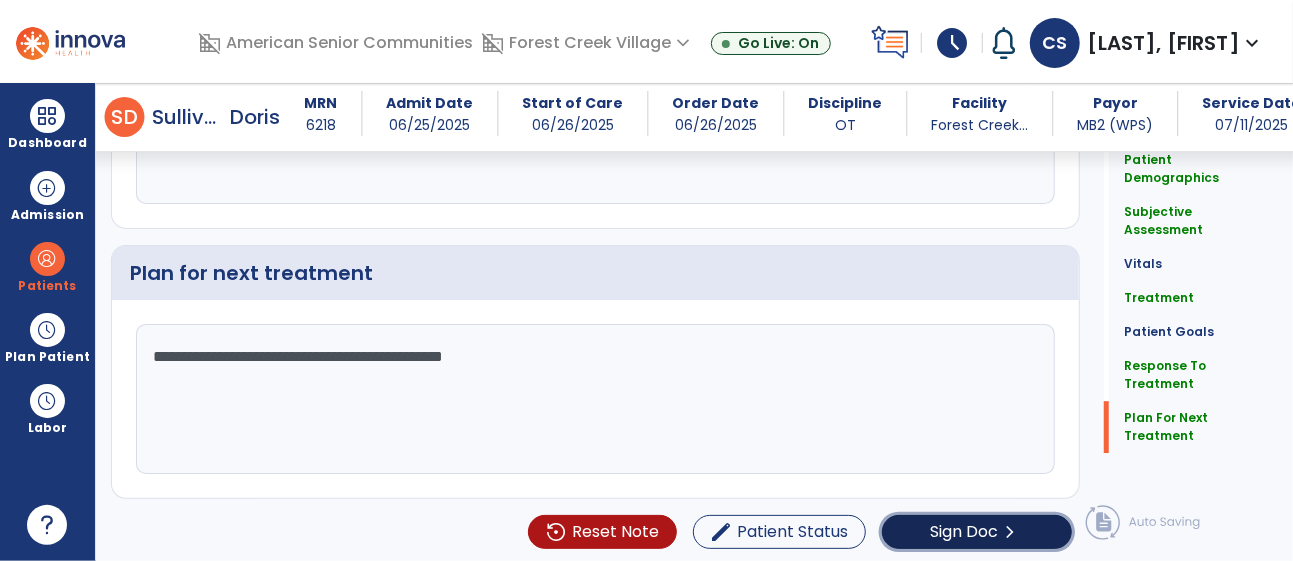 click on "Sign Doc" 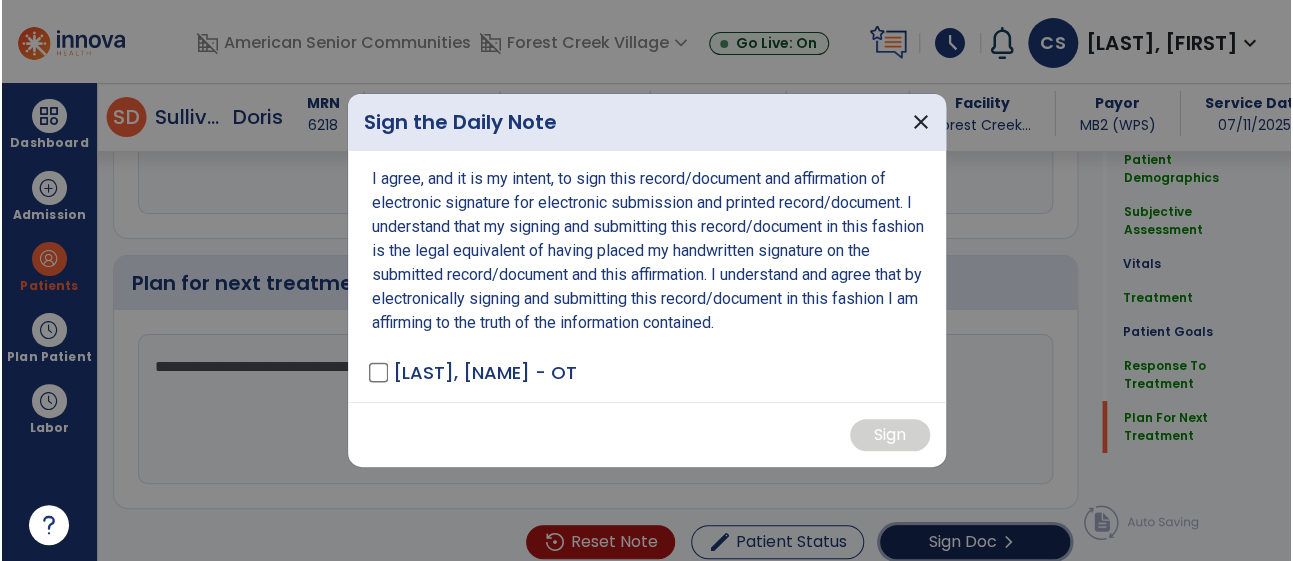 scroll, scrollTop: 2834, scrollLeft: 0, axis: vertical 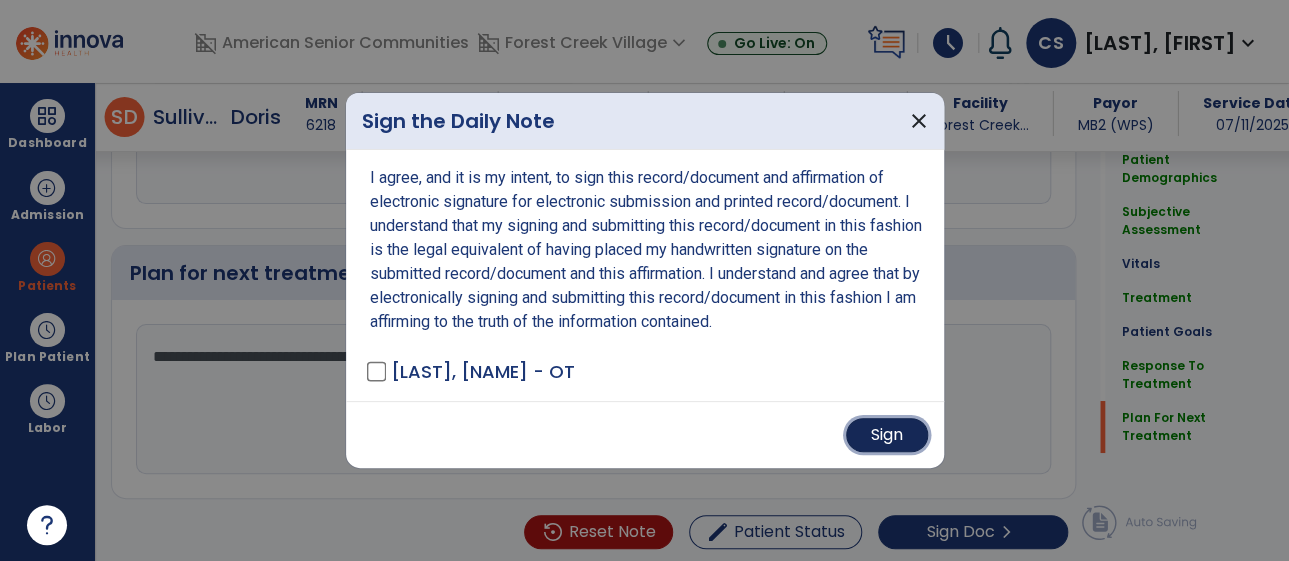 click on "Sign" at bounding box center [887, 435] 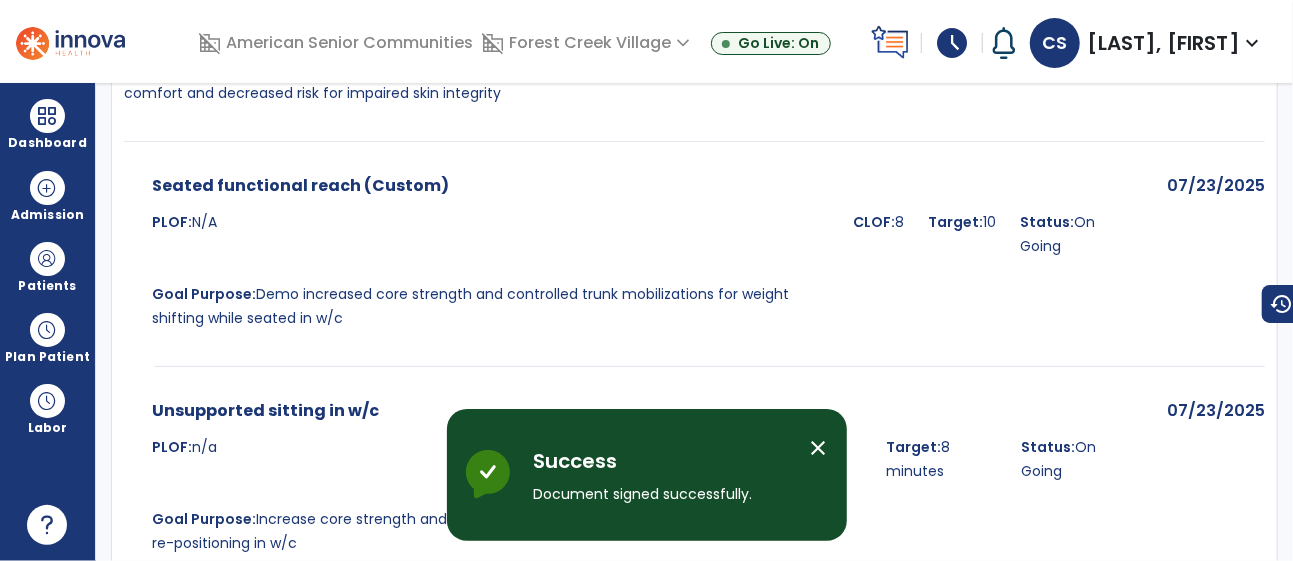 scroll, scrollTop: 0, scrollLeft: 0, axis: both 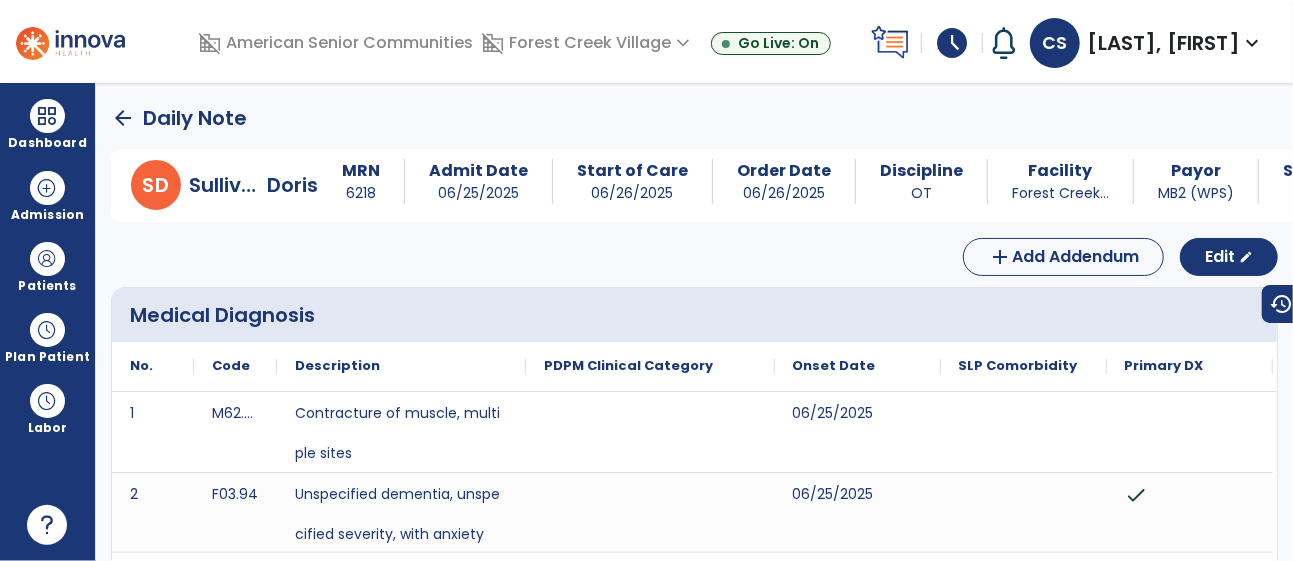 click on "arrow_back" 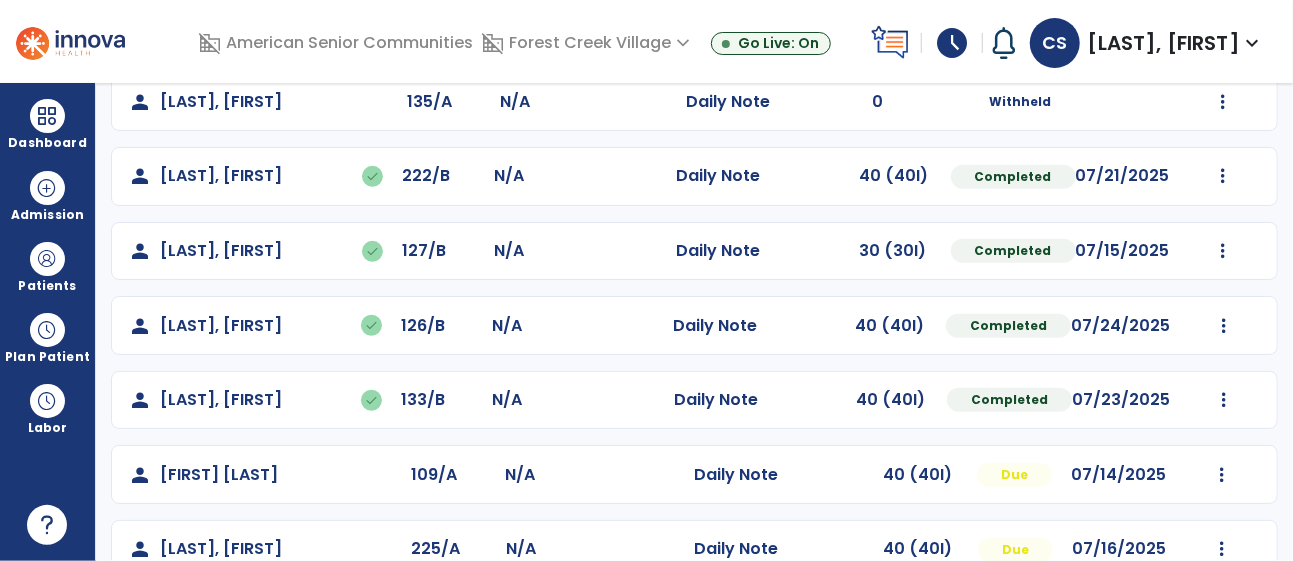 scroll, scrollTop: 623, scrollLeft: 0, axis: vertical 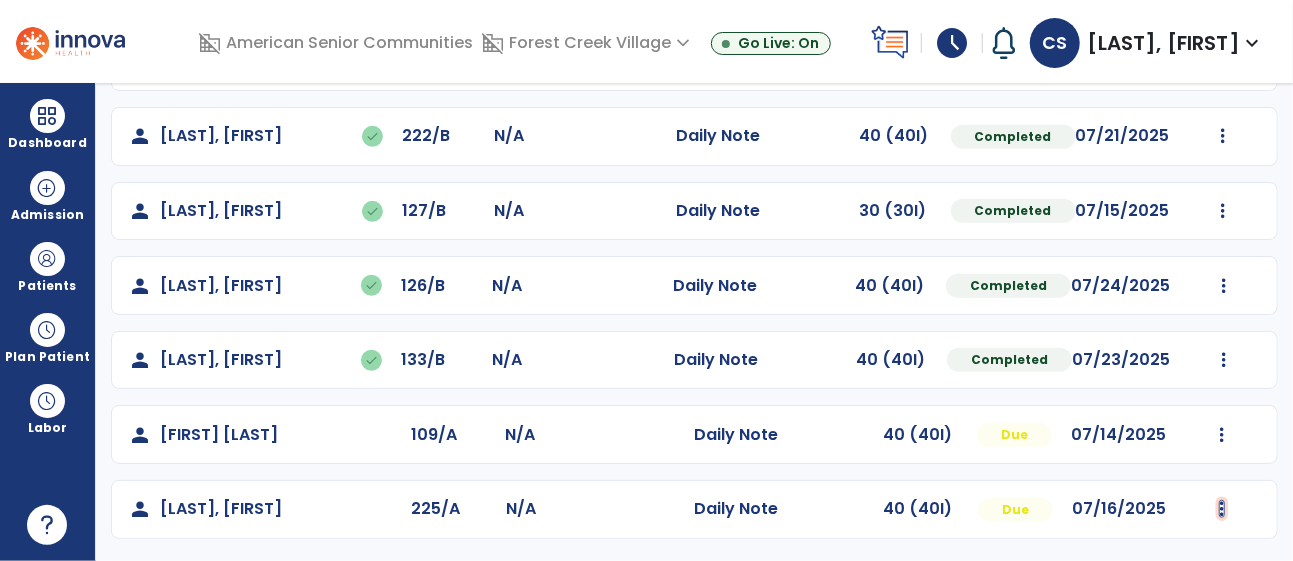 click at bounding box center (1224, -311) 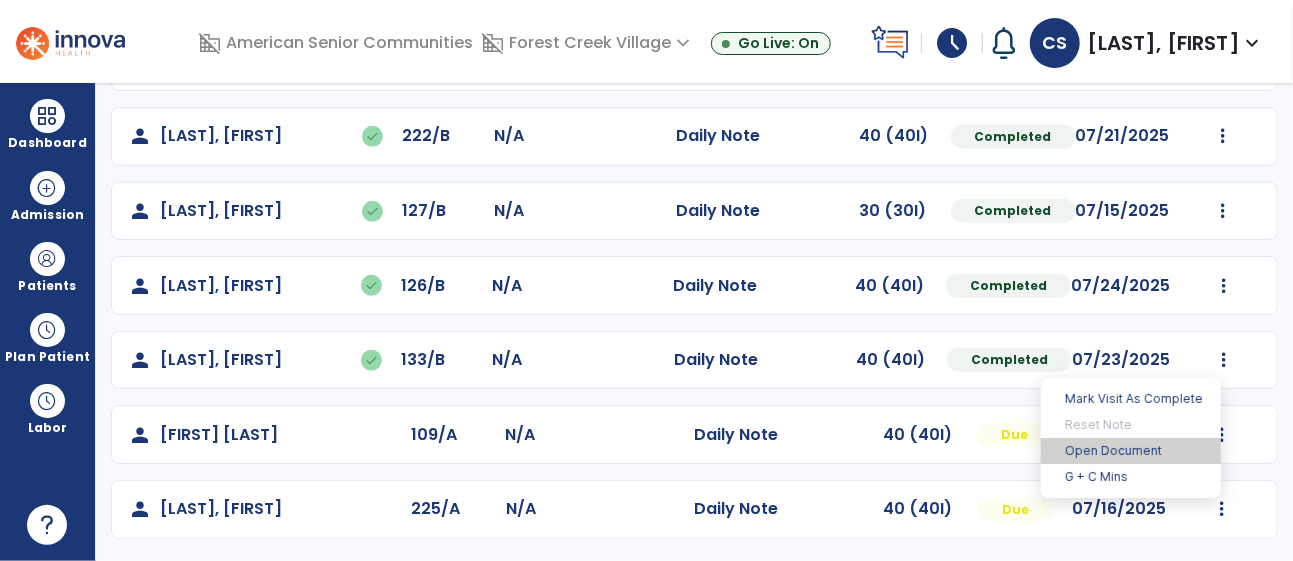 click on "Open Document" at bounding box center [1131, 451] 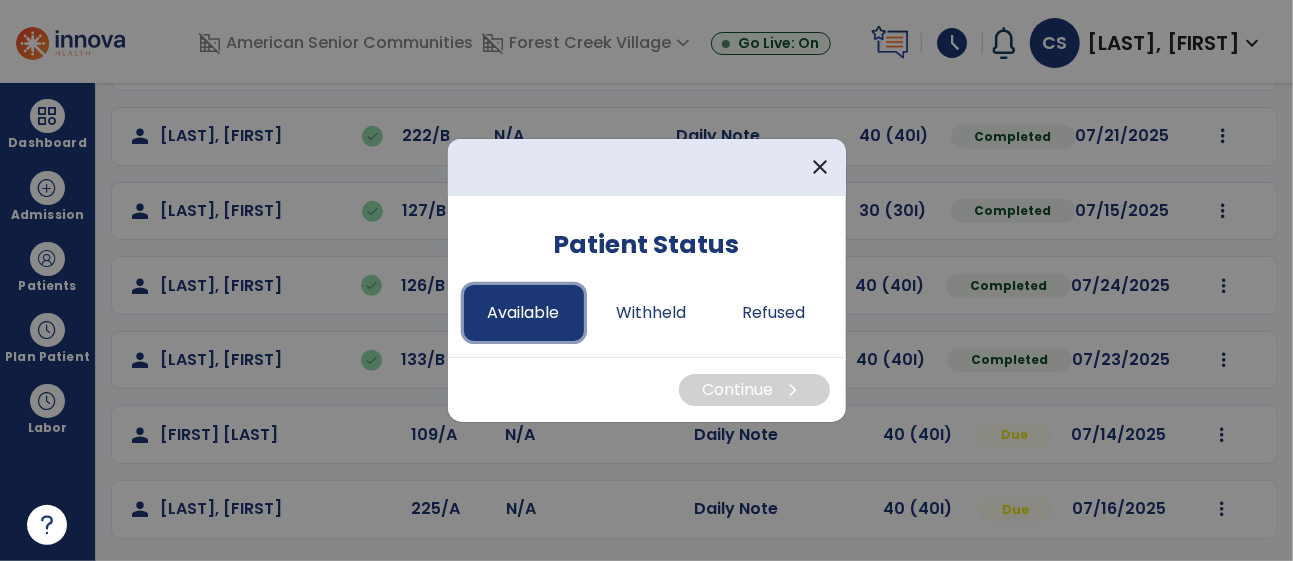click on "Available" at bounding box center (524, 313) 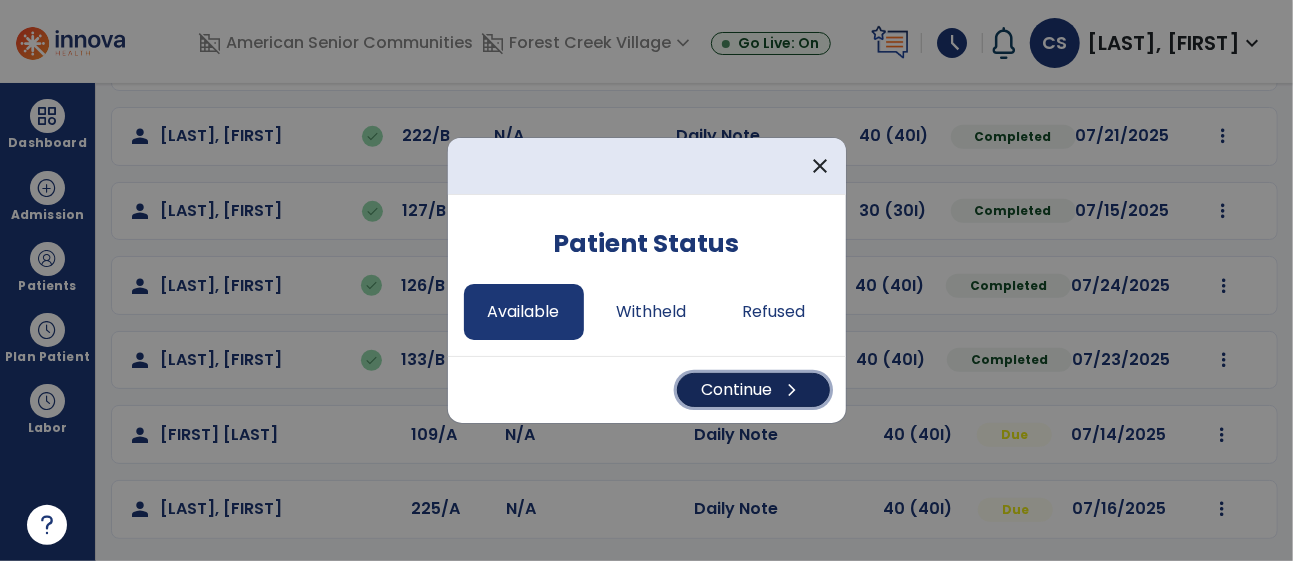 click on "Continue   chevron_right" at bounding box center [753, 390] 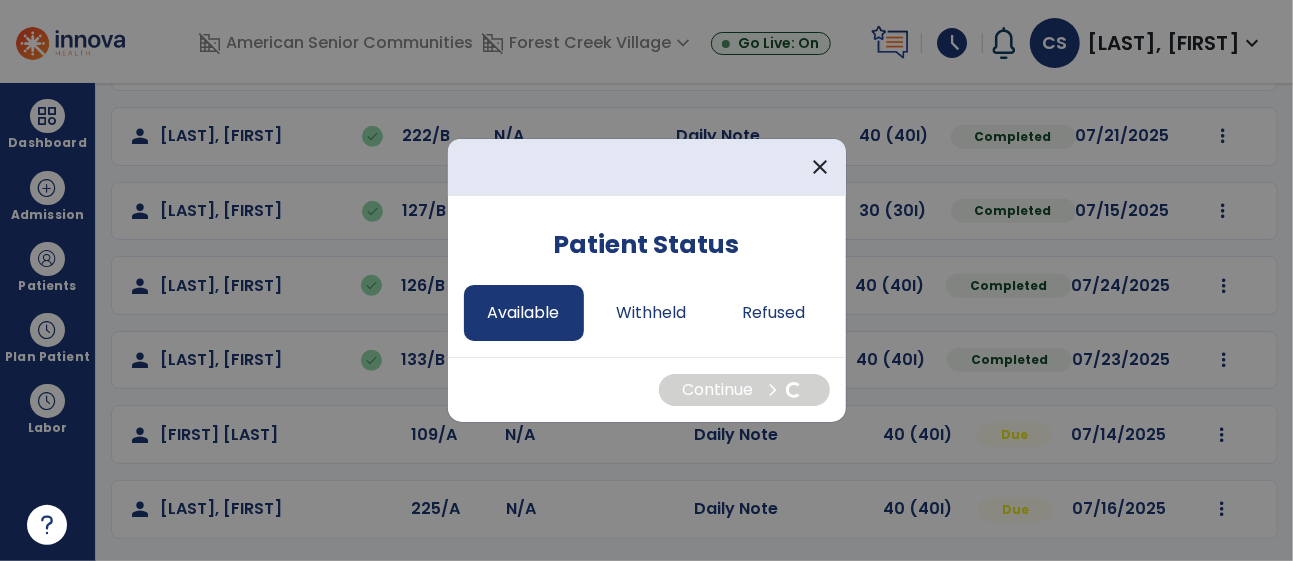 select on "*" 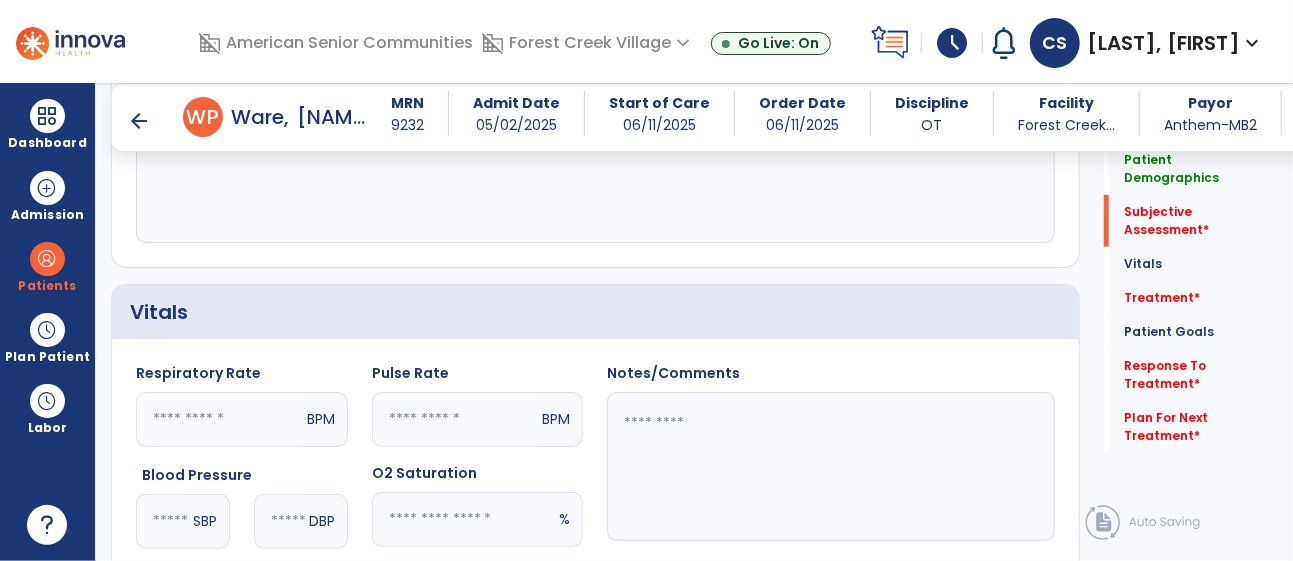 scroll, scrollTop: 618, scrollLeft: 0, axis: vertical 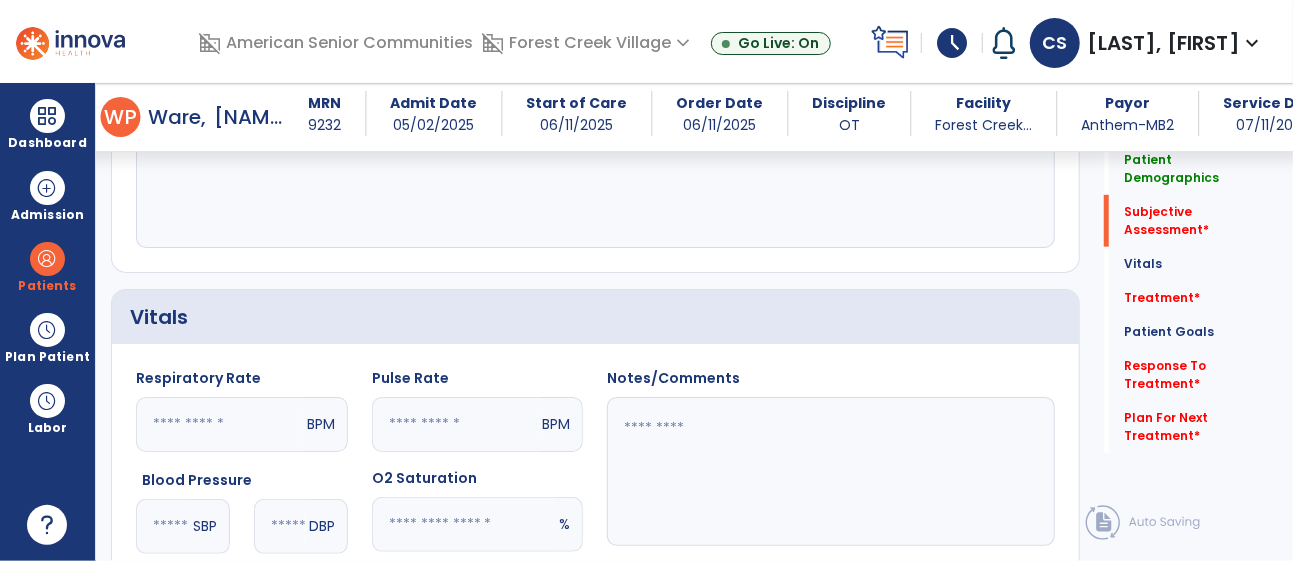 click 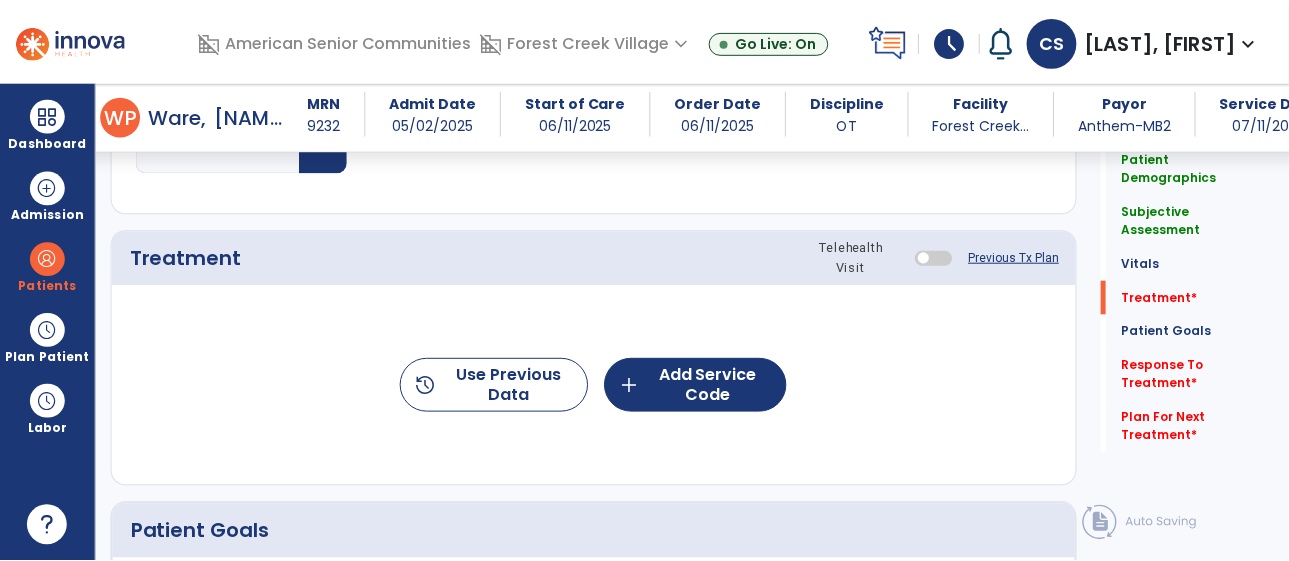 scroll, scrollTop: 1109, scrollLeft: 0, axis: vertical 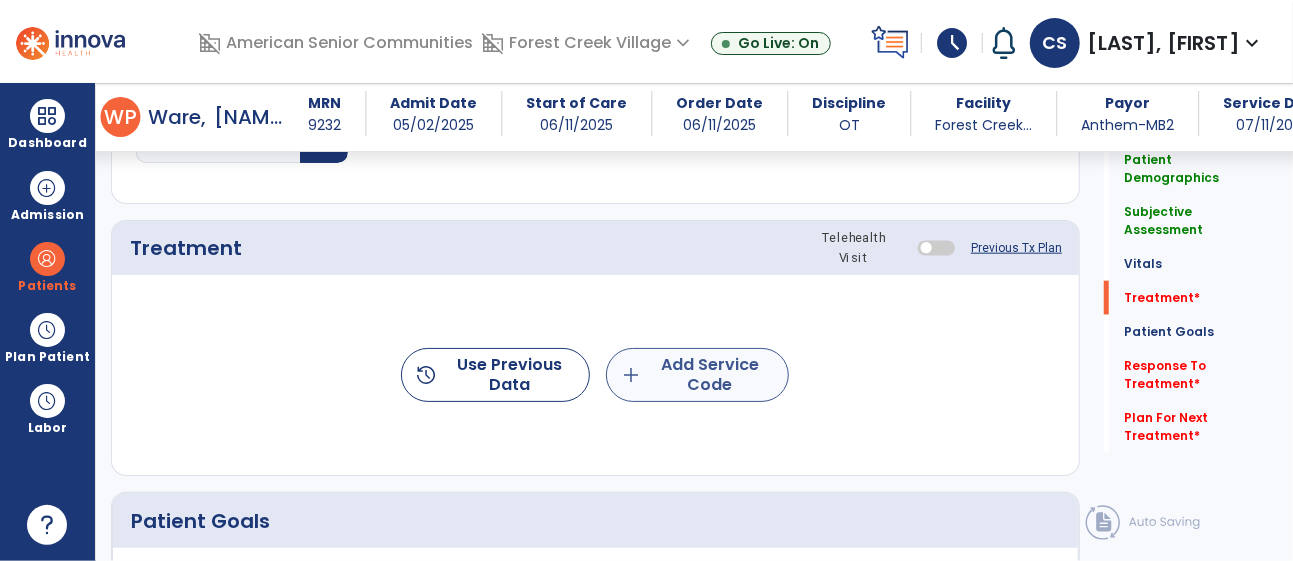 type on "**********" 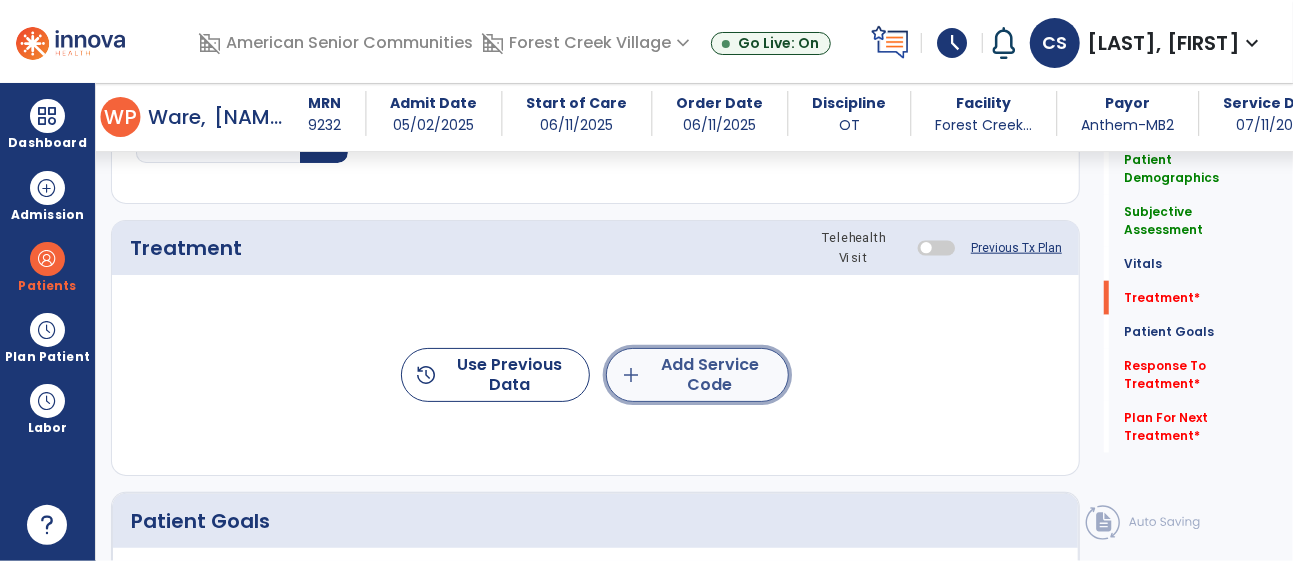 click on "add  Add Service Code" 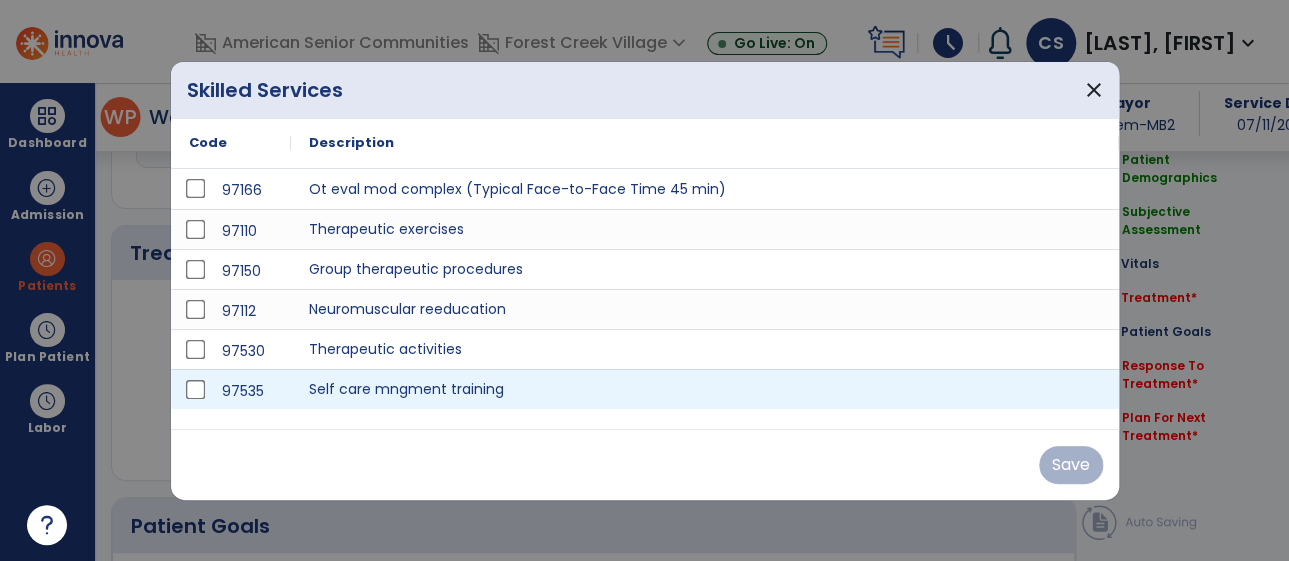 scroll, scrollTop: 1109, scrollLeft: 0, axis: vertical 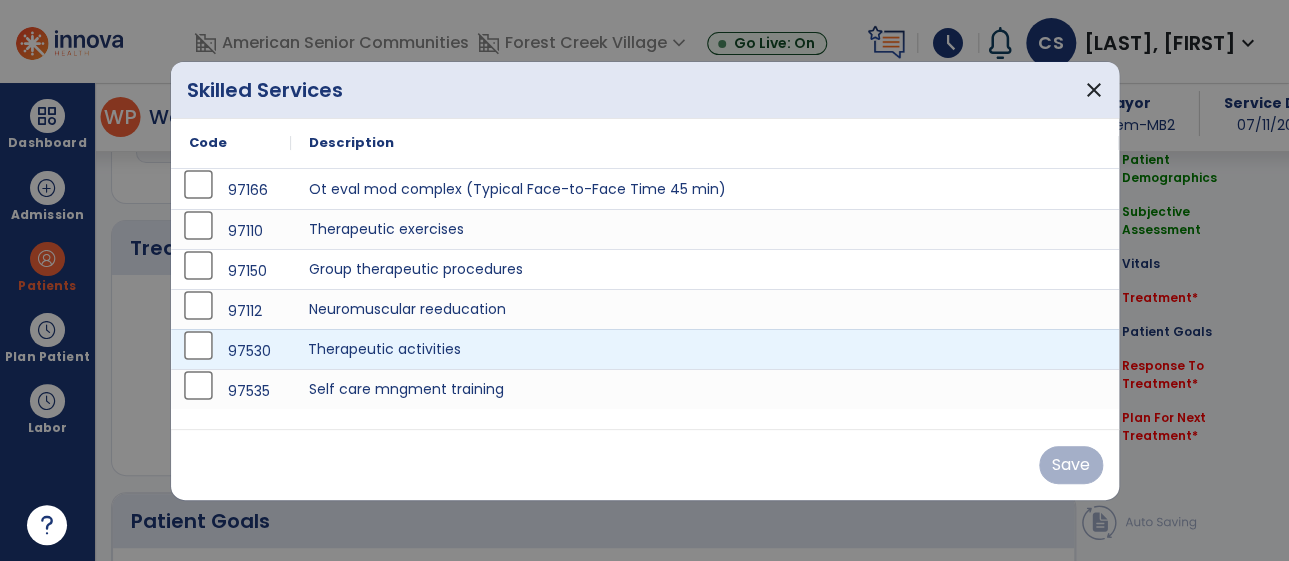 click on "Therapeutic activities" at bounding box center [705, 349] 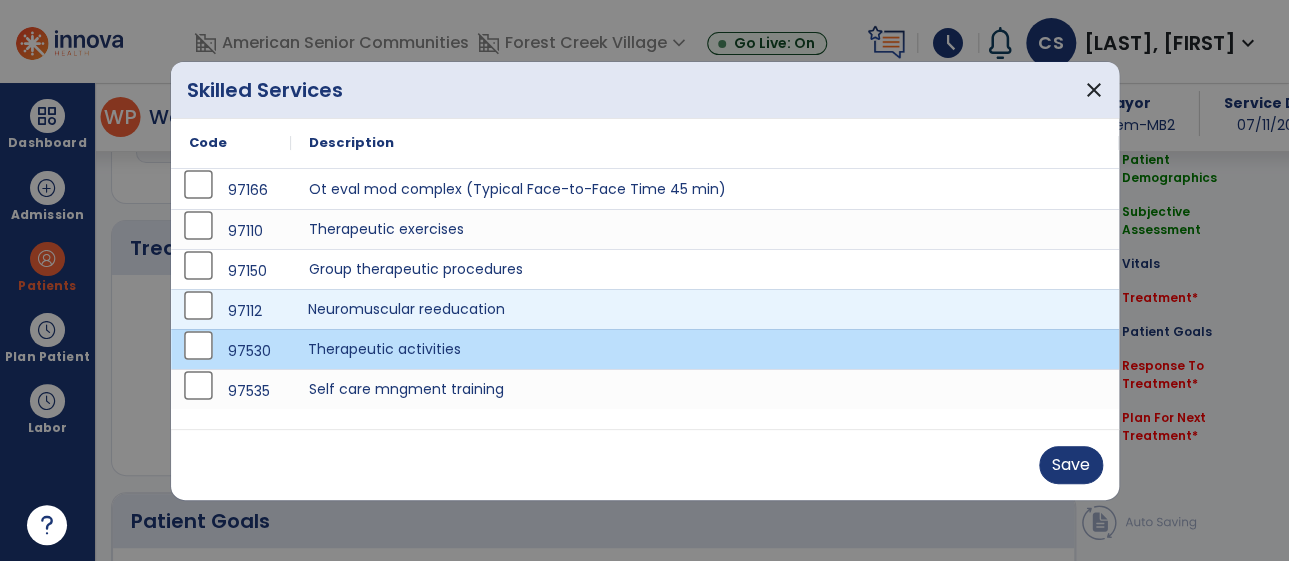 click on "Neuromuscular reeducation" at bounding box center [705, 309] 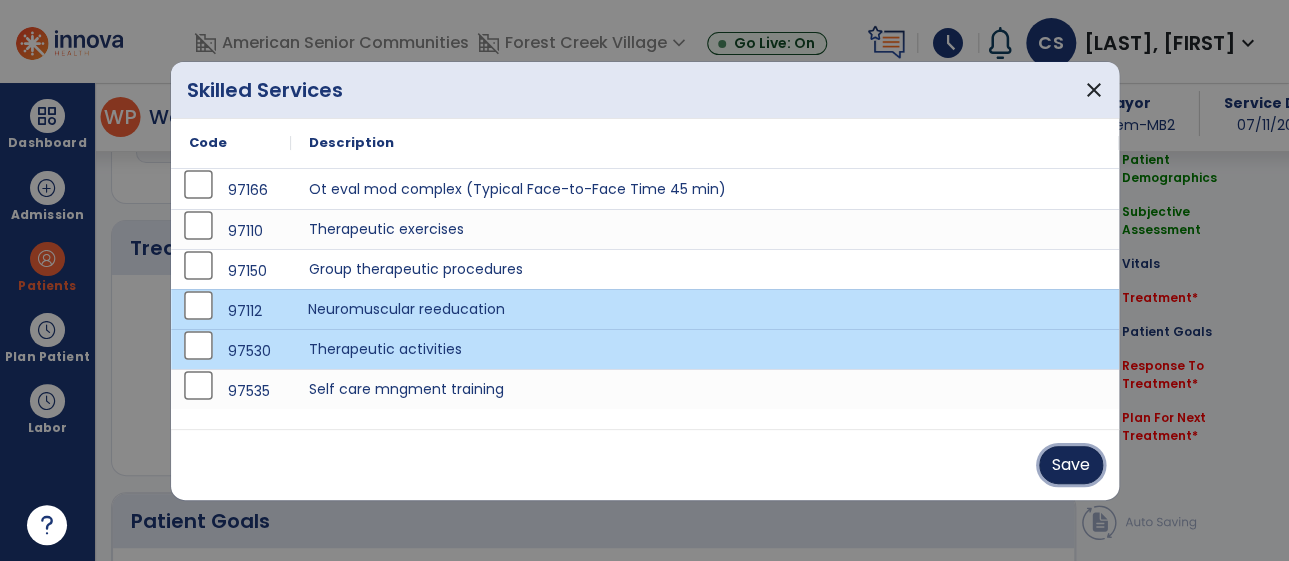 click on "Save" at bounding box center [1071, 465] 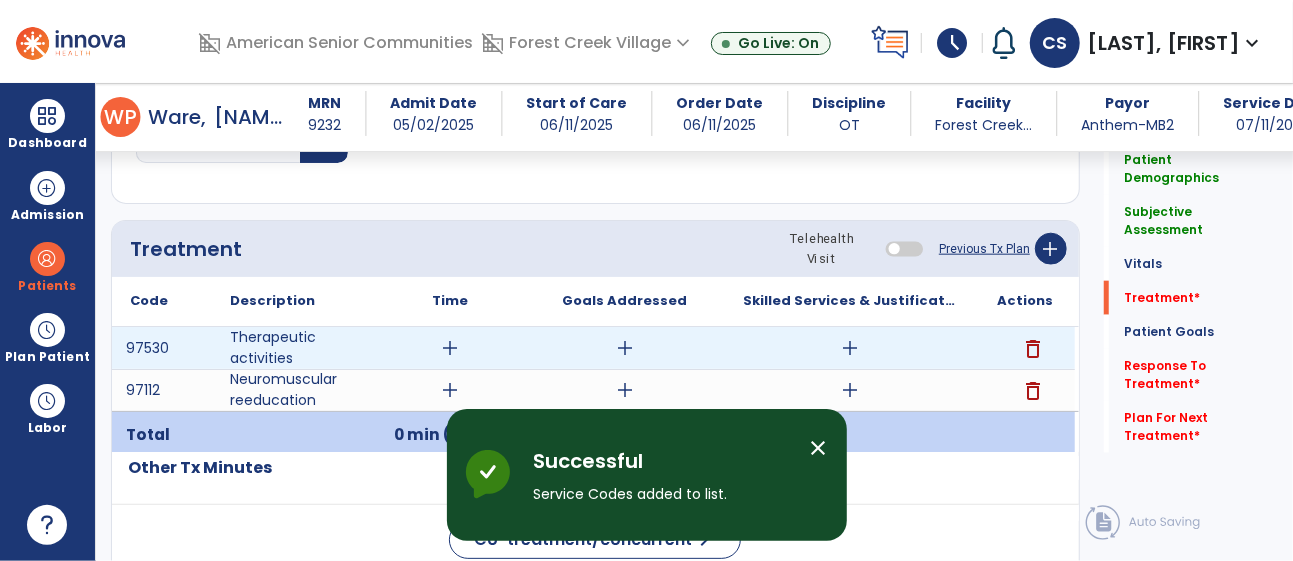 click on "add" at bounding box center [625, 348] 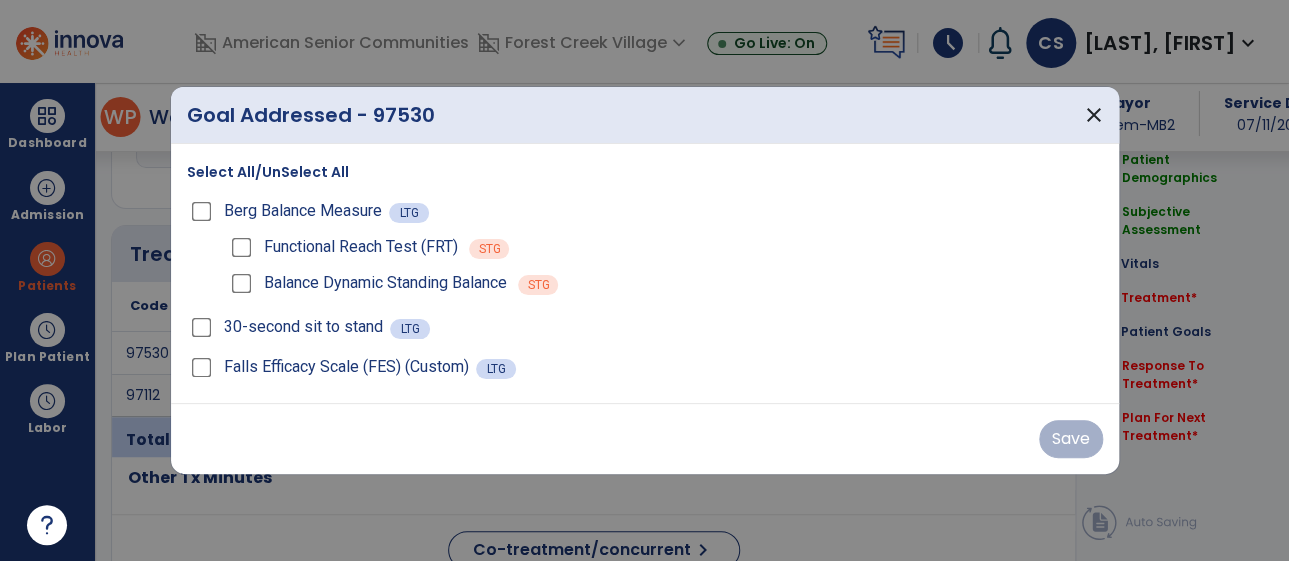 scroll, scrollTop: 1109, scrollLeft: 0, axis: vertical 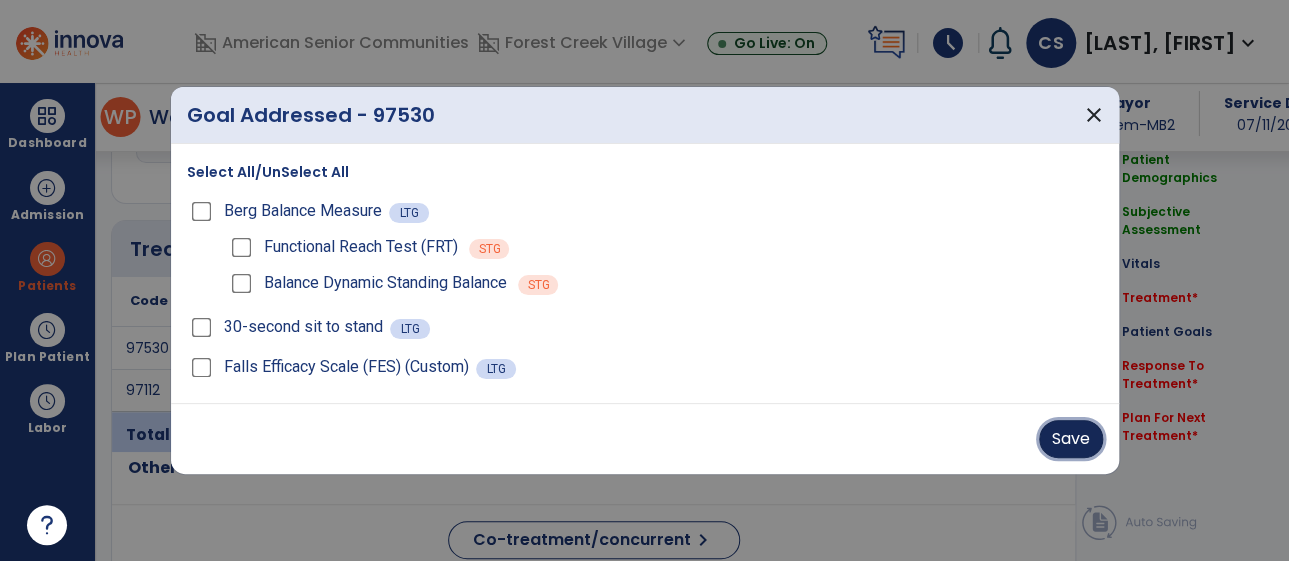 click on "Save" at bounding box center (1071, 439) 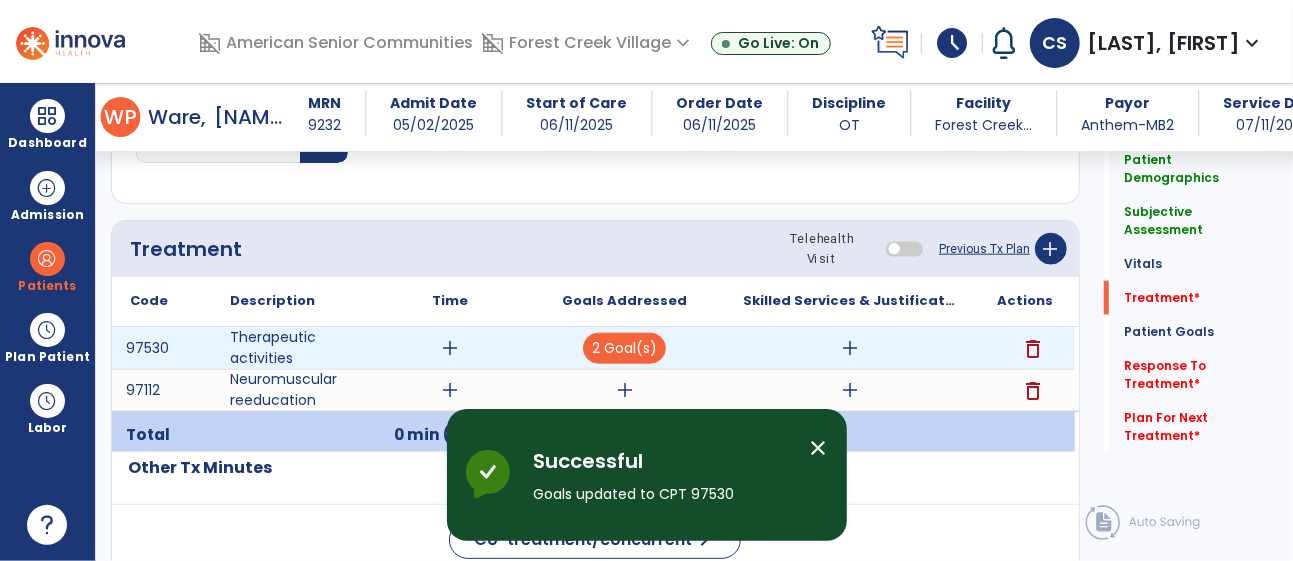 click on "add" at bounding box center [850, 348] 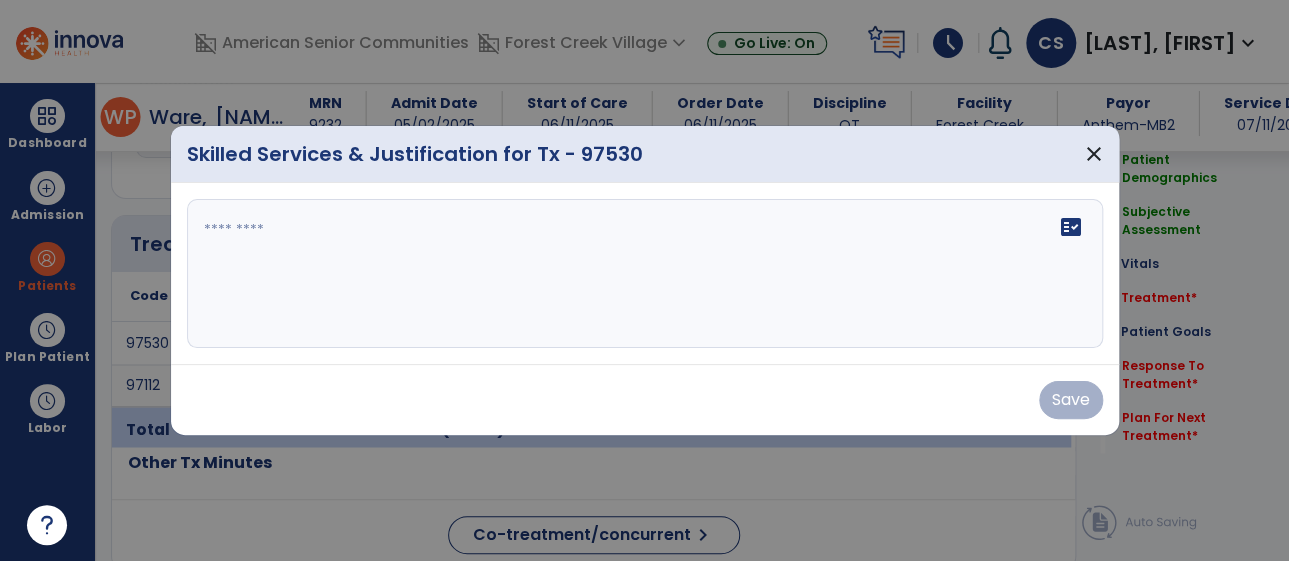 scroll, scrollTop: 1109, scrollLeft: 0, axis: vertical 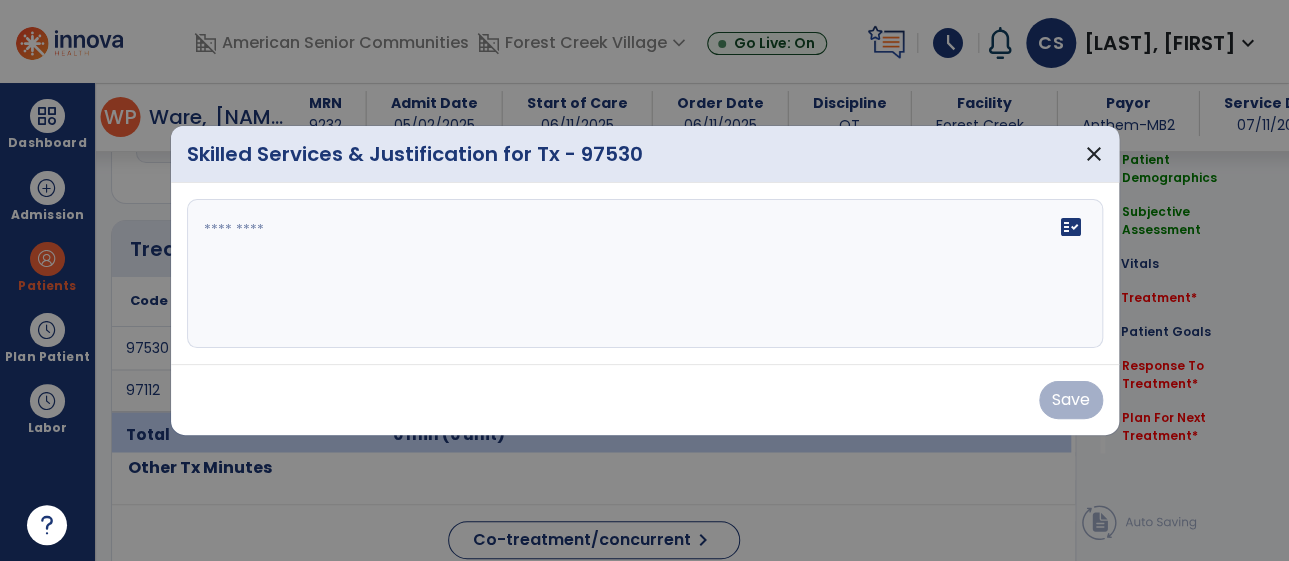 click on "fact_check" at bounding box center [645, 274] 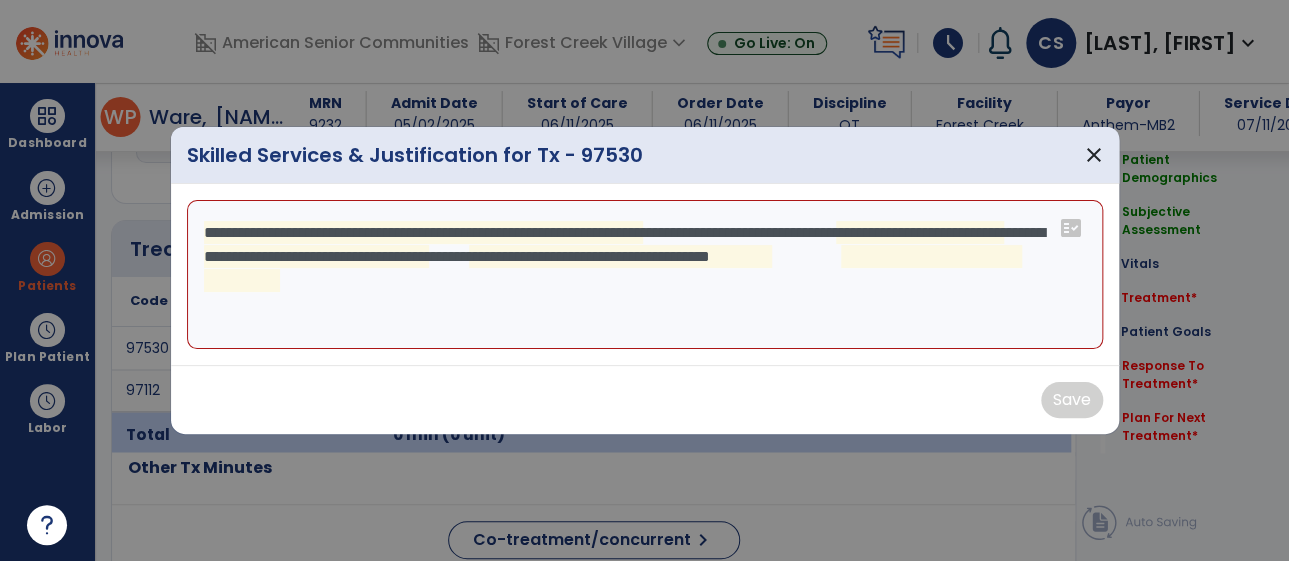 click on "**********" at bounding box center (645, 275) 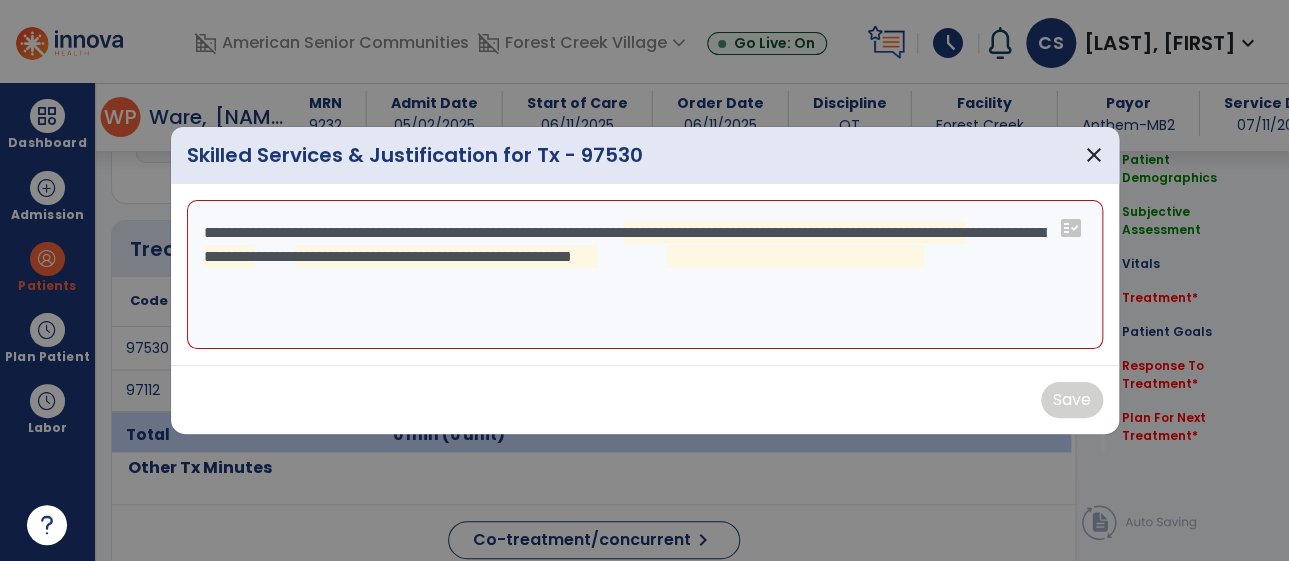 click on "**********" at bounding box center [645, 275] 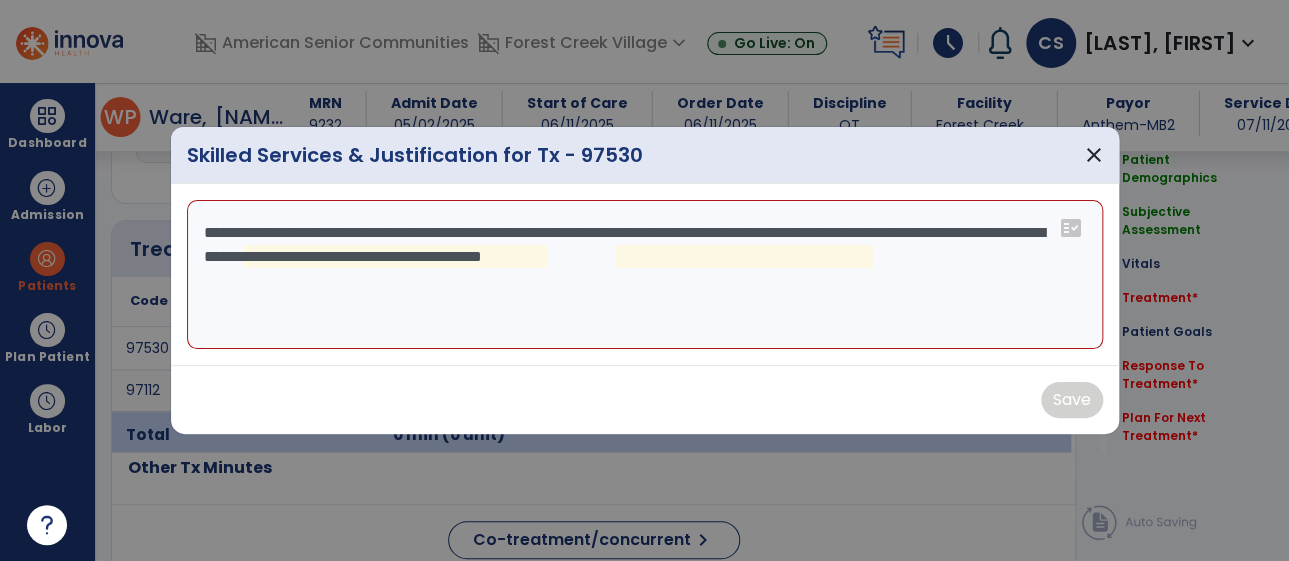 click on "**********" at bounding box center [645, 275] 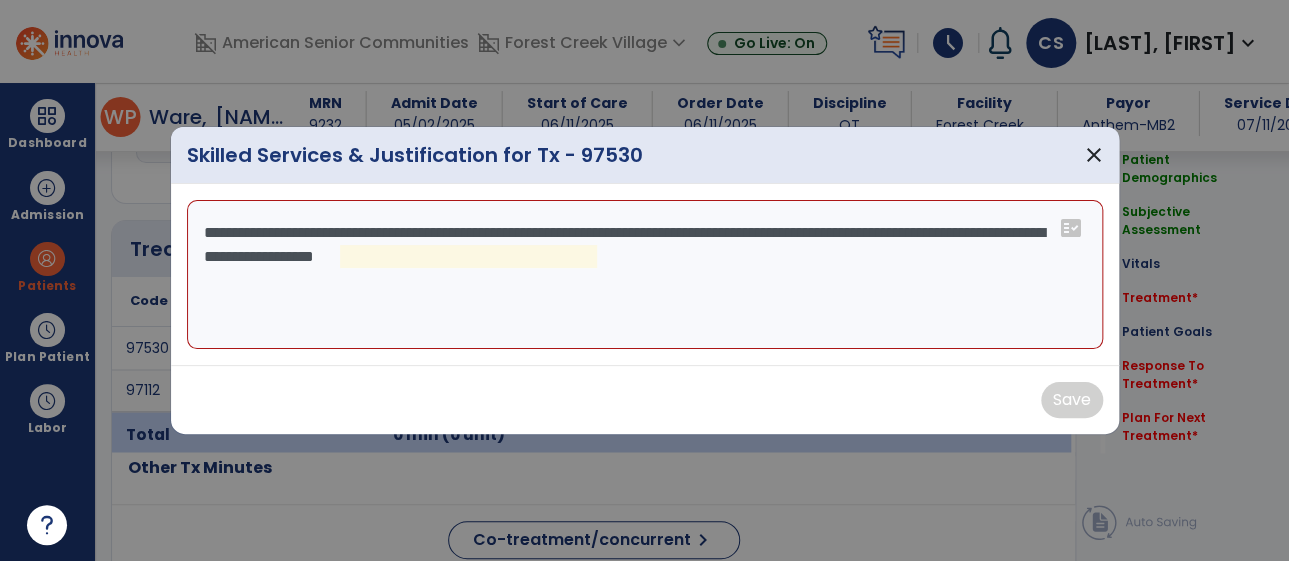 click on "**********" at bounding box center [645, 275] 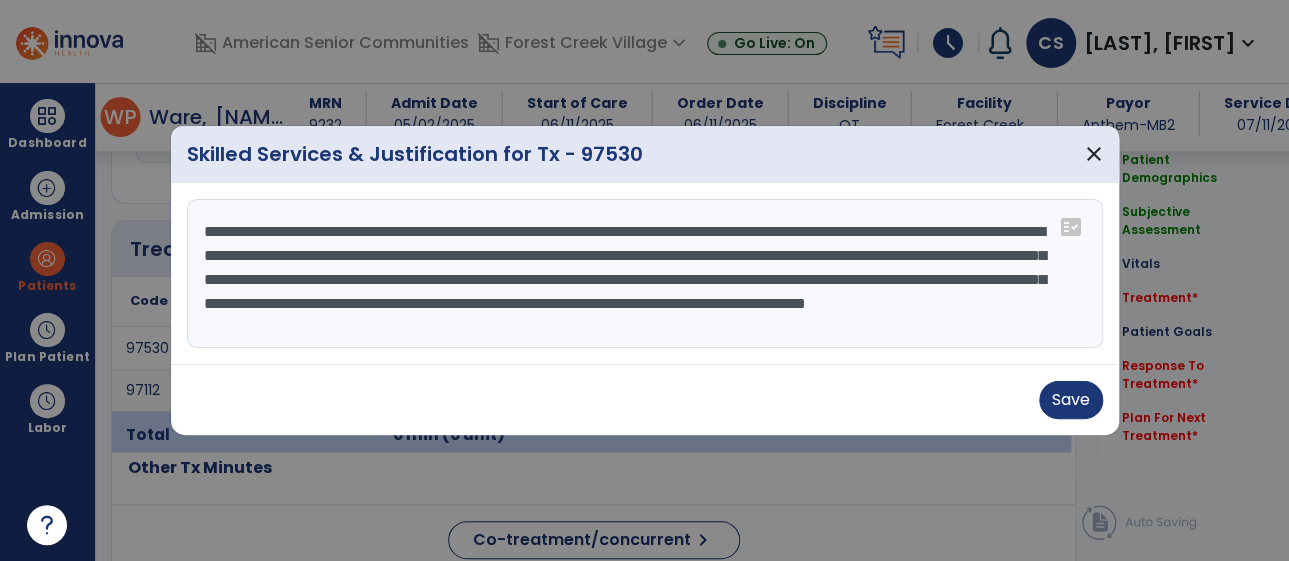 scroll, scrollTop: 16, scrollLeft: 0, axis: vertical 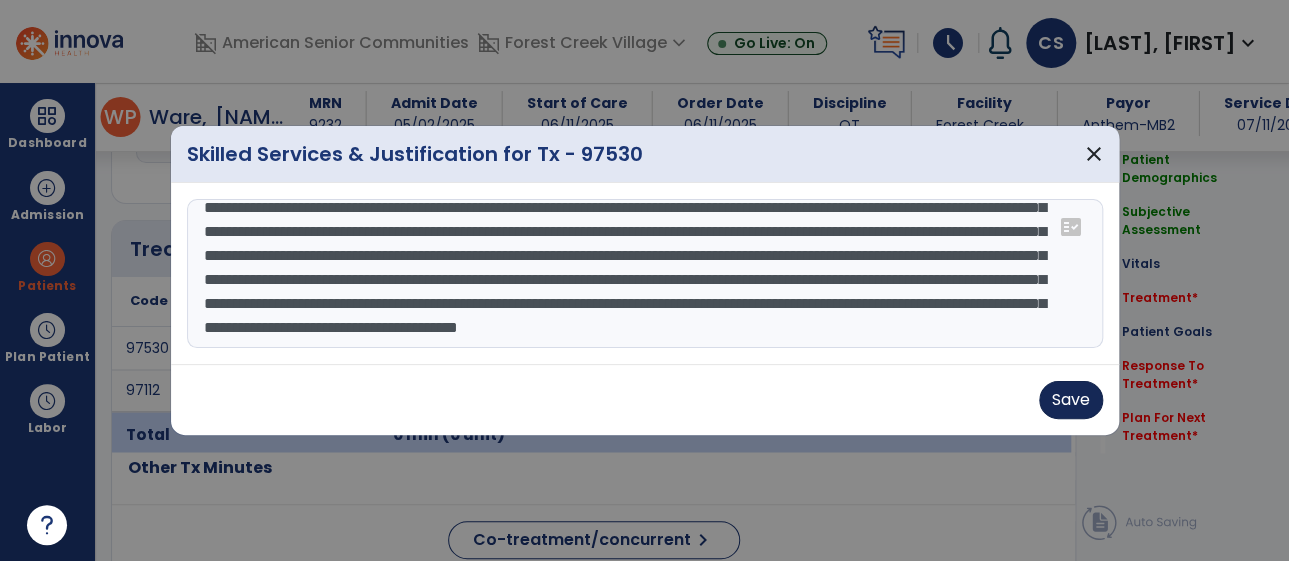 type on "**********" 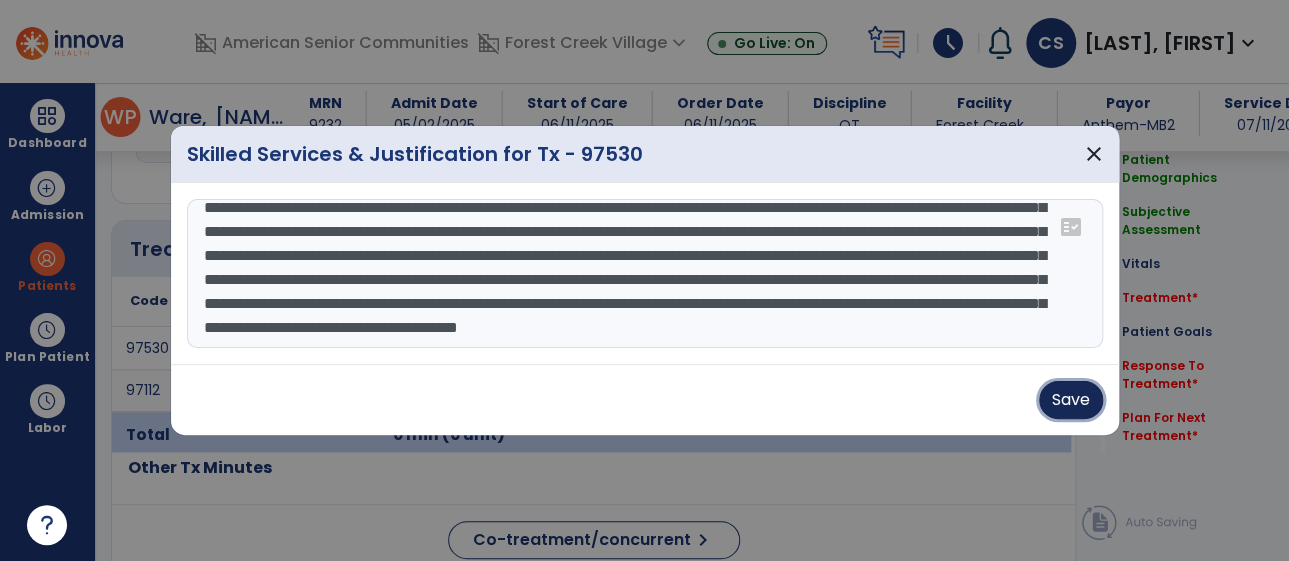 click on "Save" at bounding box center [1071, 400] 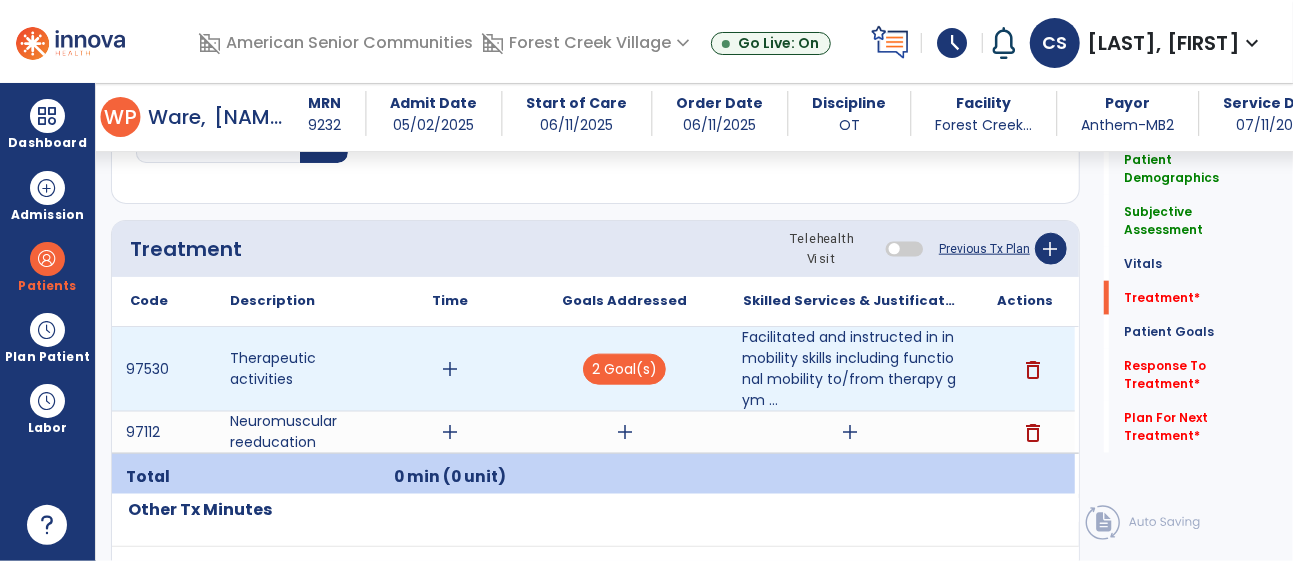 click on "add" at bounding box center (450, 369) 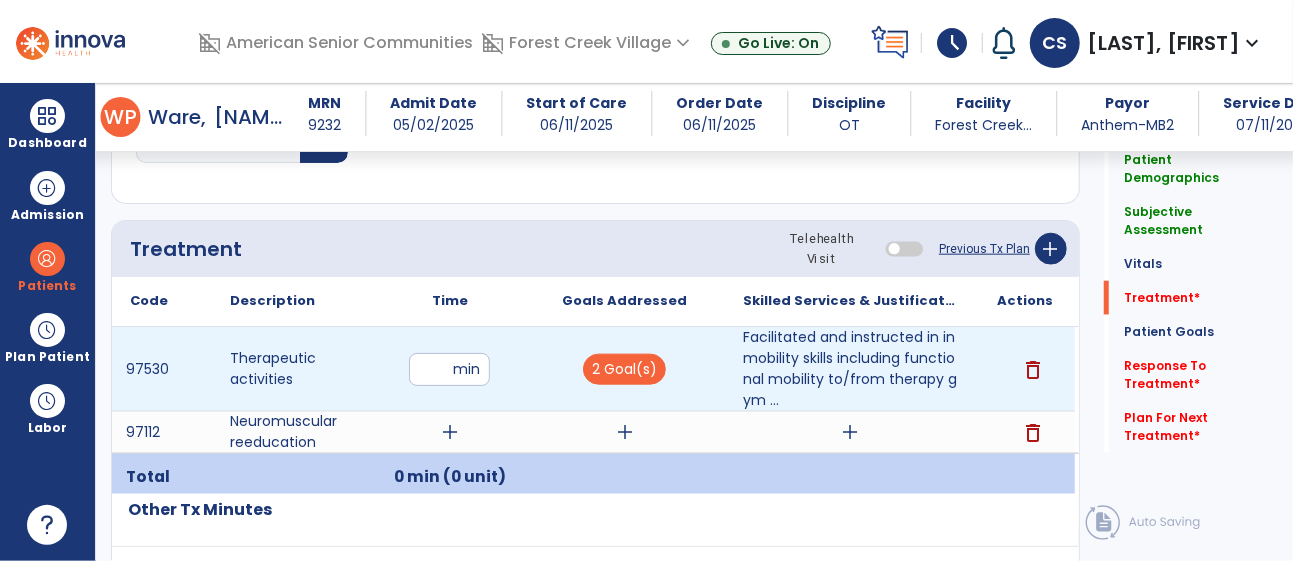 type on "**" 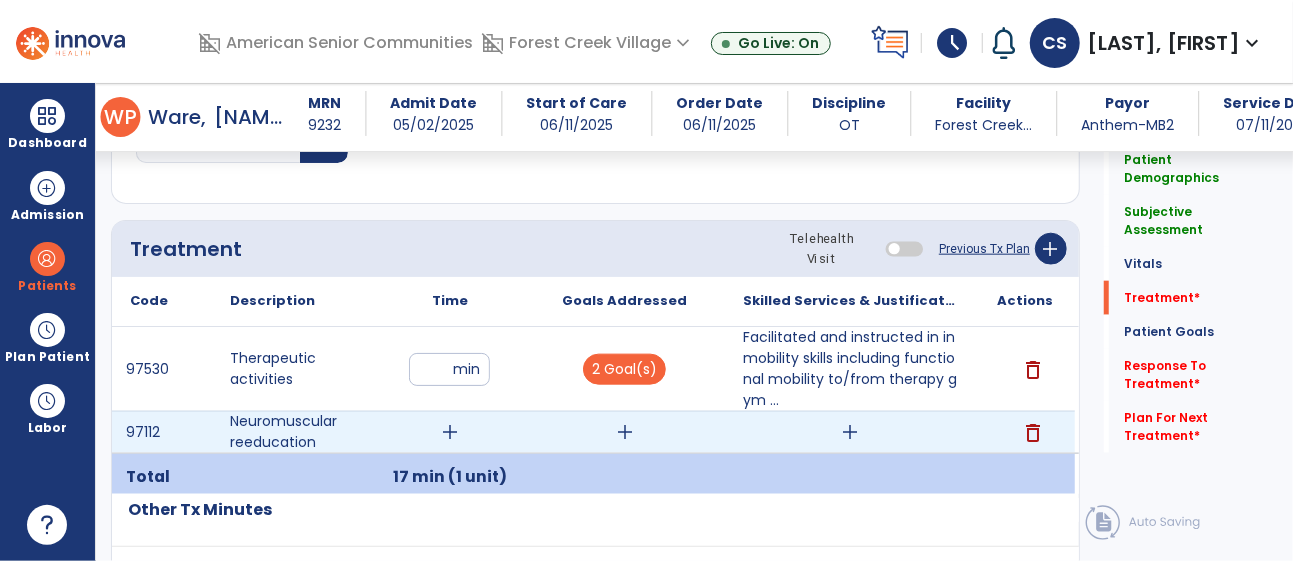 click on "add" at bounding box center (450, 432) 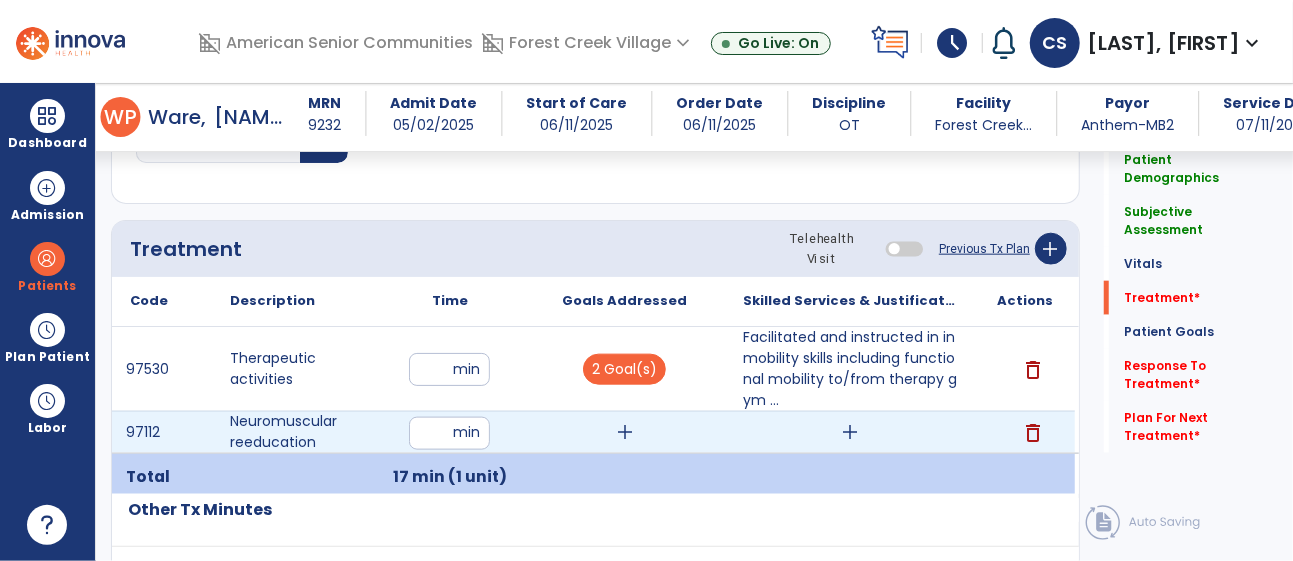 type on "**" 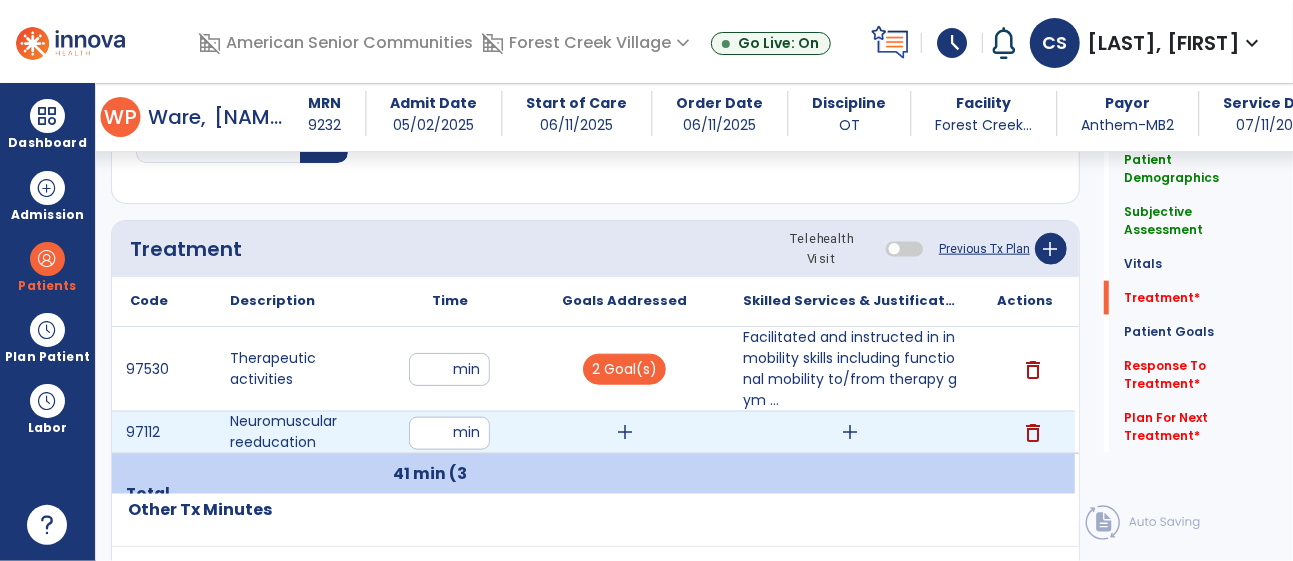 click on "add" at bounding box center (625, 432) 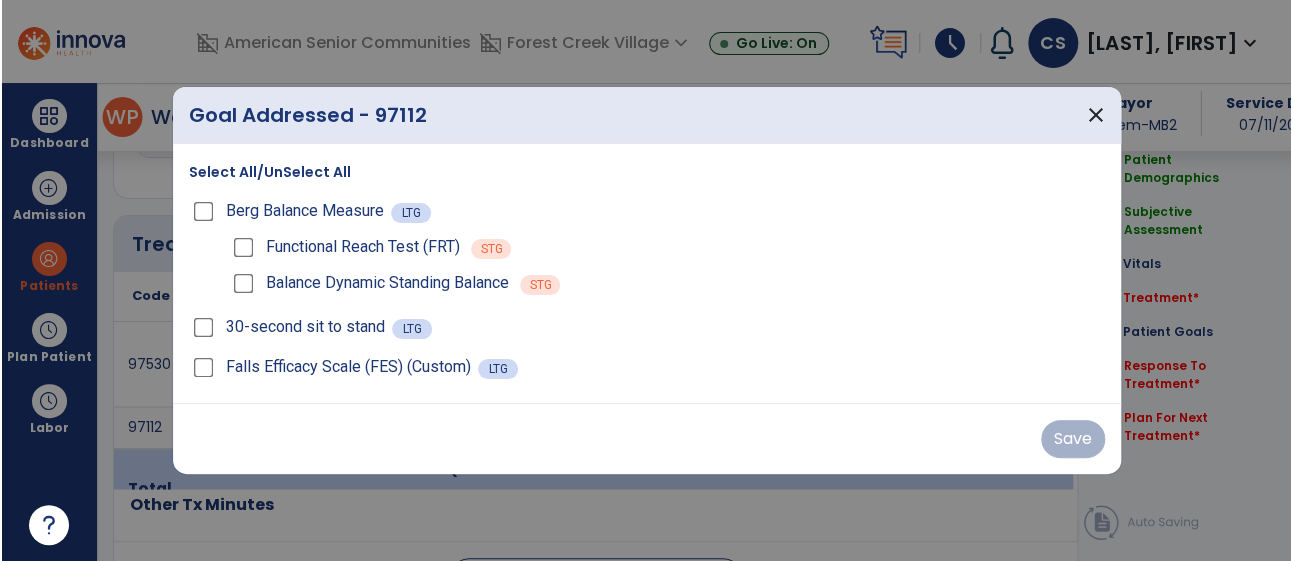 scroll, scrollTop: 1109, scrollLeft: 0, axis: vertical 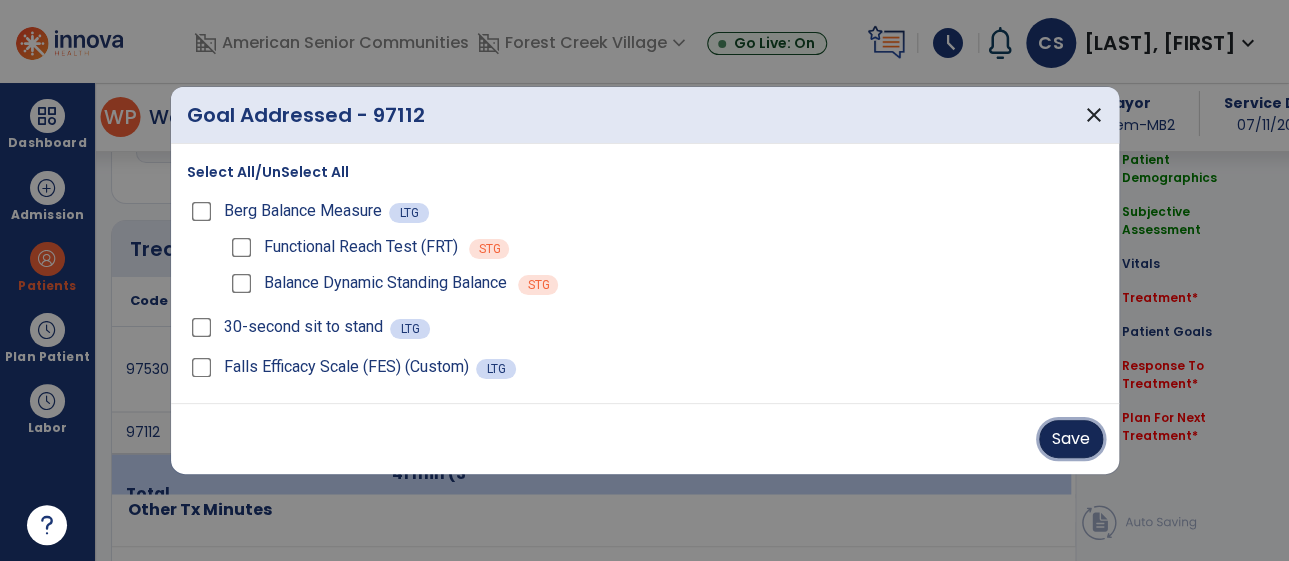 click on "Save" at bounding box center (1071, 439) 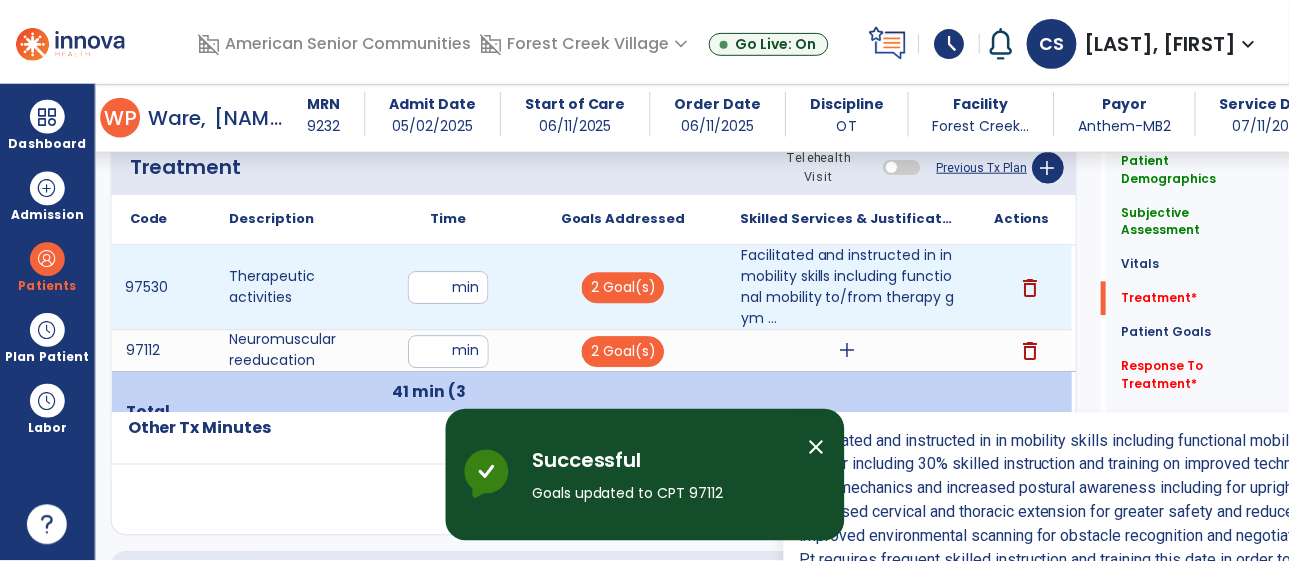 scroll, scrollTop: 1192, scrollLeft: 0, axis: vertical 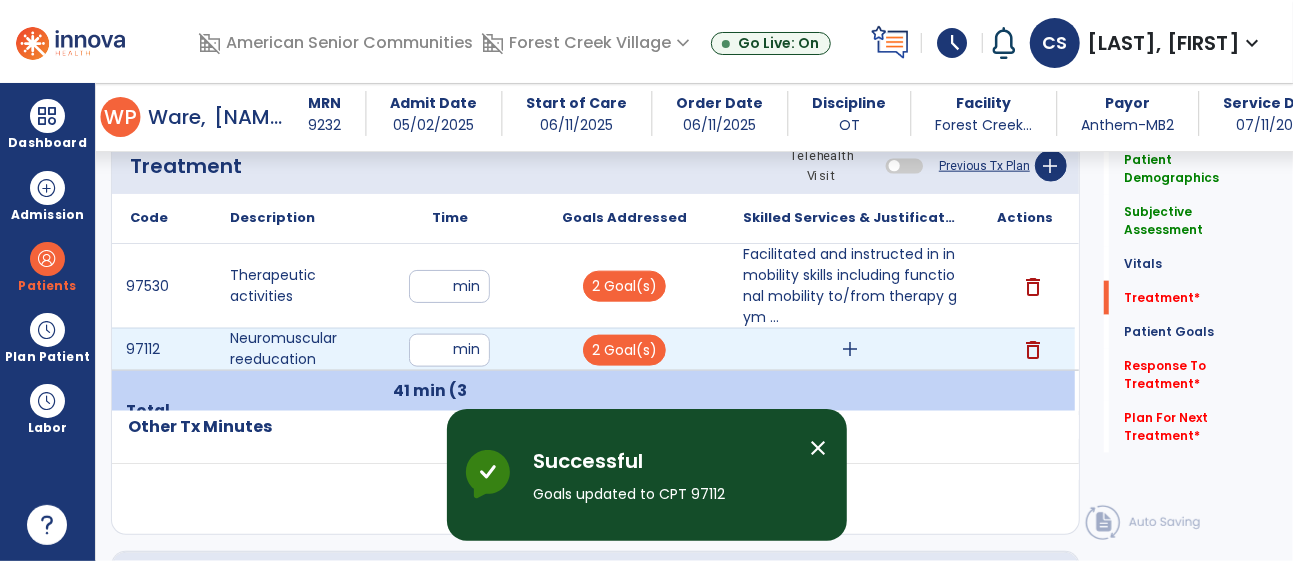 click on "add" at bounding box center (850, 349) 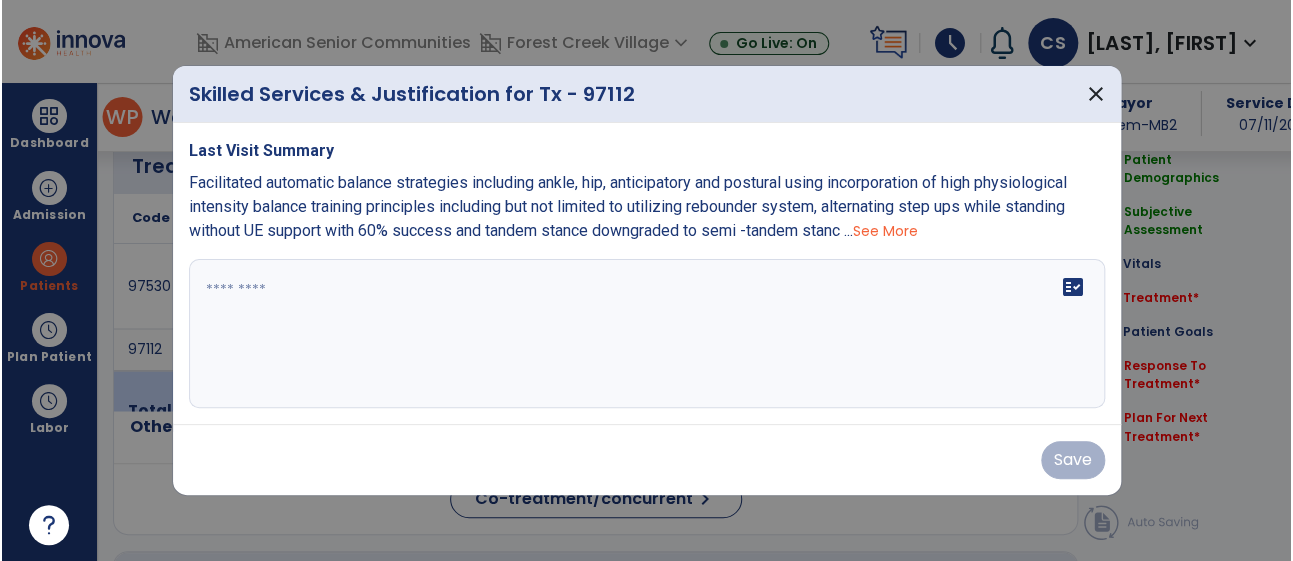 scroll, scrollTop: 1192, scrollLeft: 0, axis: vertical 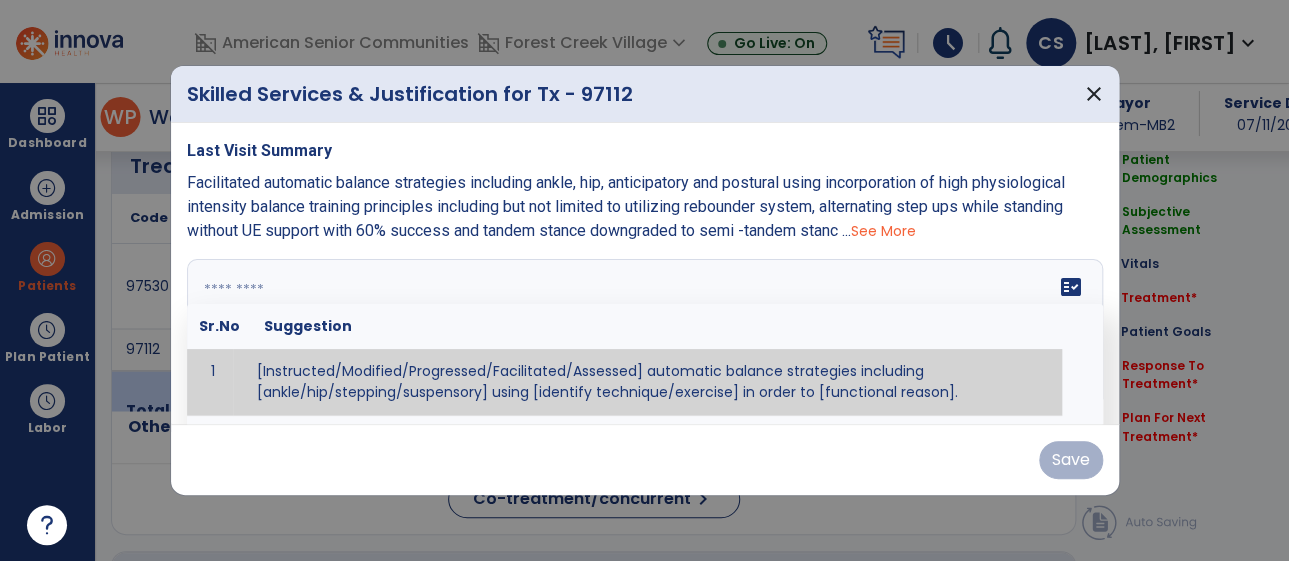 click on "fact_check  Sr.No Suggestion 1 [Instructed/Modified/Progressed/Facilitated/Assessed] automatic balance strategies including [ankle/hip/stepping/suspensory] using [identify technique/exercise] in order to [functional reason]. 2 [Instructed/Modified/Progressed/Facilitated/Assessed] sensory integration techniques including [visual inhibition/somatosensory inhibition/visual excitatory/somatosensory excitatory/vestibular excitatory] using [identify technique/exercise] in order to [functional reason]. 3 [Instructed/Modified/Progressed/Facilitated/Assessed] visual input including [oculomotor exercises, smooth pursuits, saccades, visual field, other] in order to [functional reasons]. 4 [Instructed/Modified/Progressed/Assessed] somatosensory techniques including [joint compression, proprioceptive activities, other] in order to [functional reasons]. 5 [Instructed/Modified/Progressed/Assessed] vestibular techniques including [gaze stabilization, Brandt-Darhoff, Epley, other] in order to [functional reasons]. 6 7" at bounding box center (645, 334) 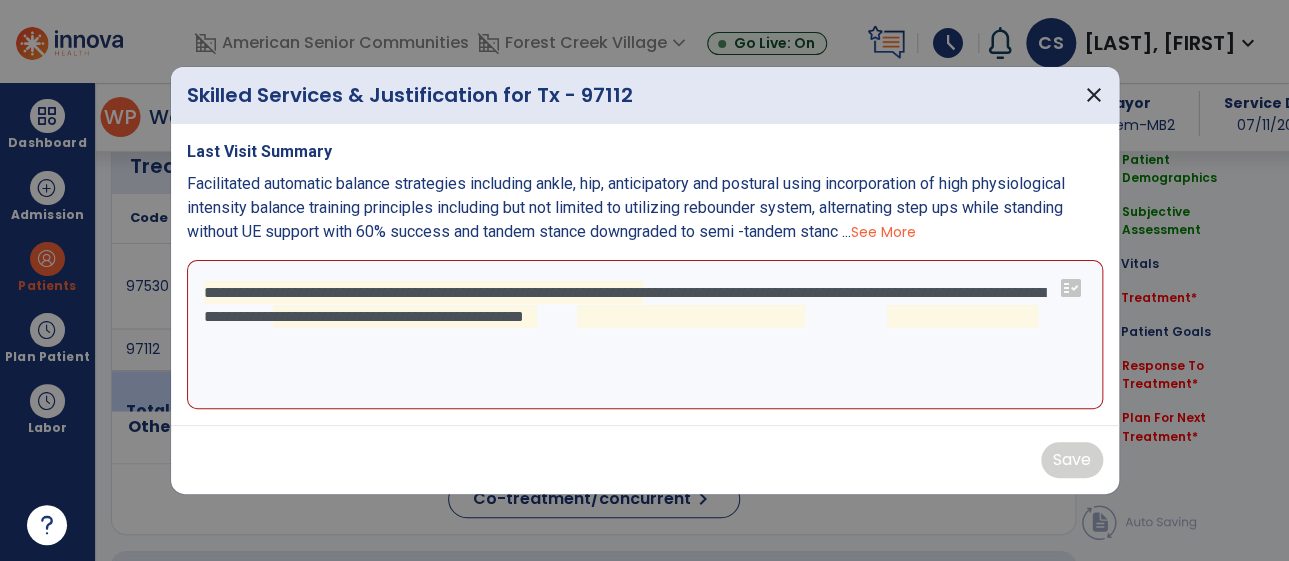 click on "**********" at bounding box center [645, 335] 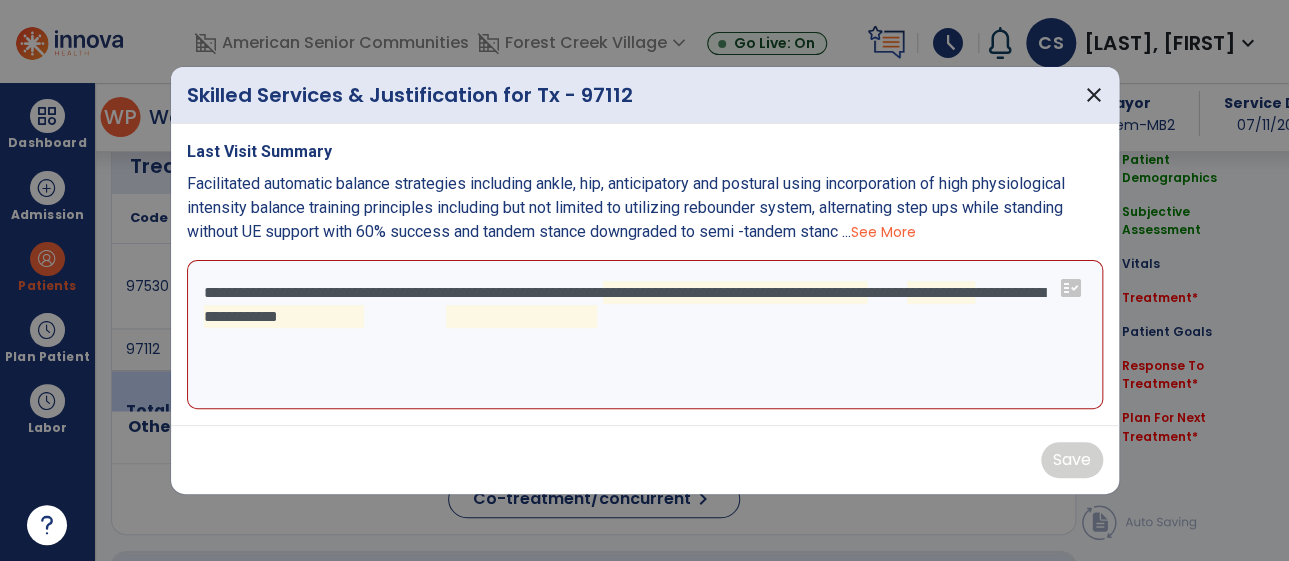 click on "**********" at bounding box center (645, 335) 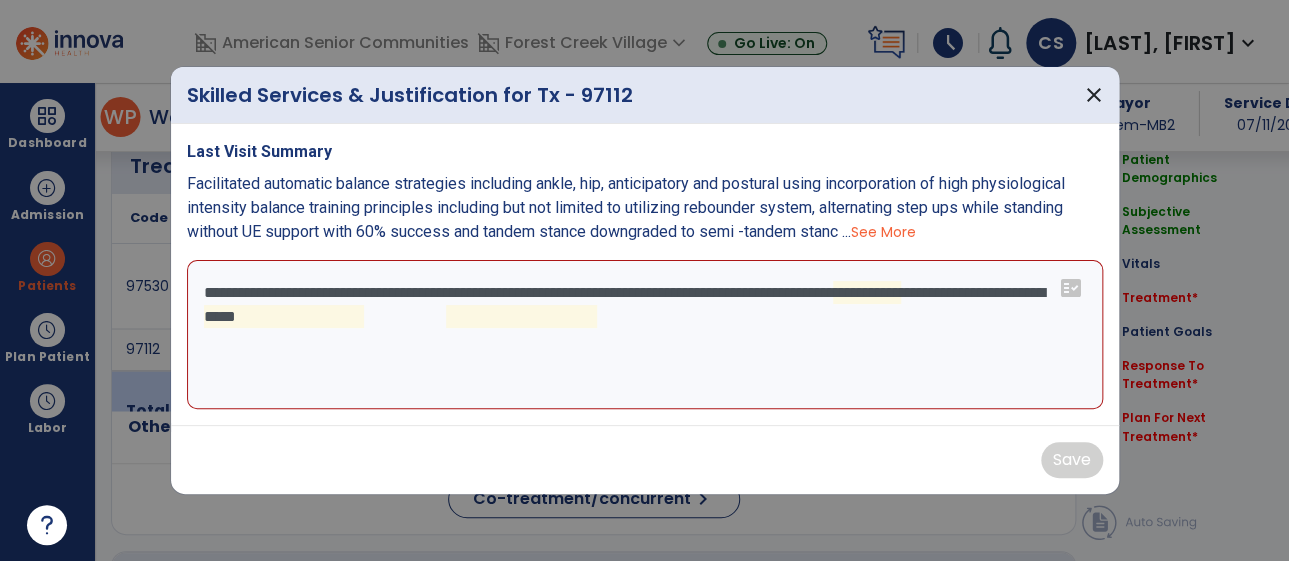 click on "**********" at bounding box center [645, 335] 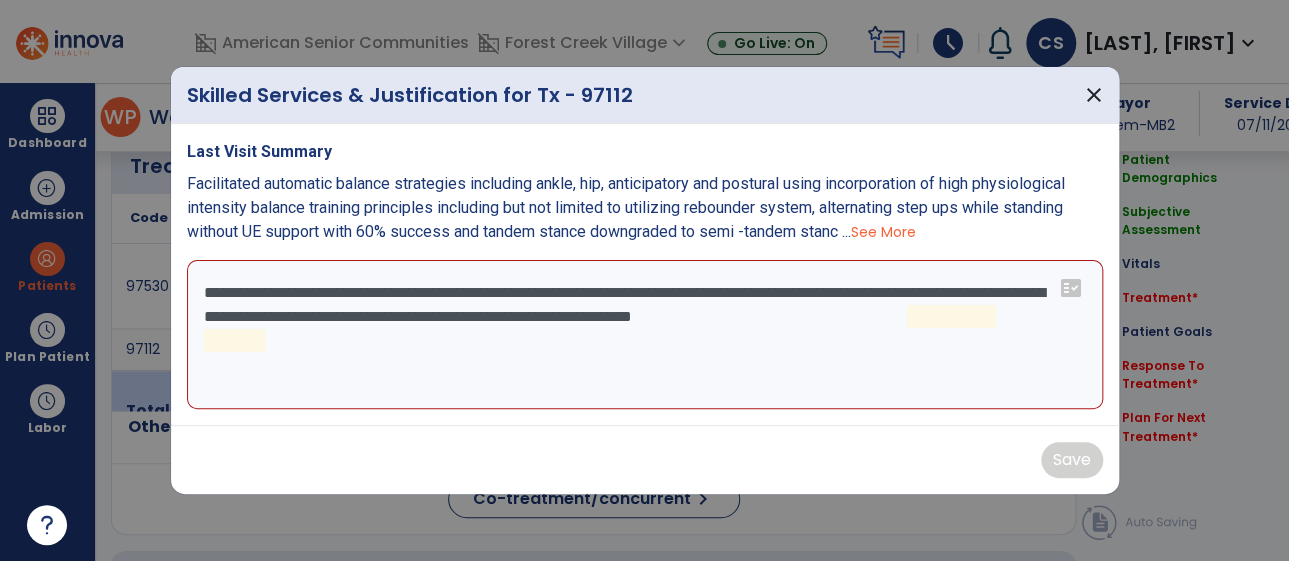 click on "See More" at bounding box center [883, 232] 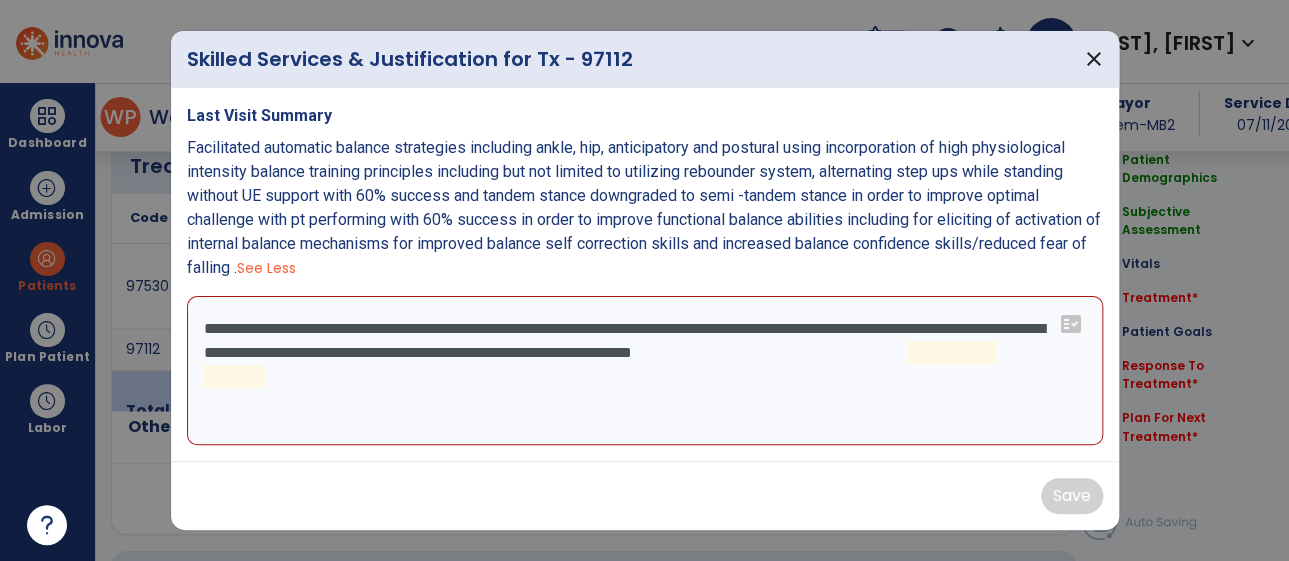 click on "**********" at bounding box center [645, 371] 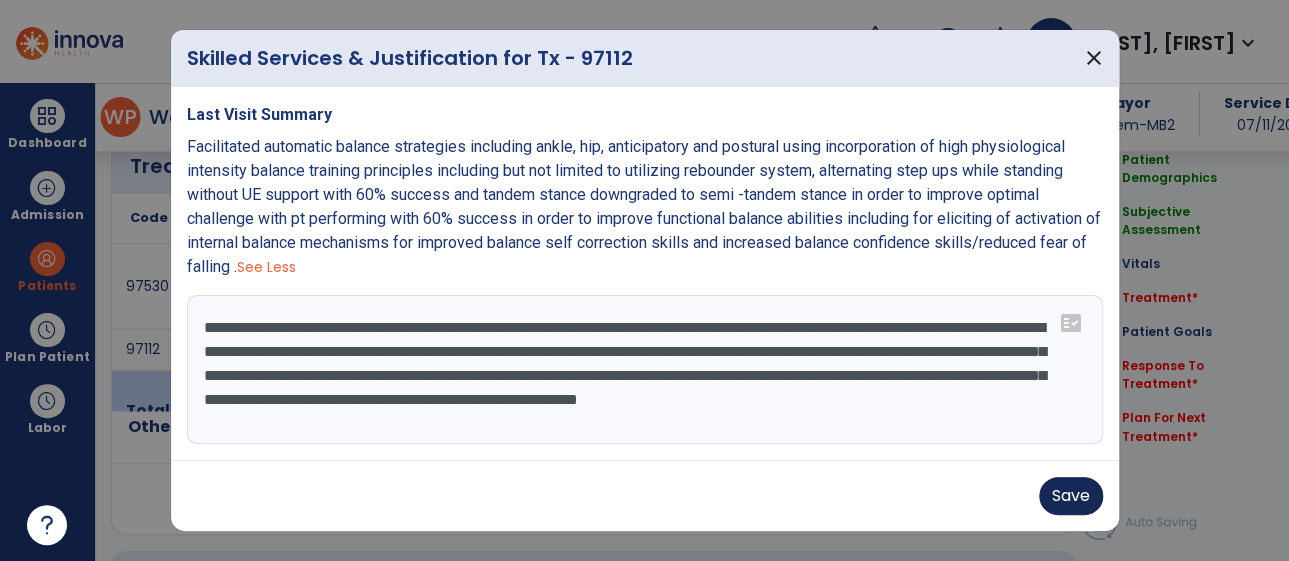 type on "**********" 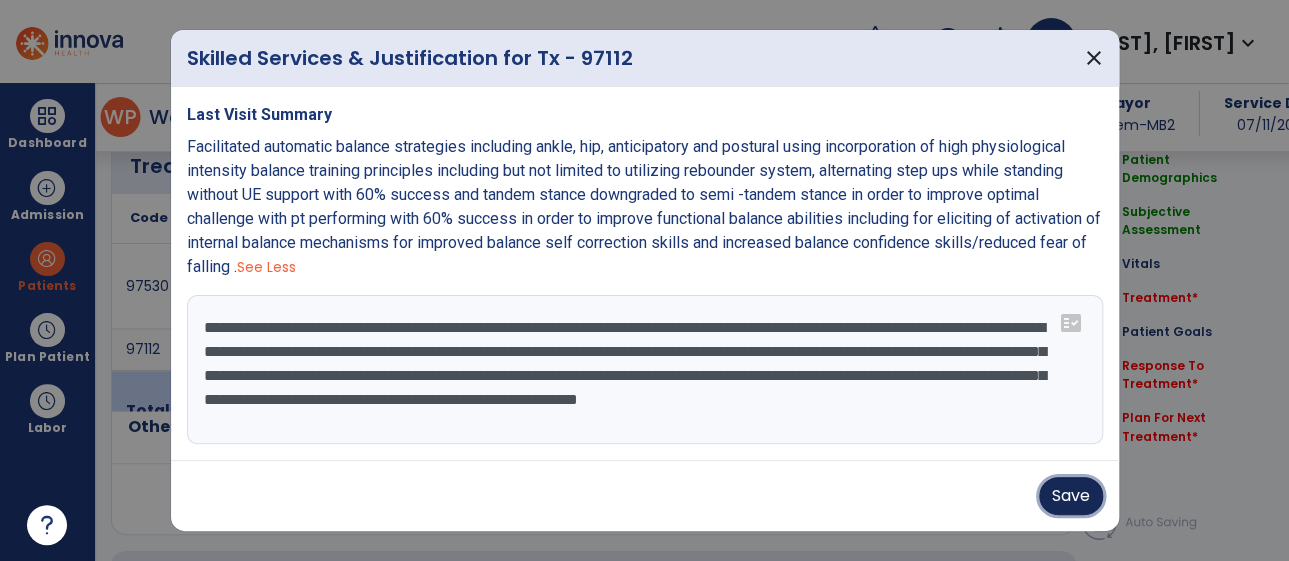 click on "Save" at bounding box center (1071, 496) 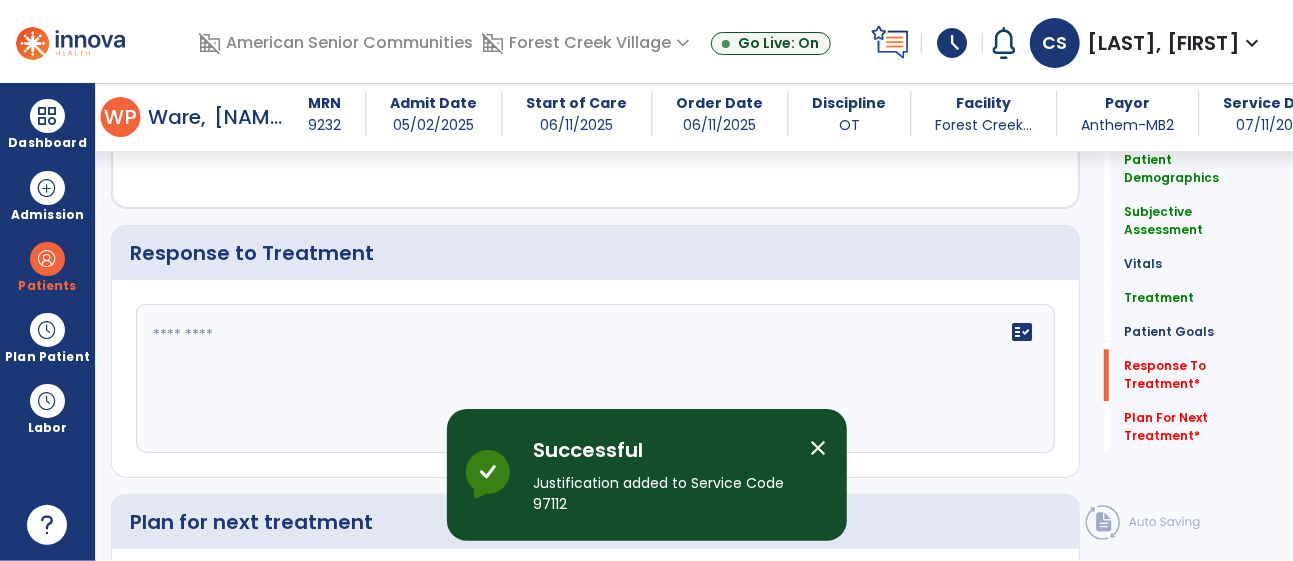 scroll, scrollTop: 2501, scrollLeft: 0, axis: vertical 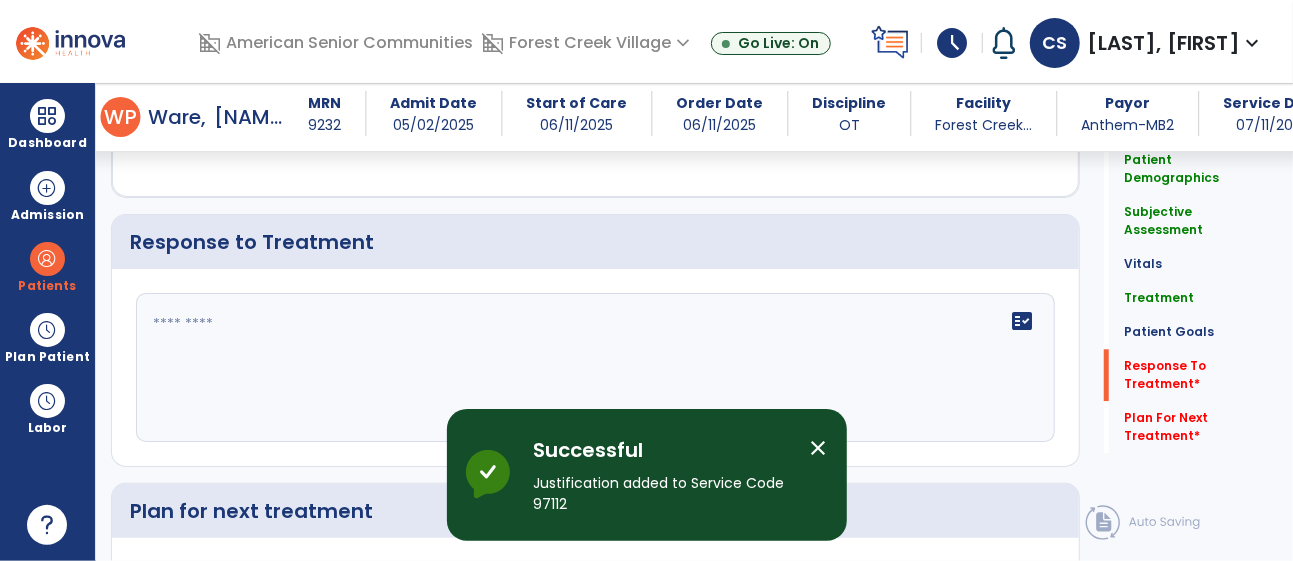 click on "fact_check" 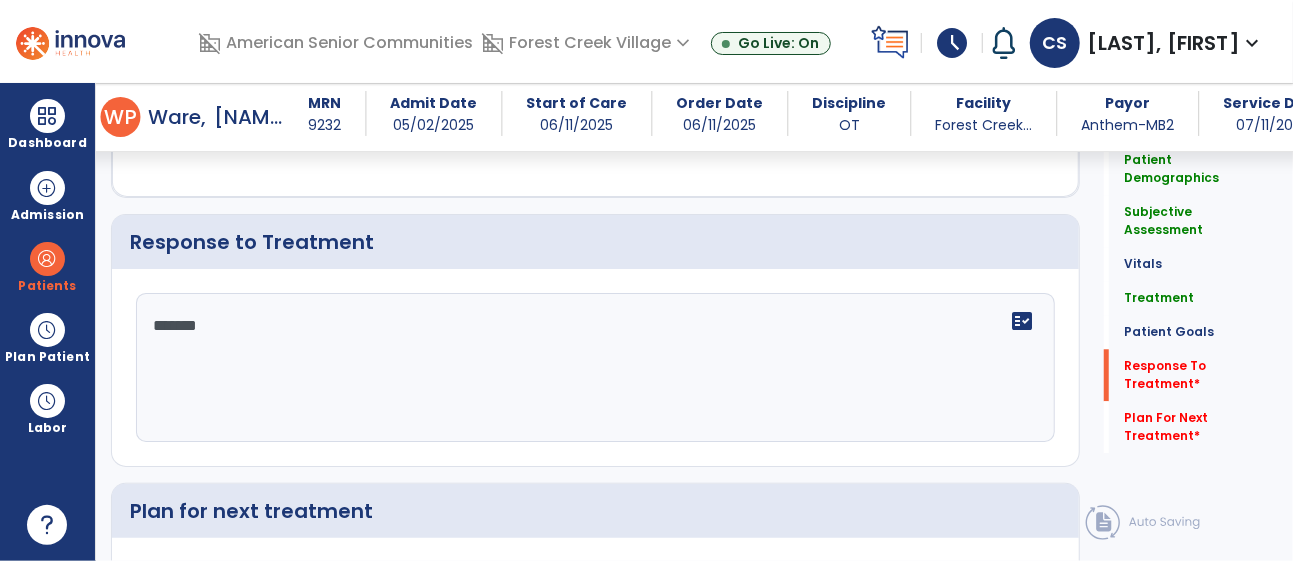 type on "********" 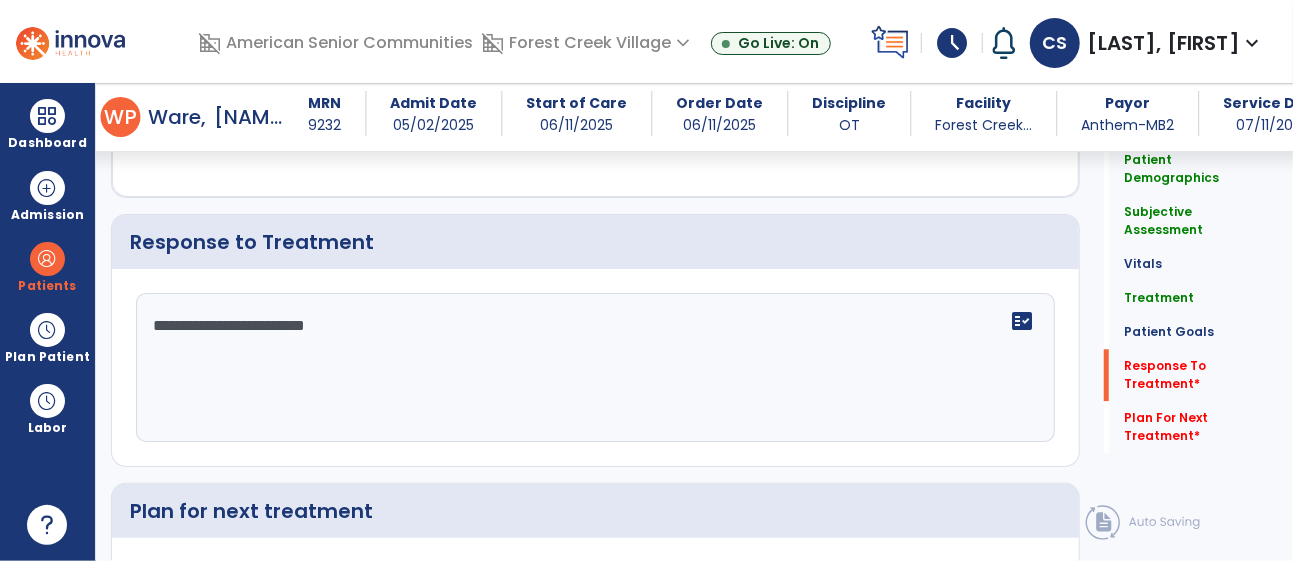 scroll, scrollTop: 2739, scrollLeft: 0, axis: vertical 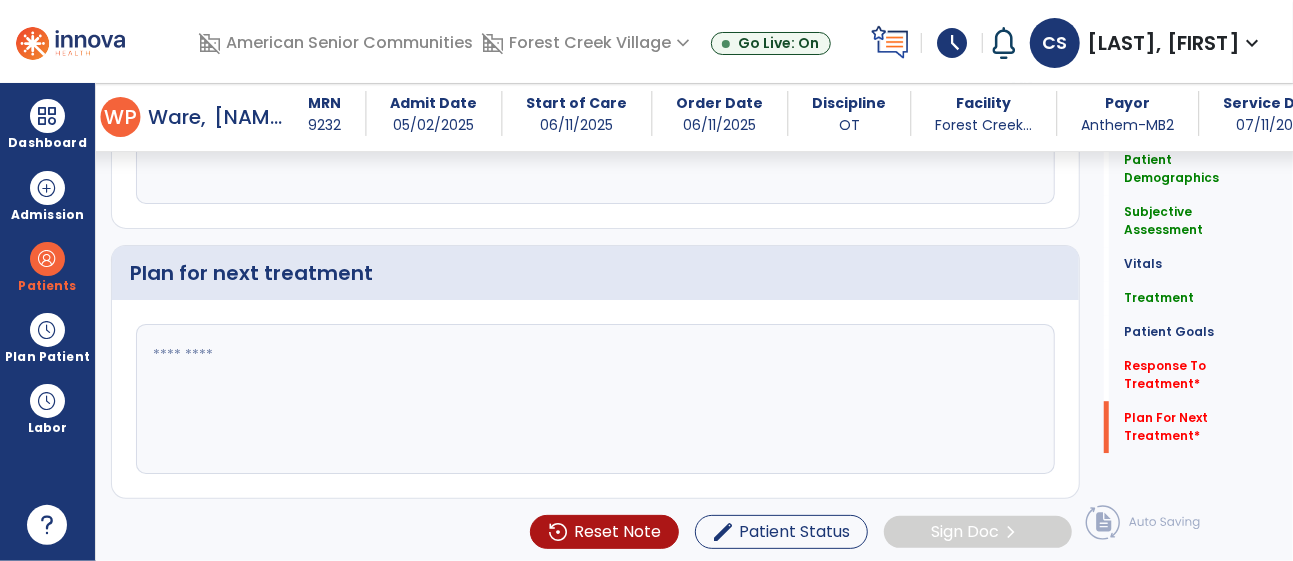 type on "**********" 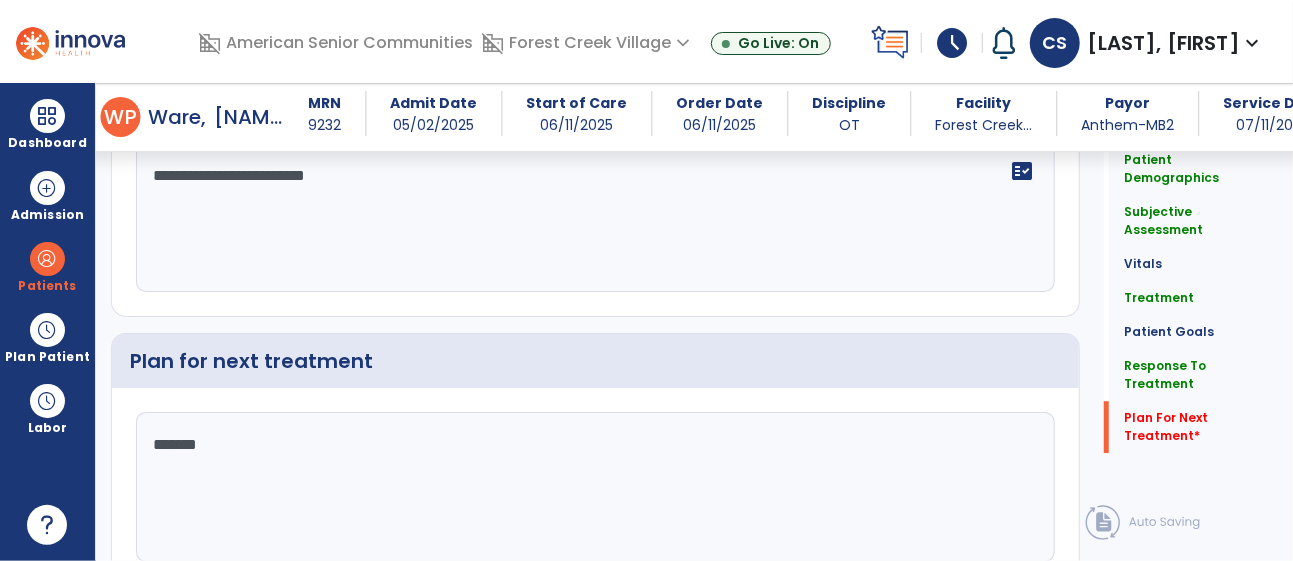 scroll, scrollTop: 2739, scrollLeft: 0, axis: vertical 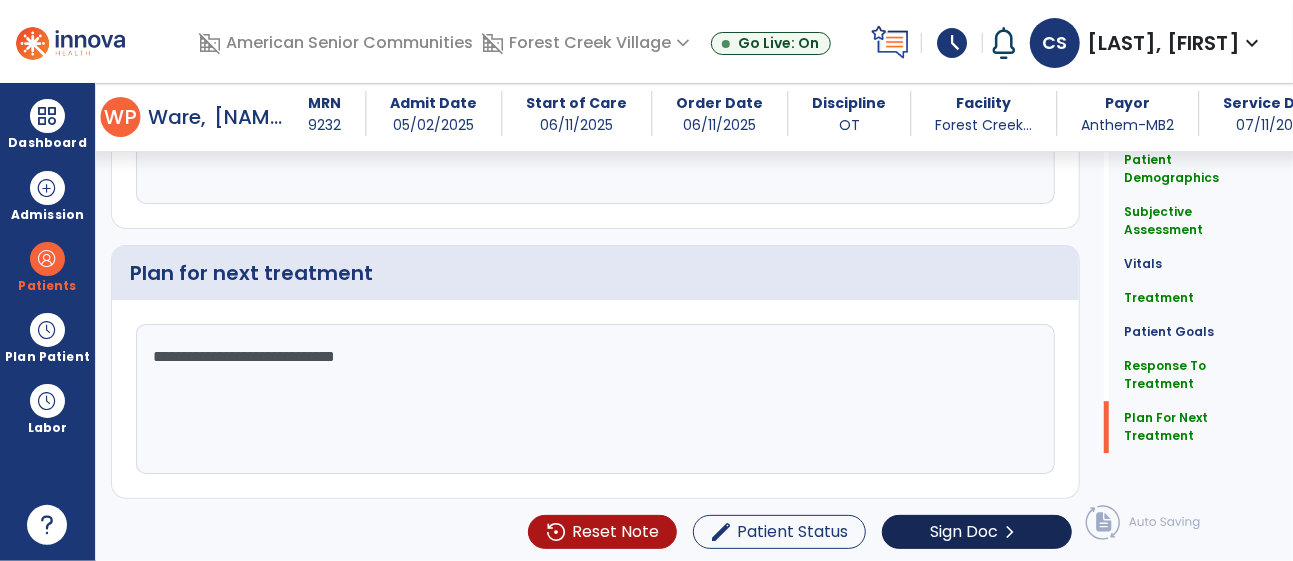 type on "**********" 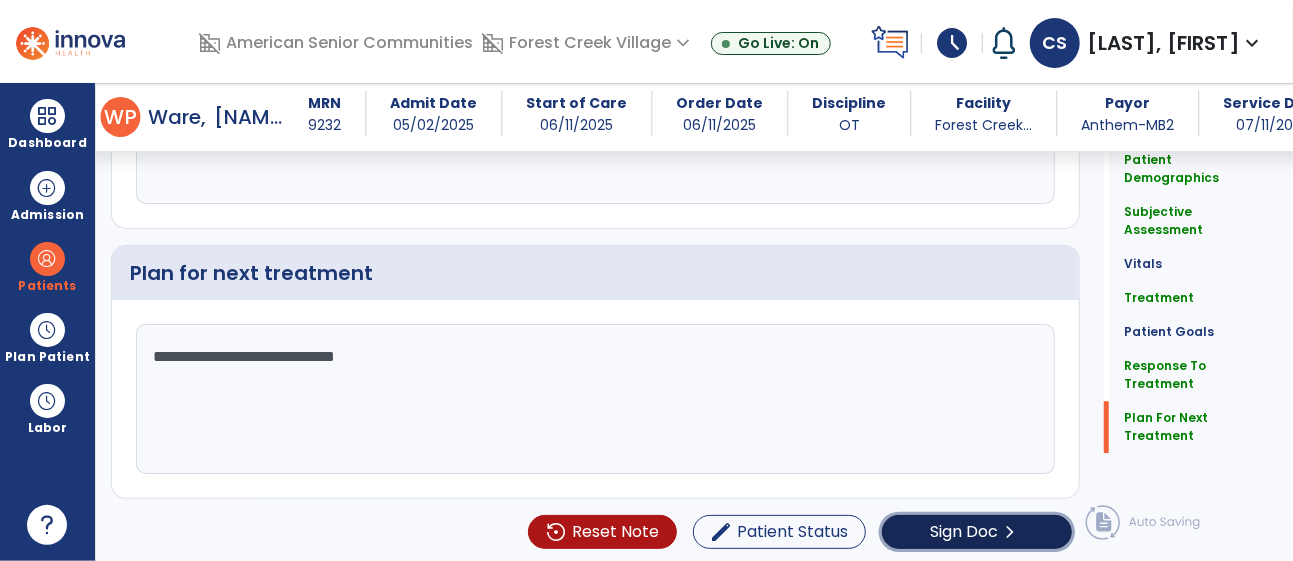 click on "Sign Doc" 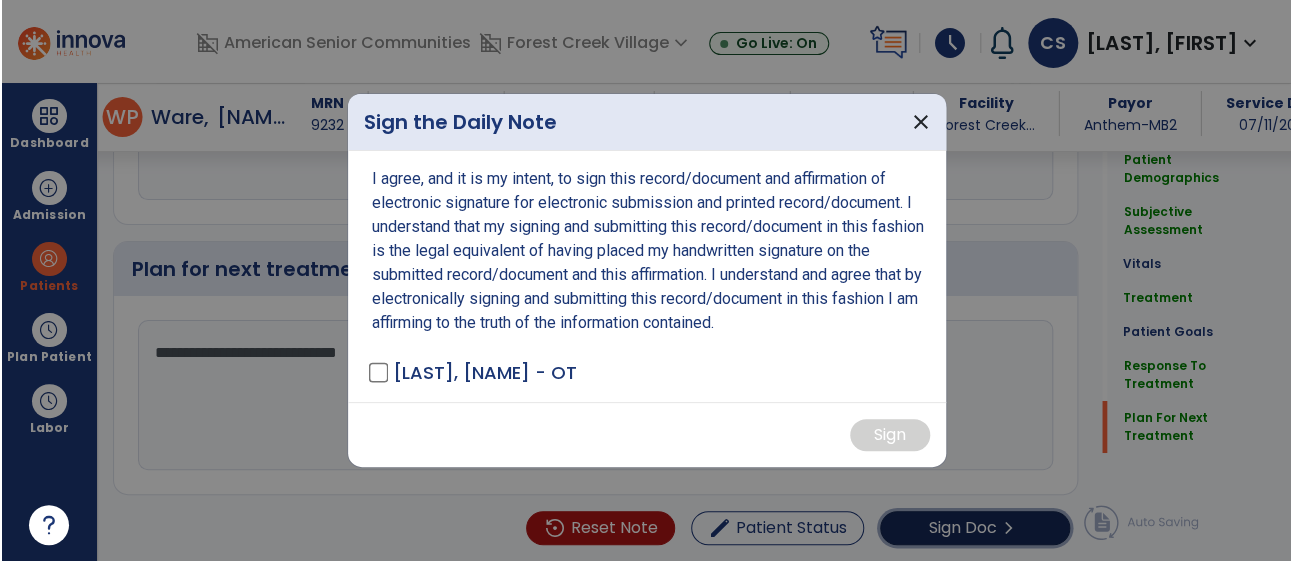 scroll, scrollTop: 2739, scrollLeft: 0, axis: vertical 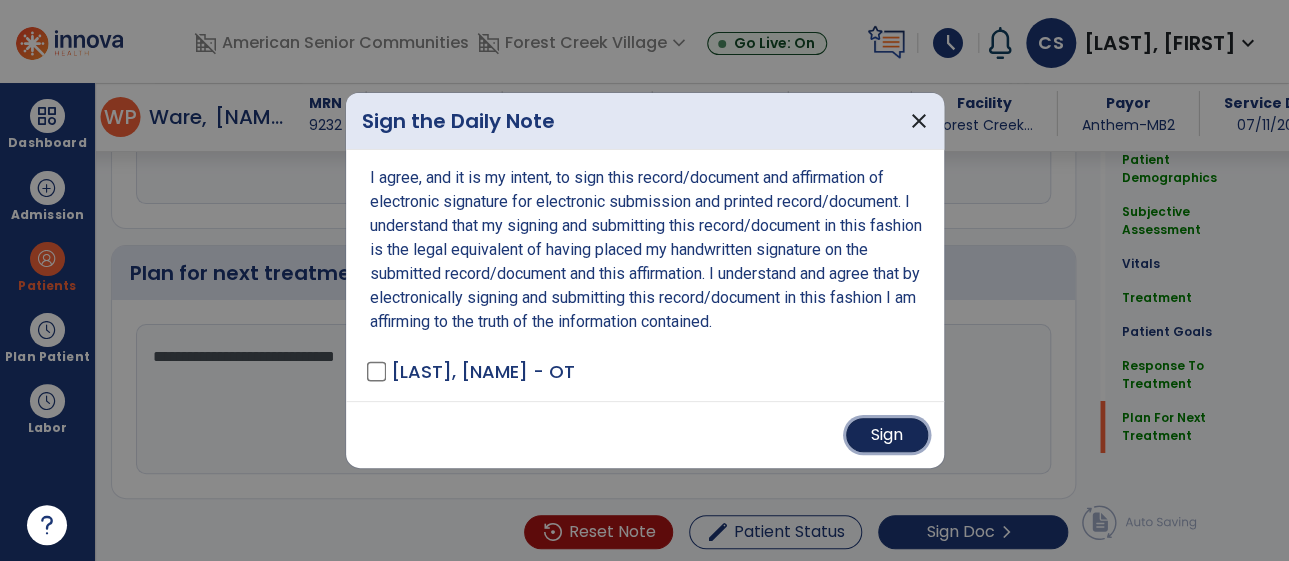 click on "Sign" at bounding box center [887, 435] 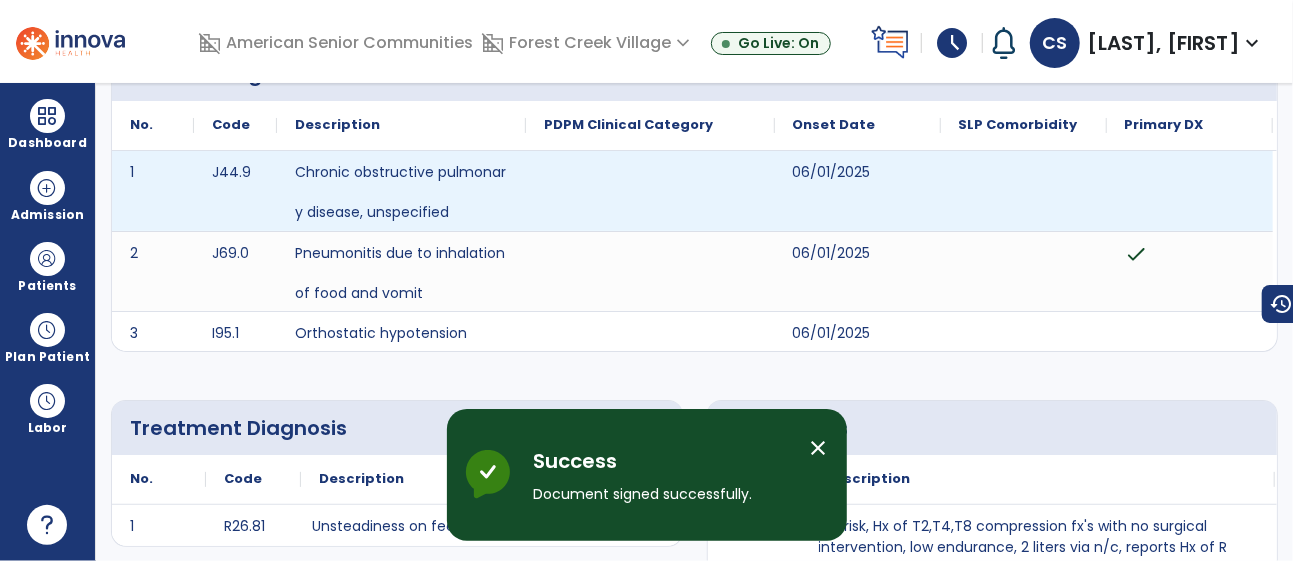 scroll, scrollTop: 0, scrollLeft: 0, axis: both 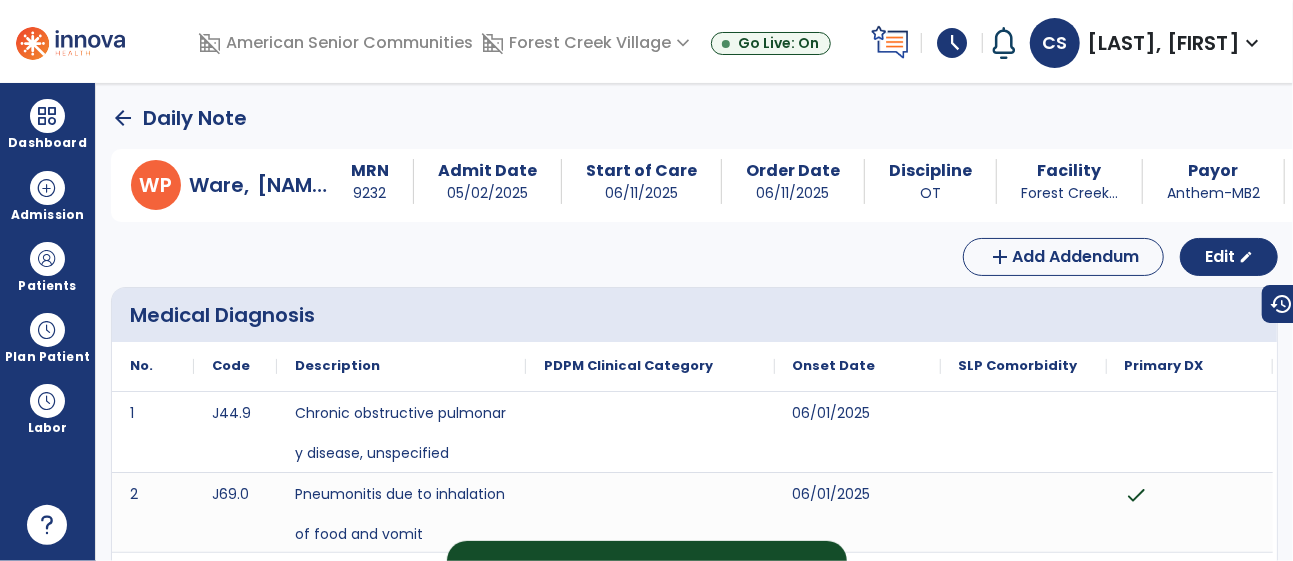 click on "arrow_back" 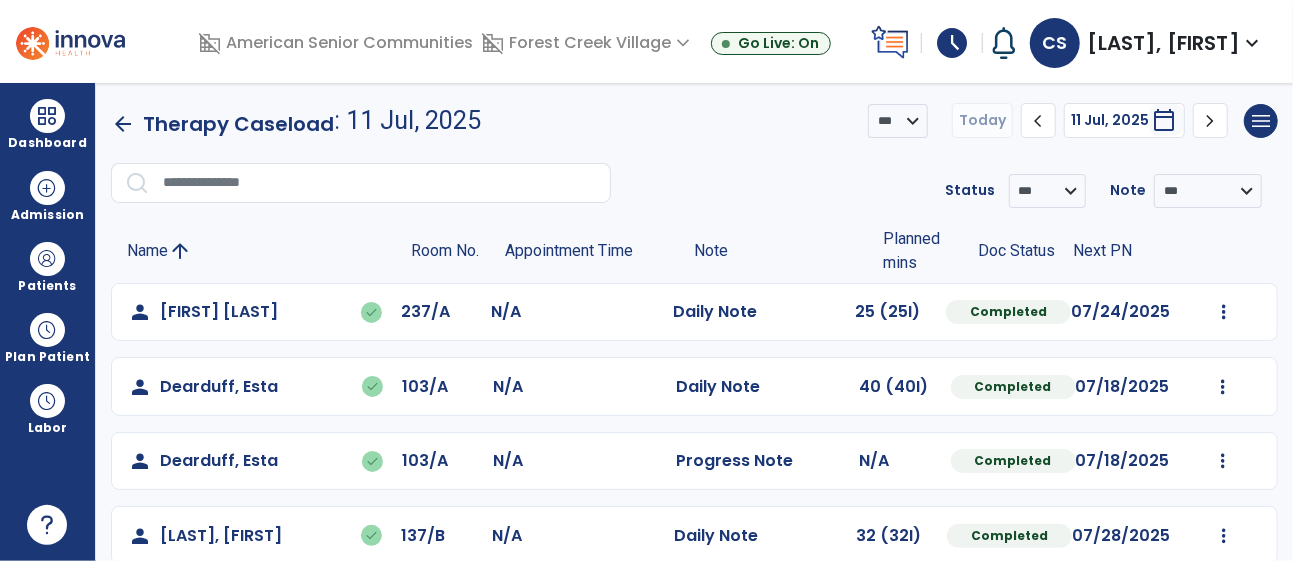 scroll, scrollTop: 623, scrollLeft: 0, axis: vertical 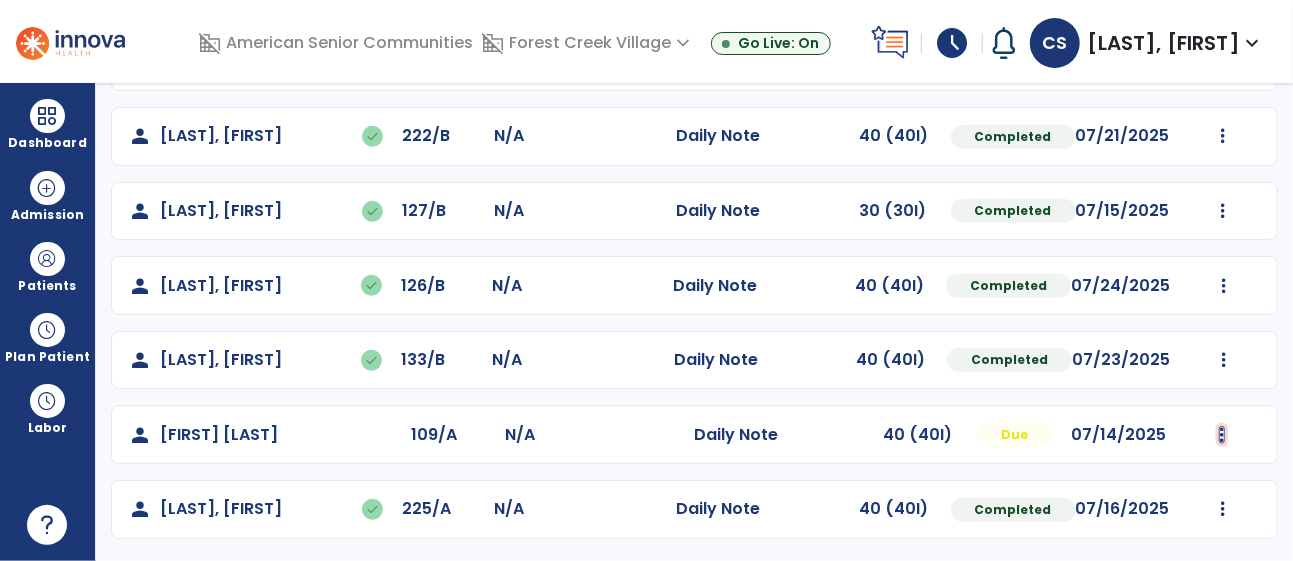 click at bounding box center [1224, -311] 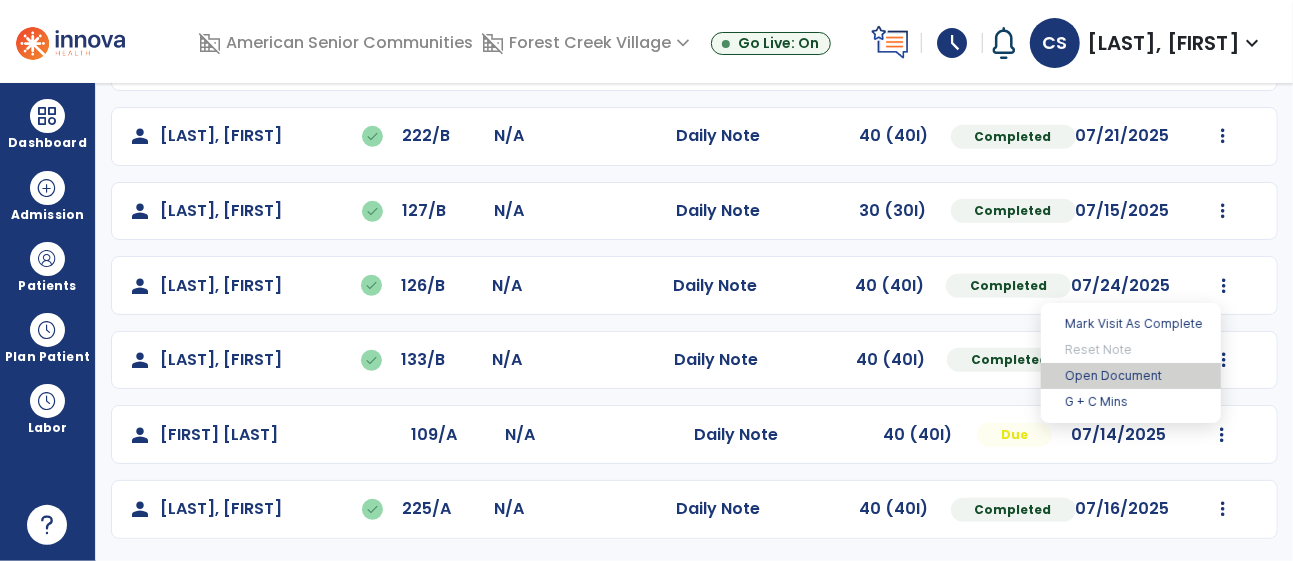 click on "Open Document" at bounding box center [1131, 376] 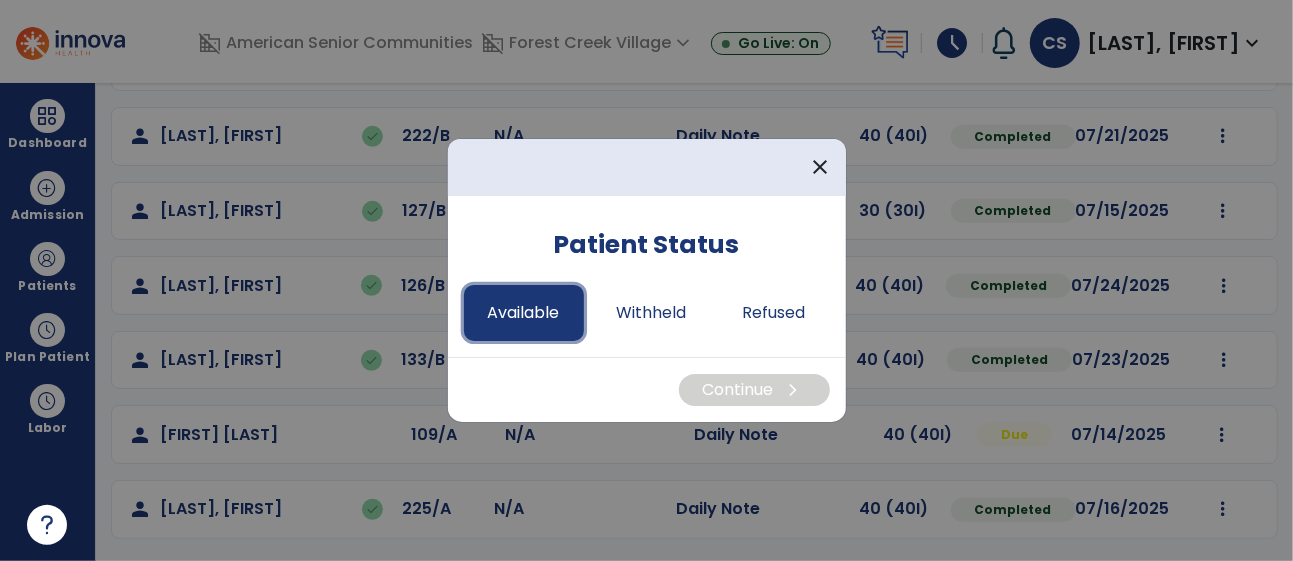 click on "Available" at bounding box center [524, 313] 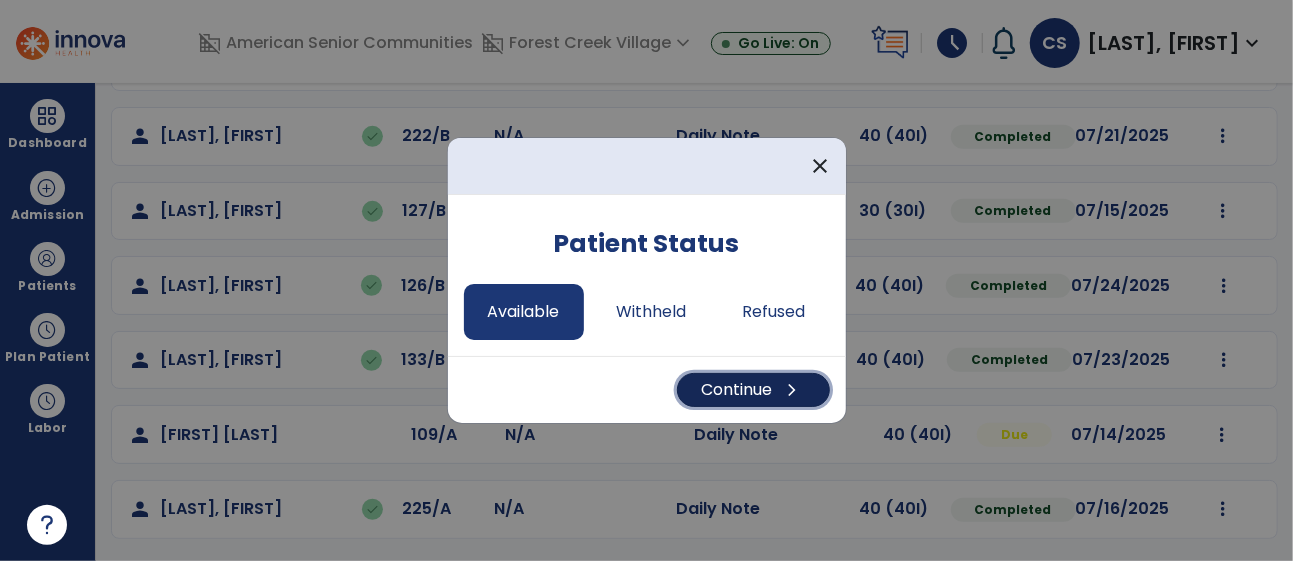 click on "Continue   chevron_right" at bounding box center (753, 390) 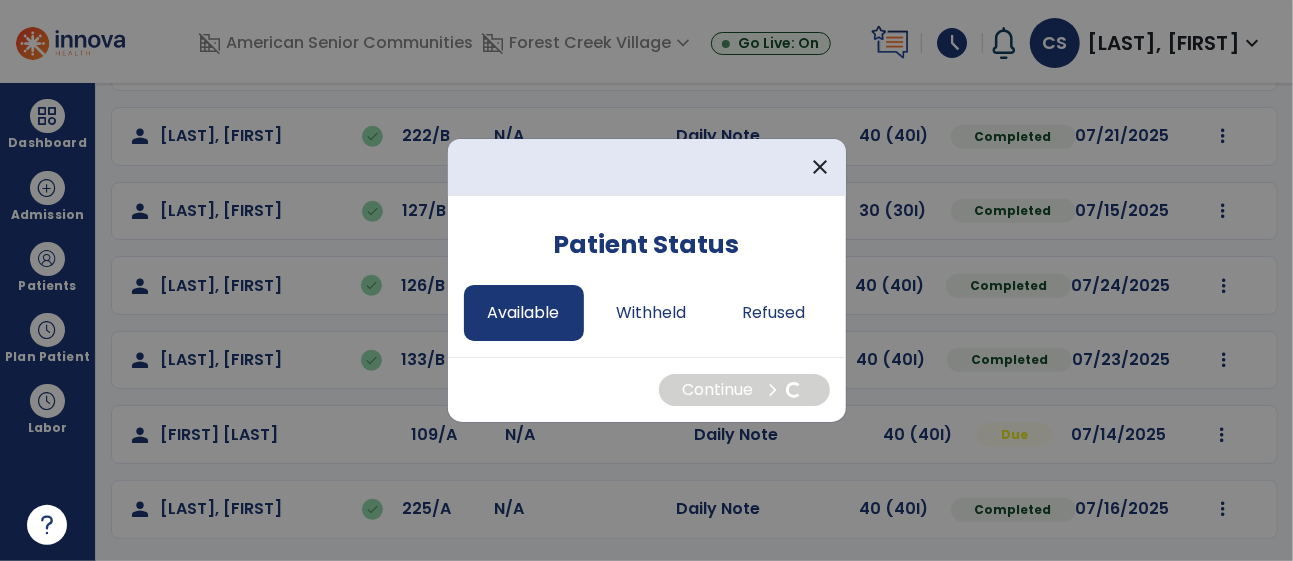 select on "*" 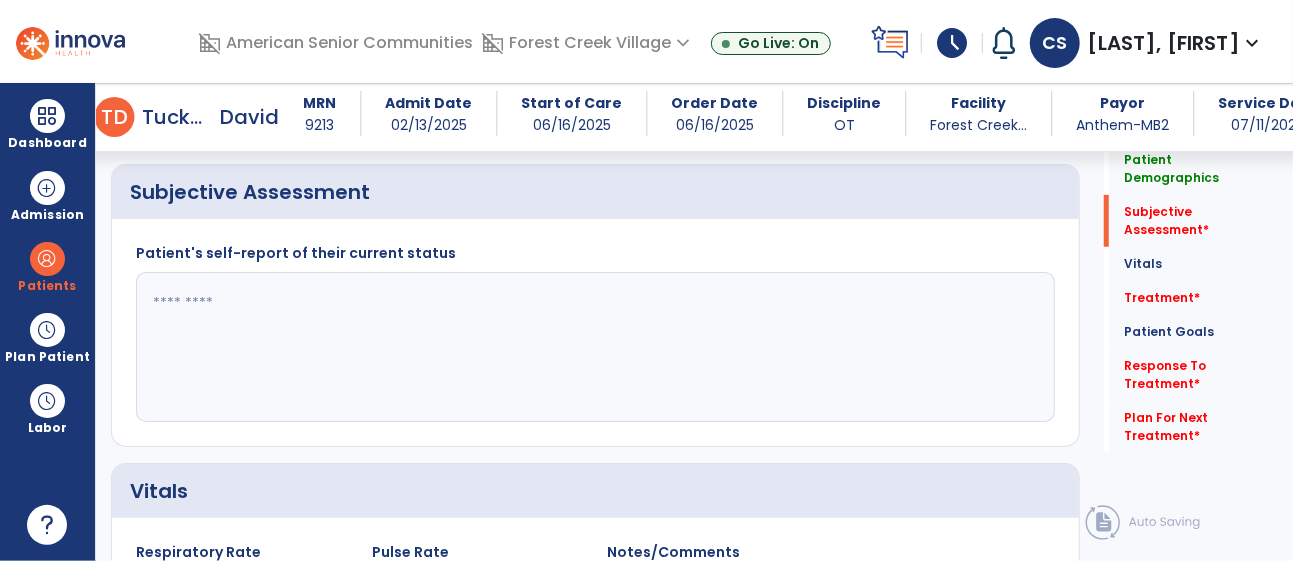 scroll, scrollTop: 403, scrollLeft: 0, axis: vertical 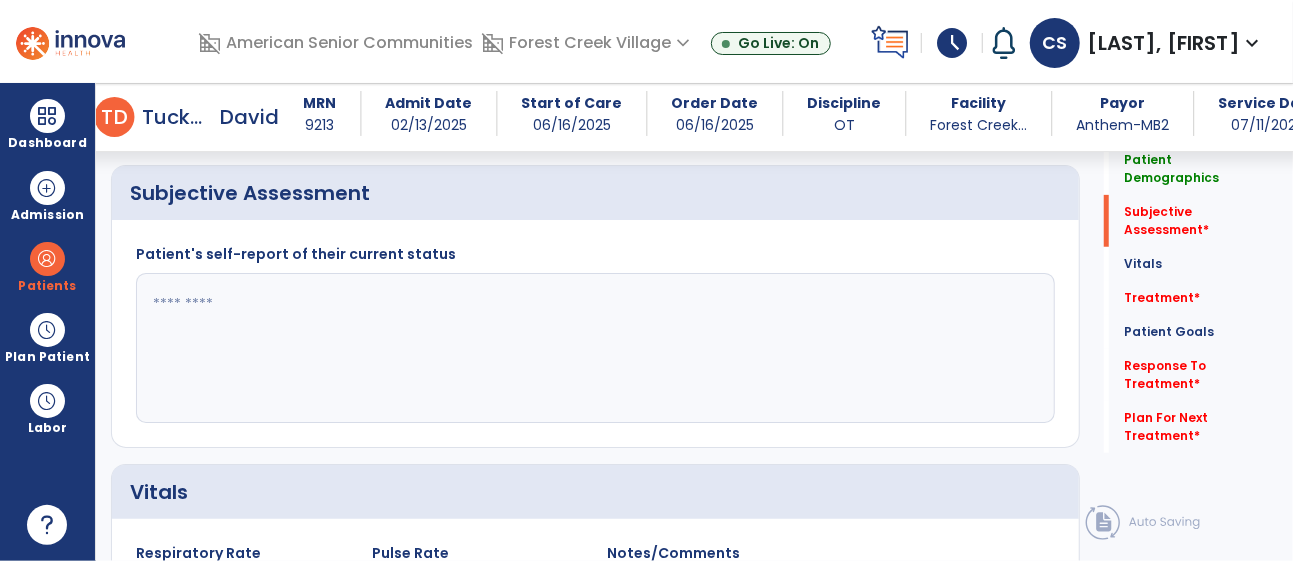 click 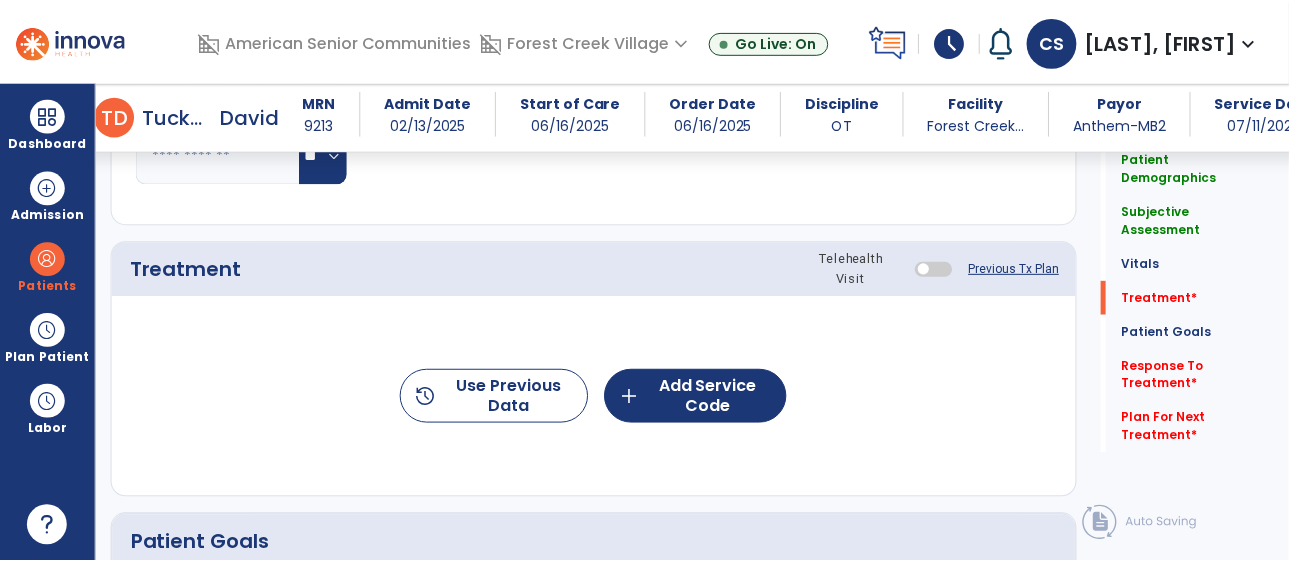 scroll, scrollTop: 1061, scrollLeft: 0, axis: vertical 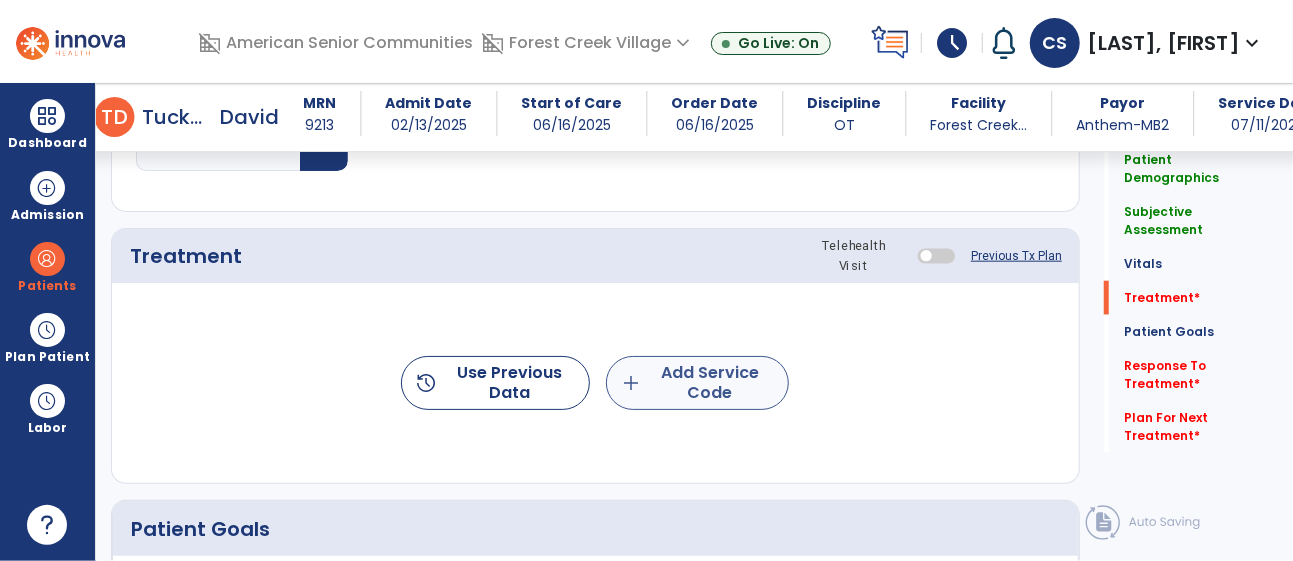 type on "**********" 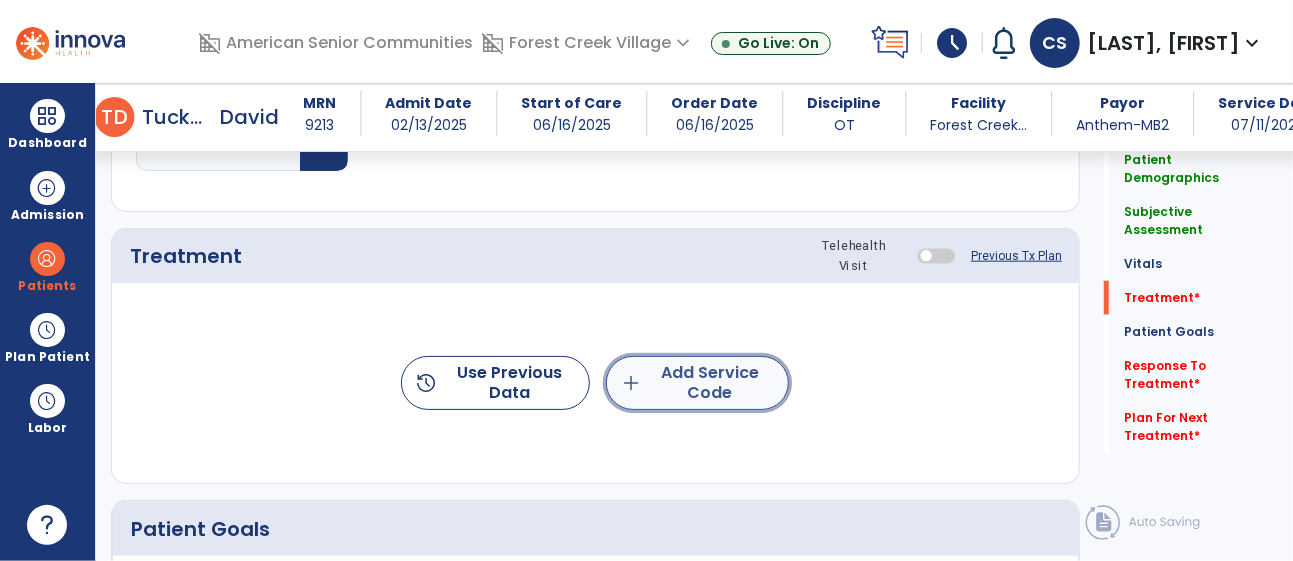 click on "add  Add Service Code" 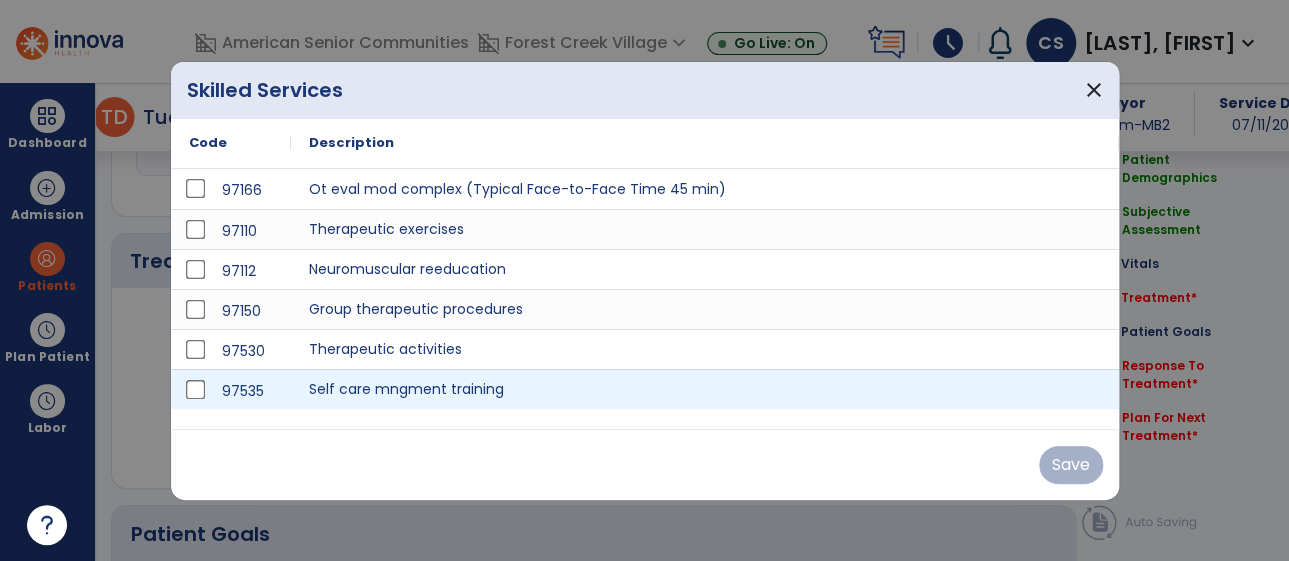 scroll, scrollTop: 1061, scrollLeft: 0, axis: vertical 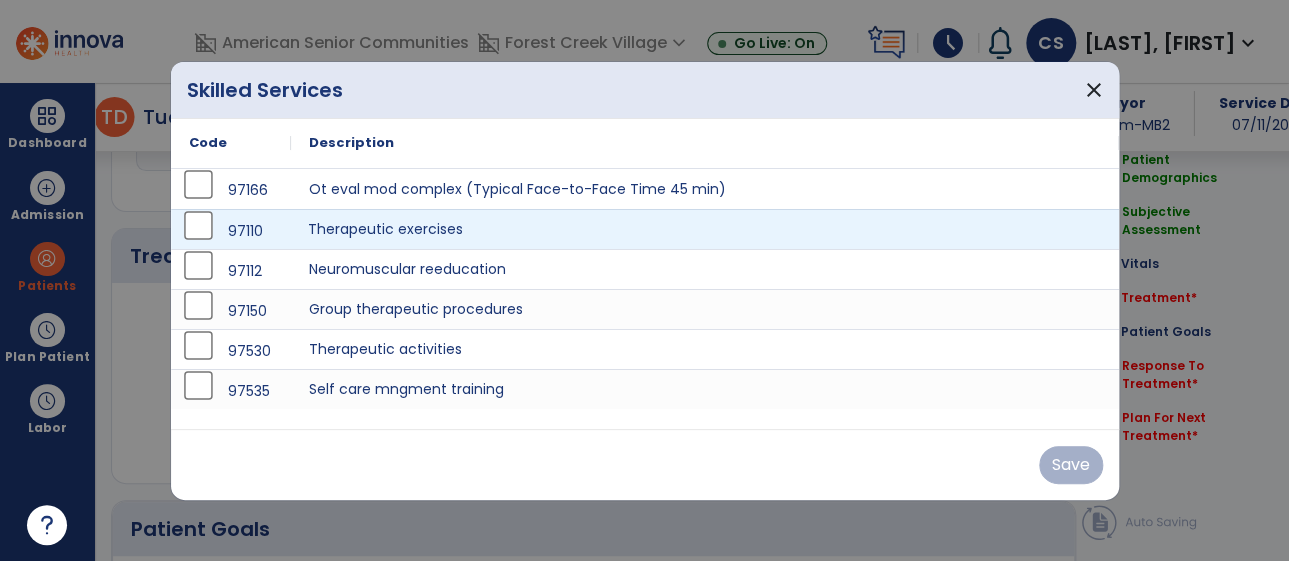 click on "Therapeutic exercises" at bounding box center [705, 229] 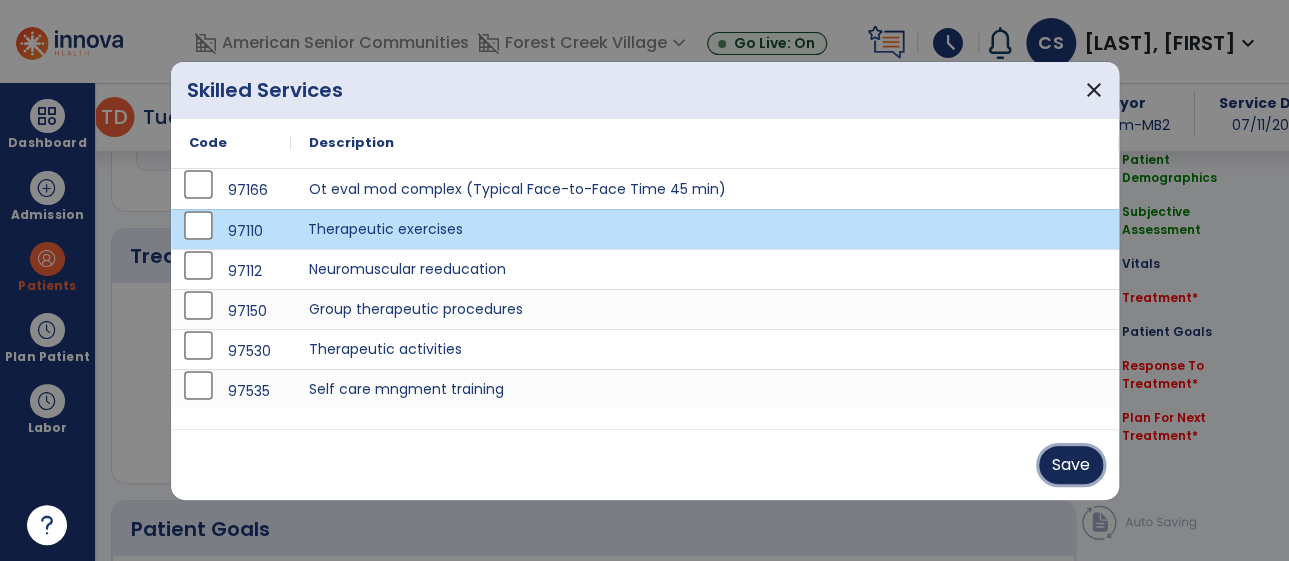 click on "Save" at bounding box center (1071, 465) 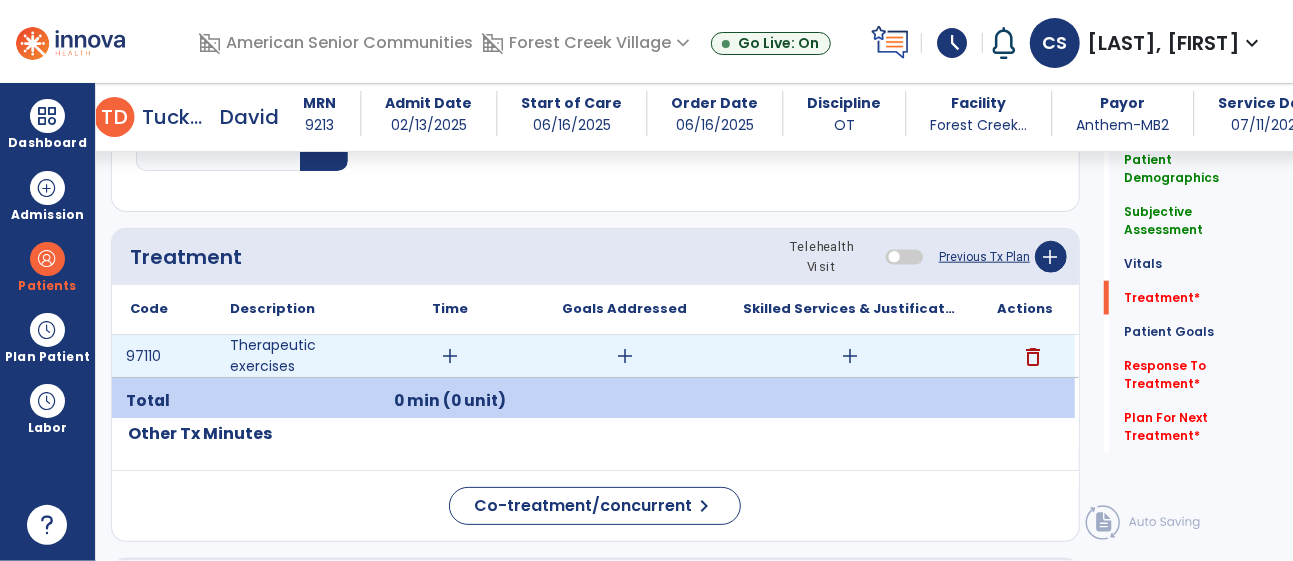 click on "add" at bounding box center (625, 356) 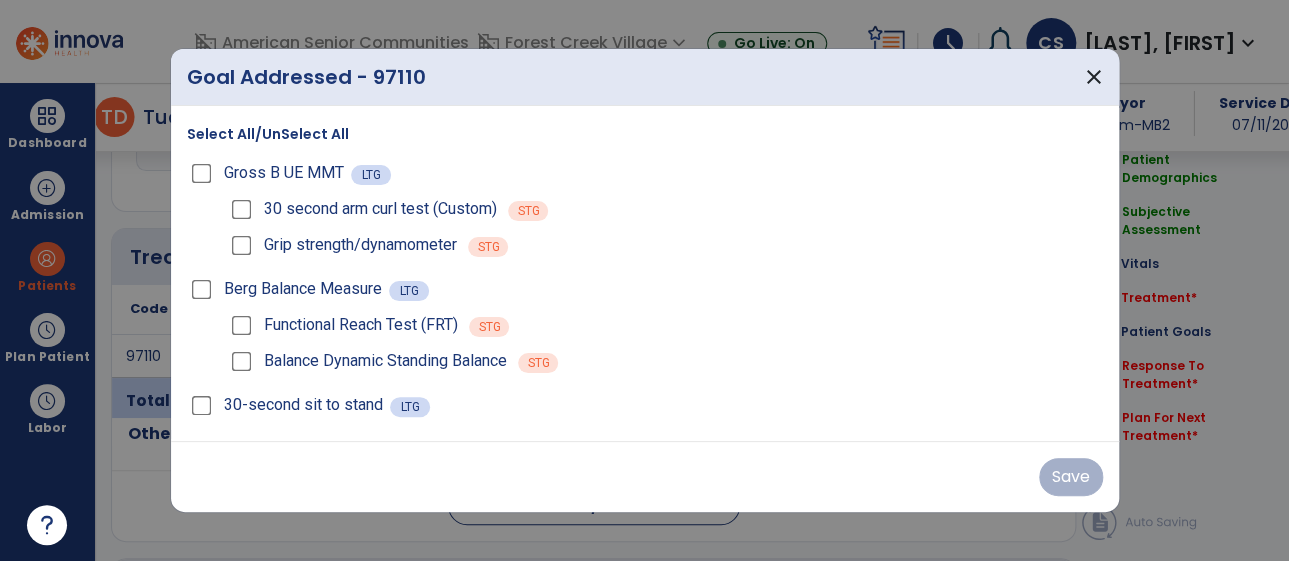 scroll, scrollTop: 1061, scrollLeft: 0, axis: vertical 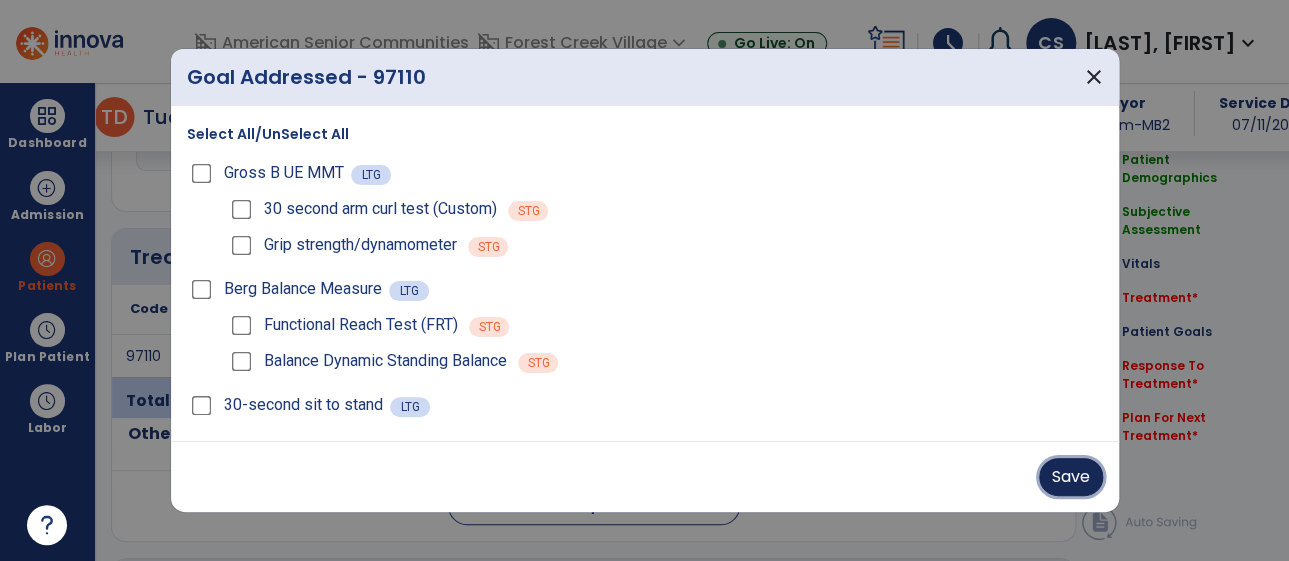 click on "Save" at bounding box center [1071, 477] 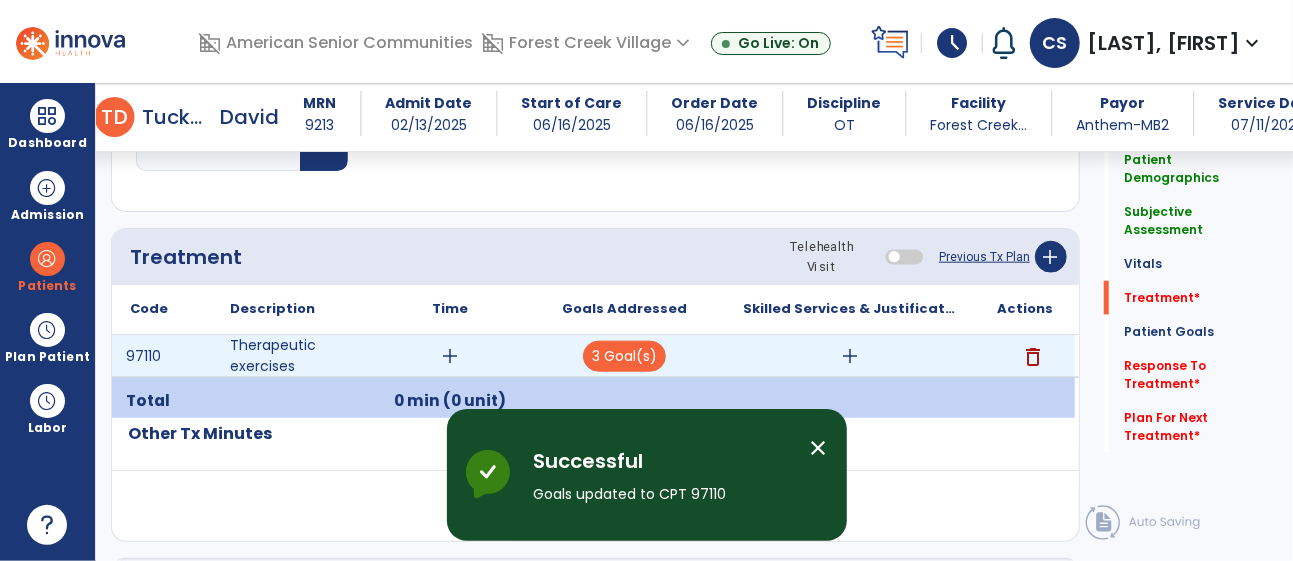 click on "add" at bounding box center [850, 356] 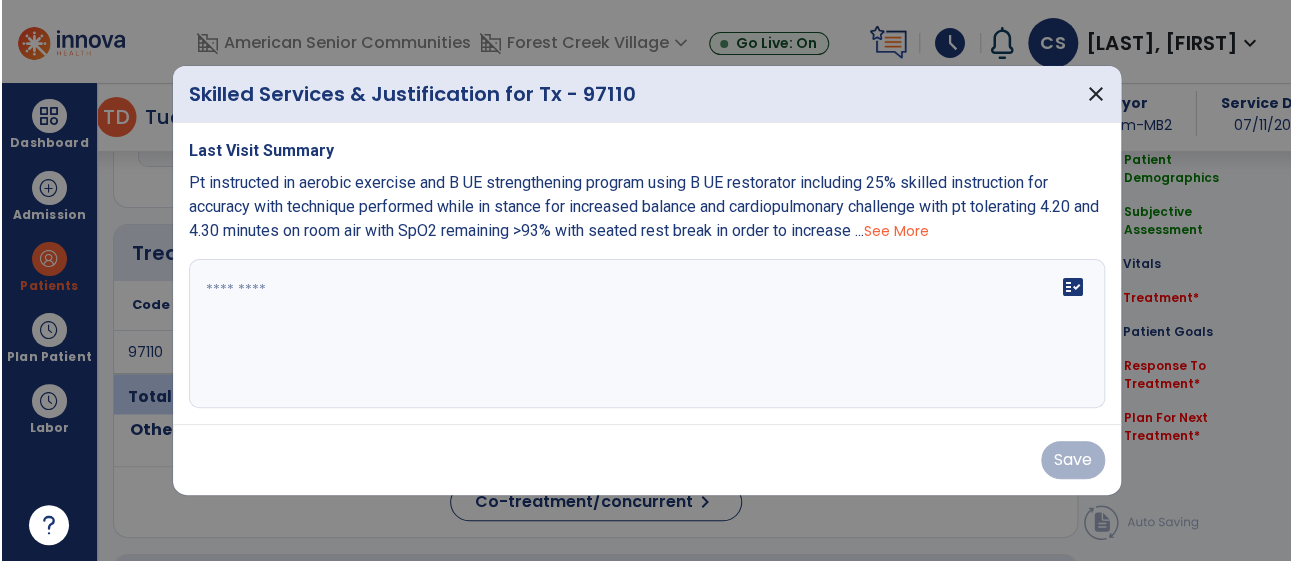 scroll, scrollTop: 1061, scrollLeft: 0, axis: vertical 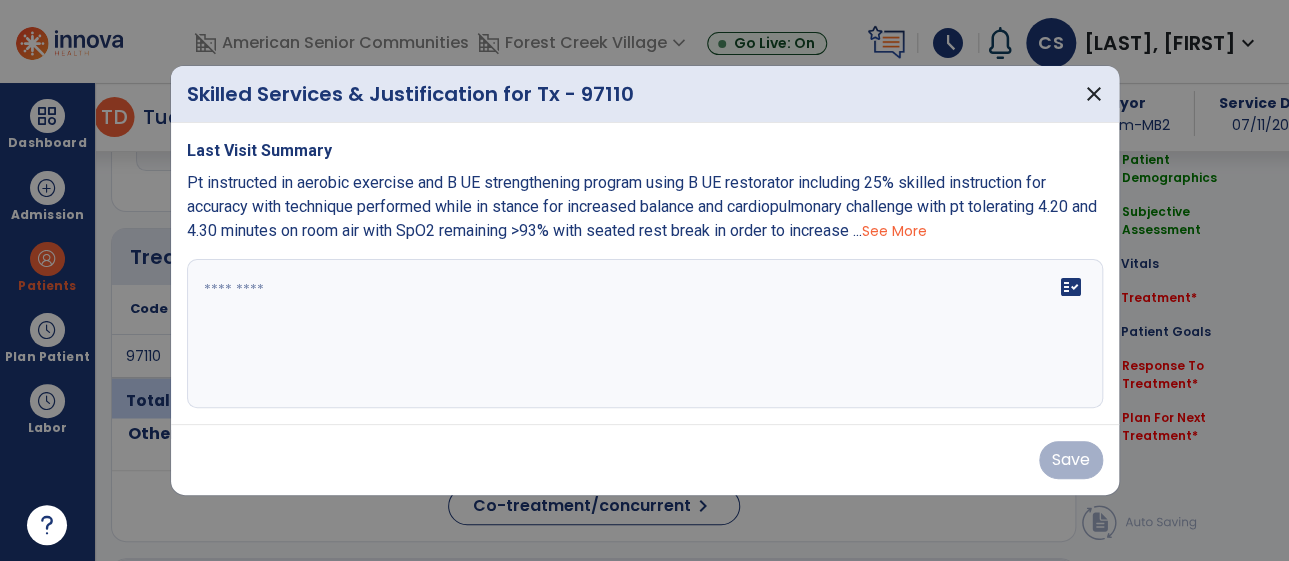 click on "fact_check" at bounding box center (645, 334) 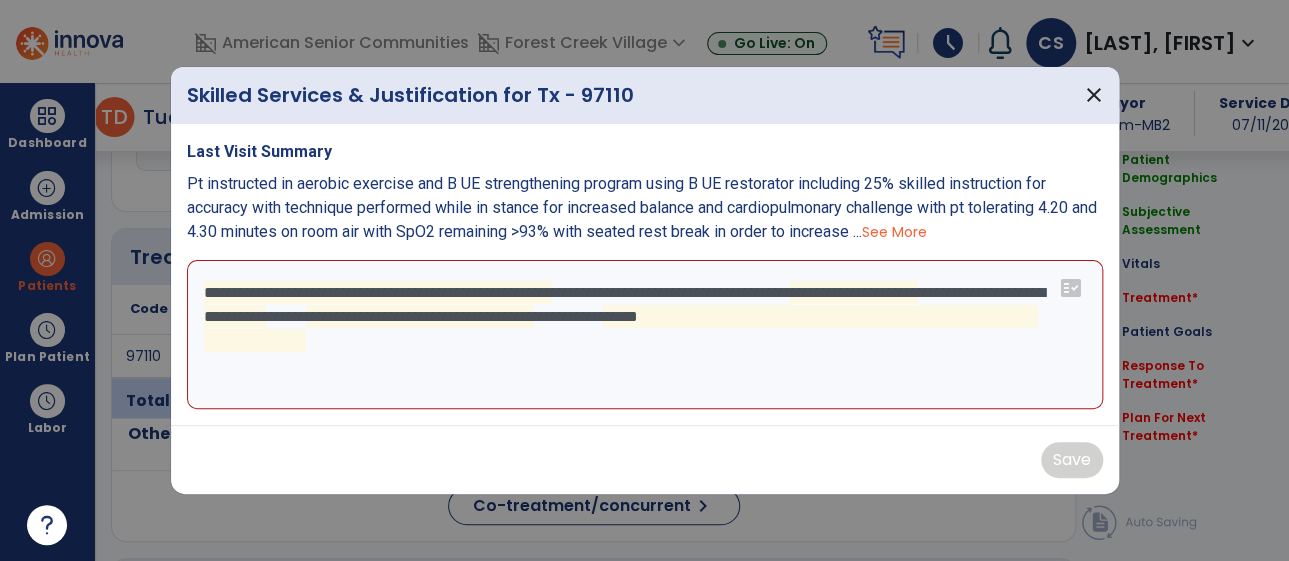 click on "**********" at bounding box center [645, 335] 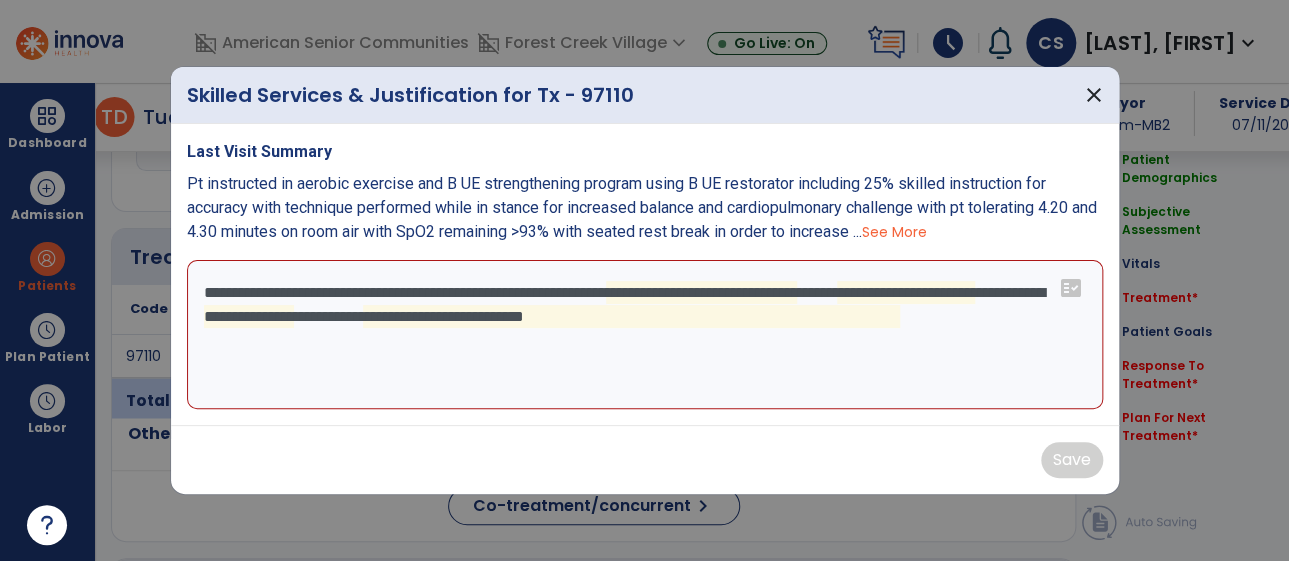 click on "**********" at bounding box center (645, 335) 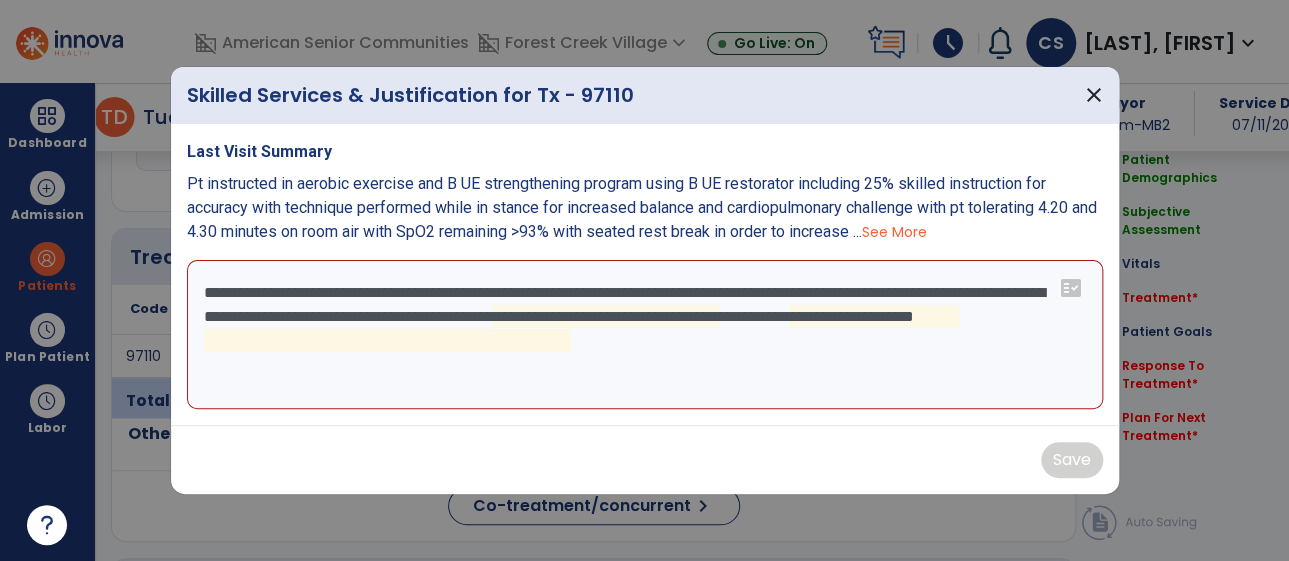 click on "**********" at bounding box center (645, 335) 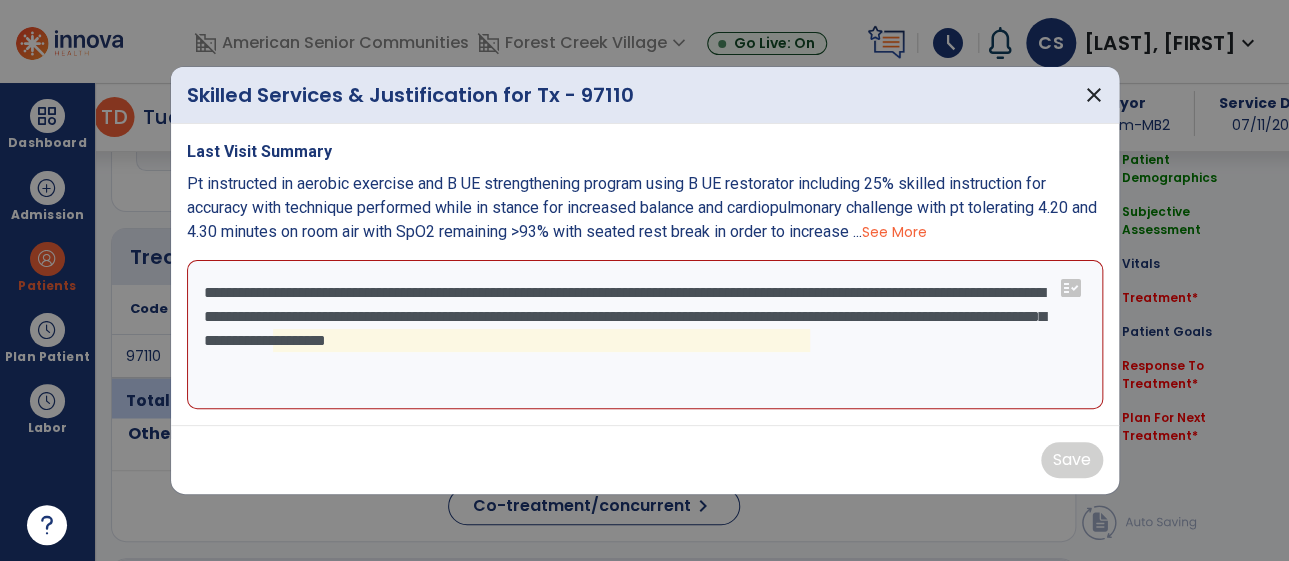 click on "**********" at bounding box center [645, 335] 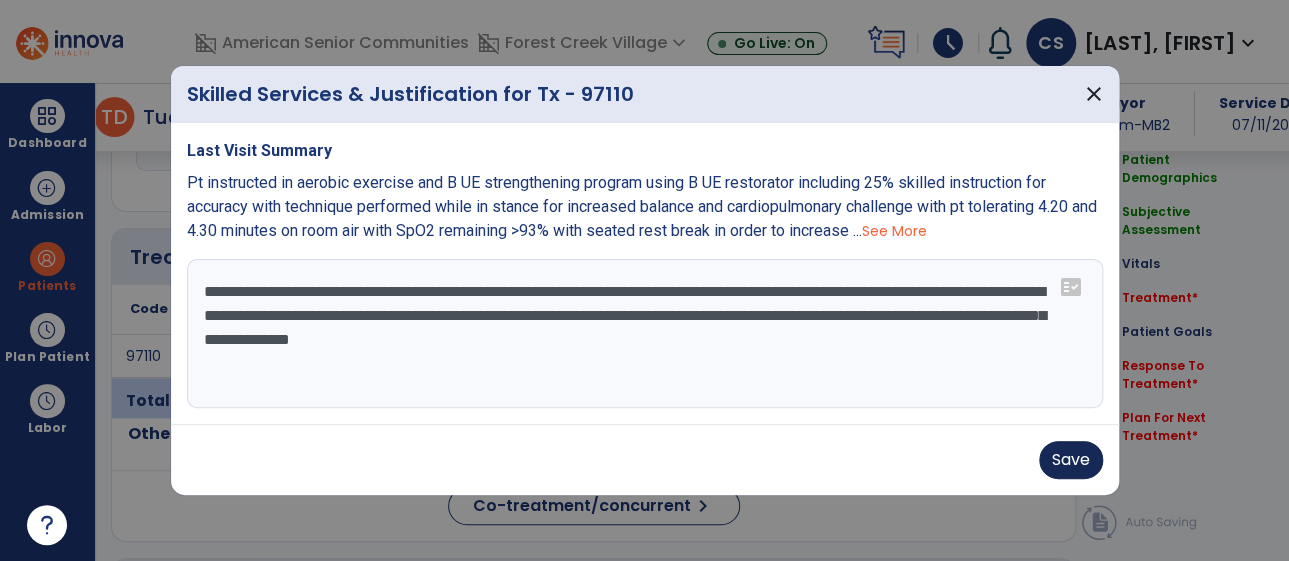type on "**********" 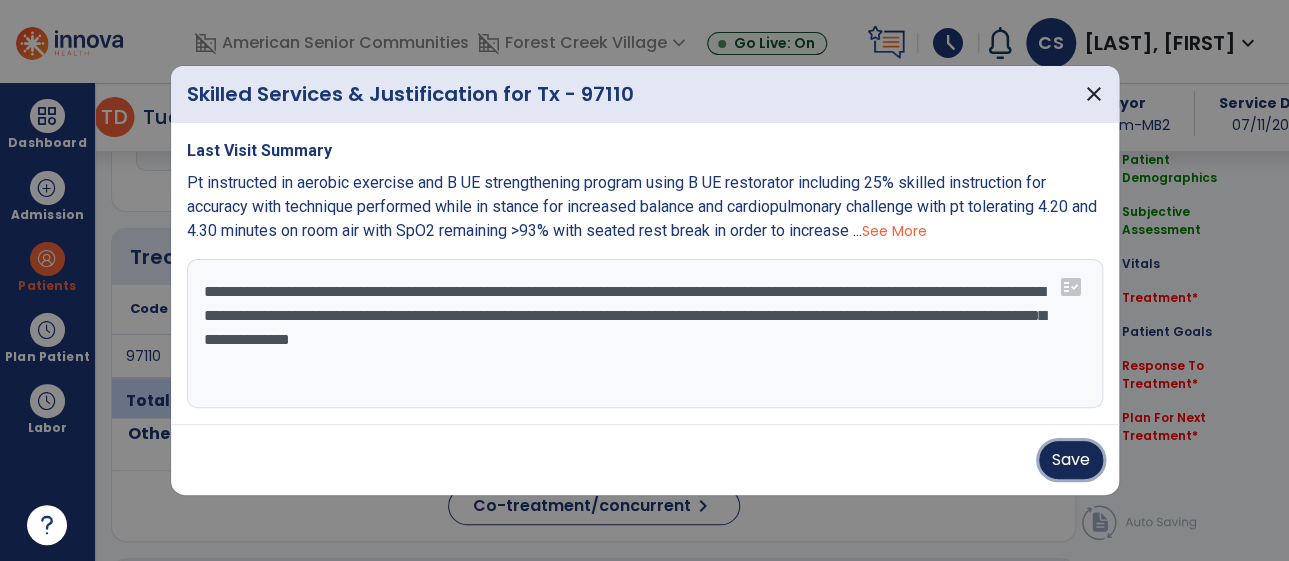 click on "Save" at bounding box center (1071, 460) 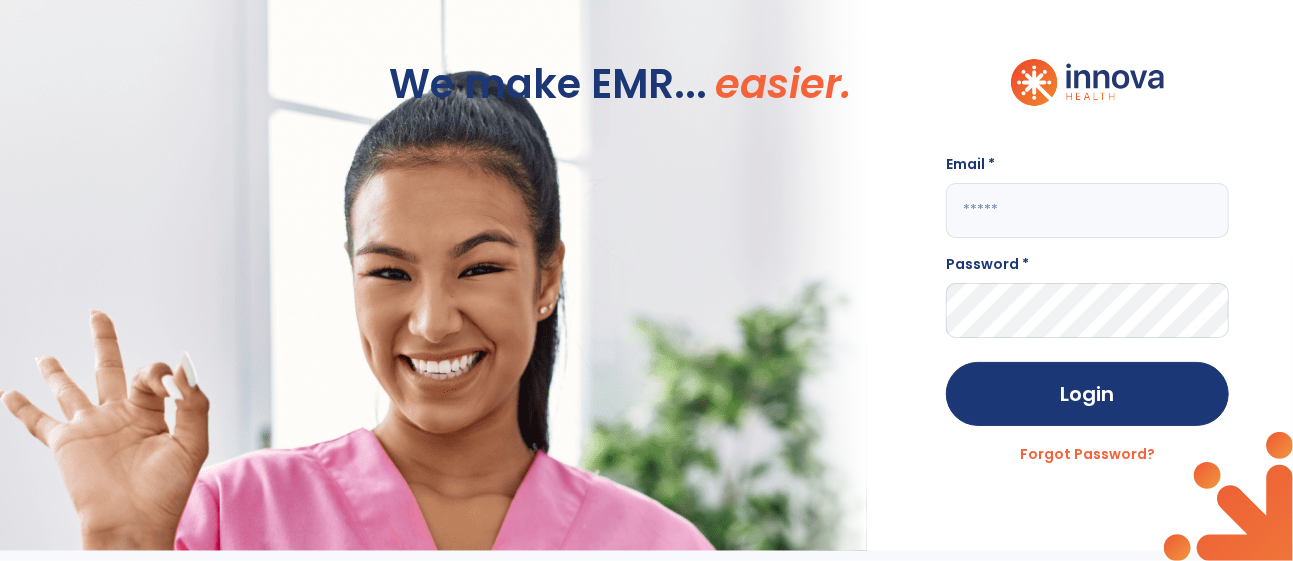 scroll, scrollTop: 0, scrollLeft: 0, axis: both 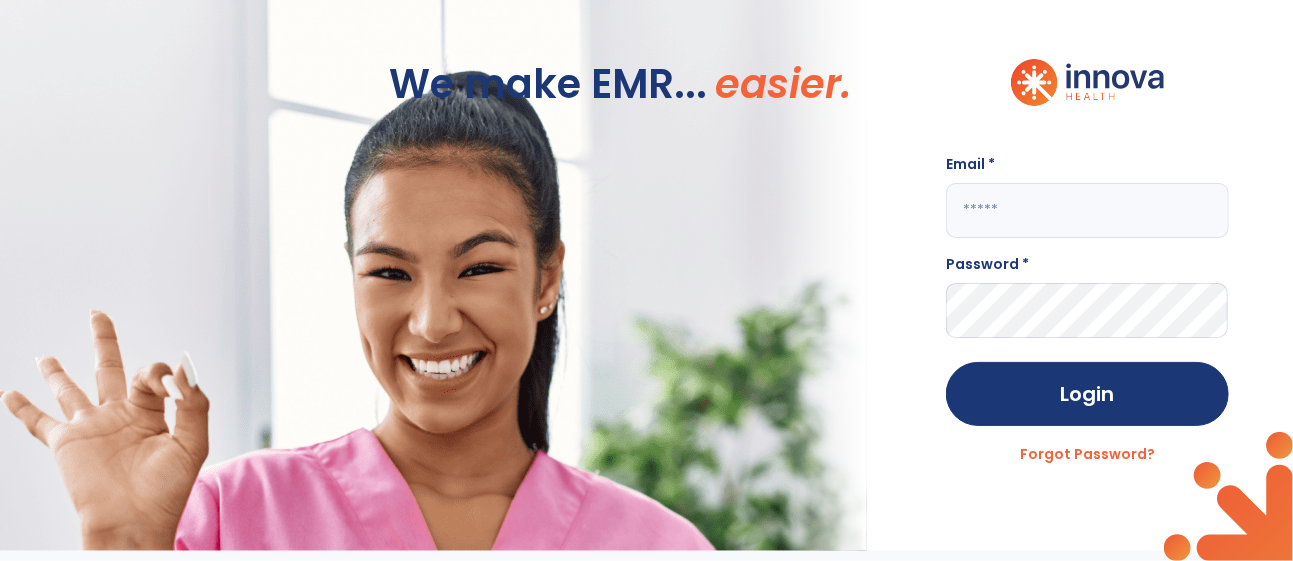 click 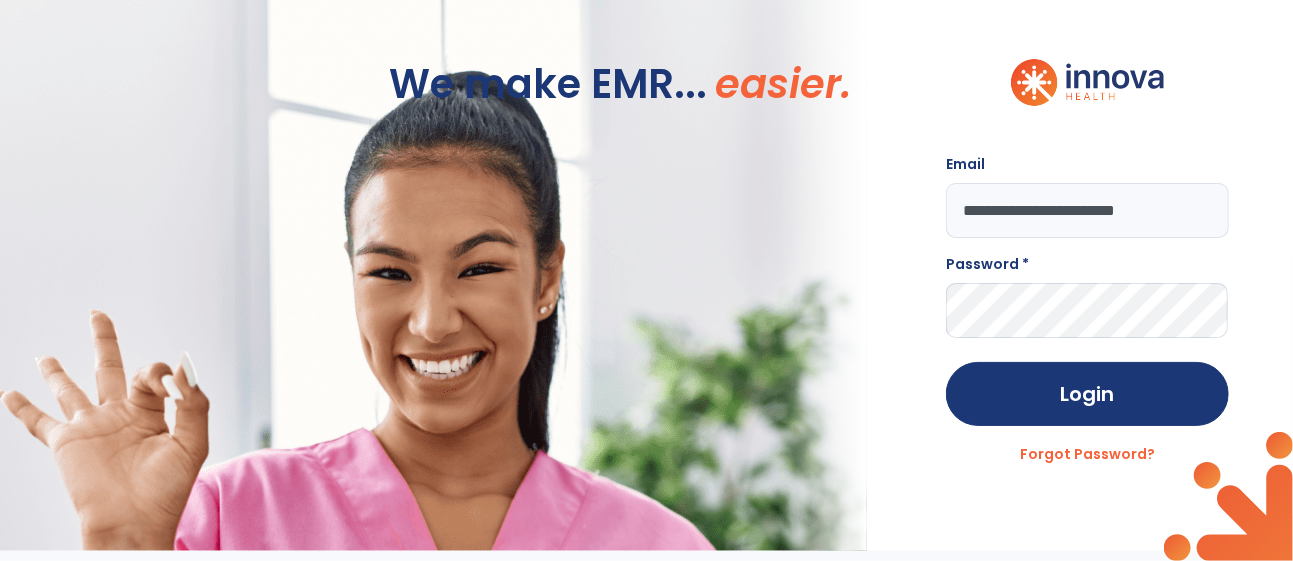 click on "**********" 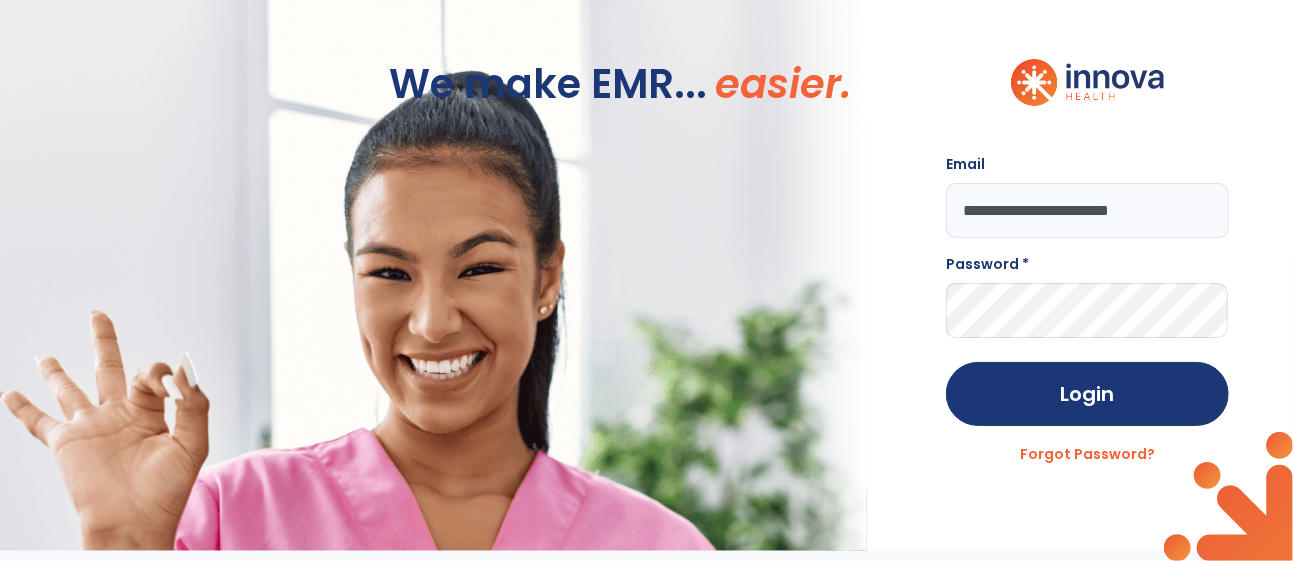 type on "**********" 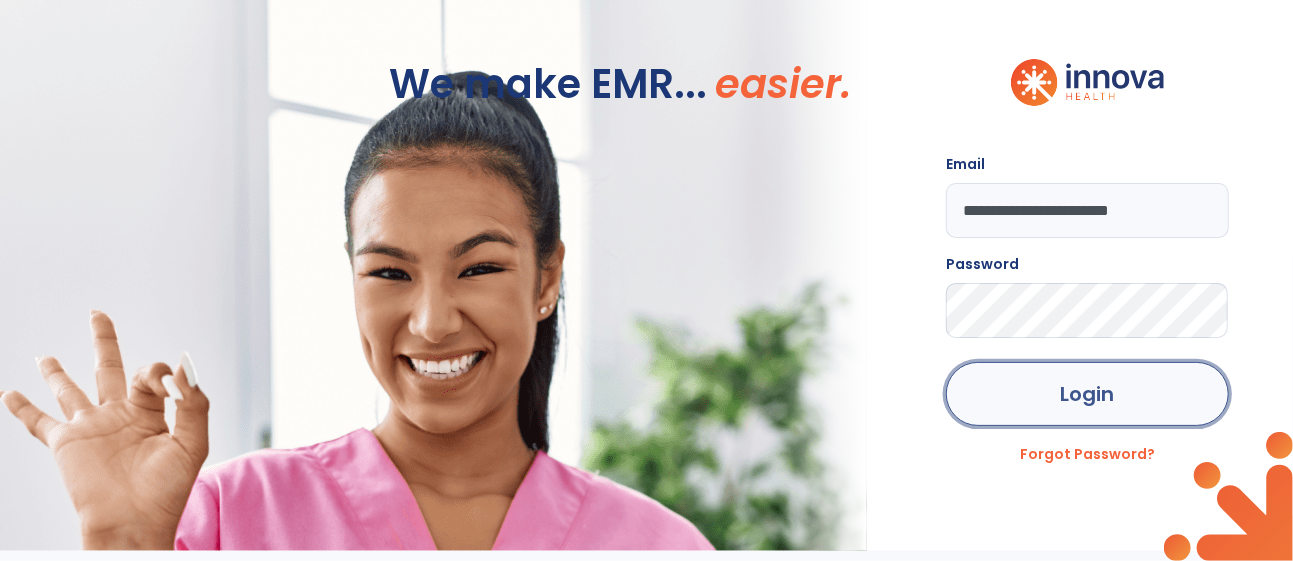 click on "Login" 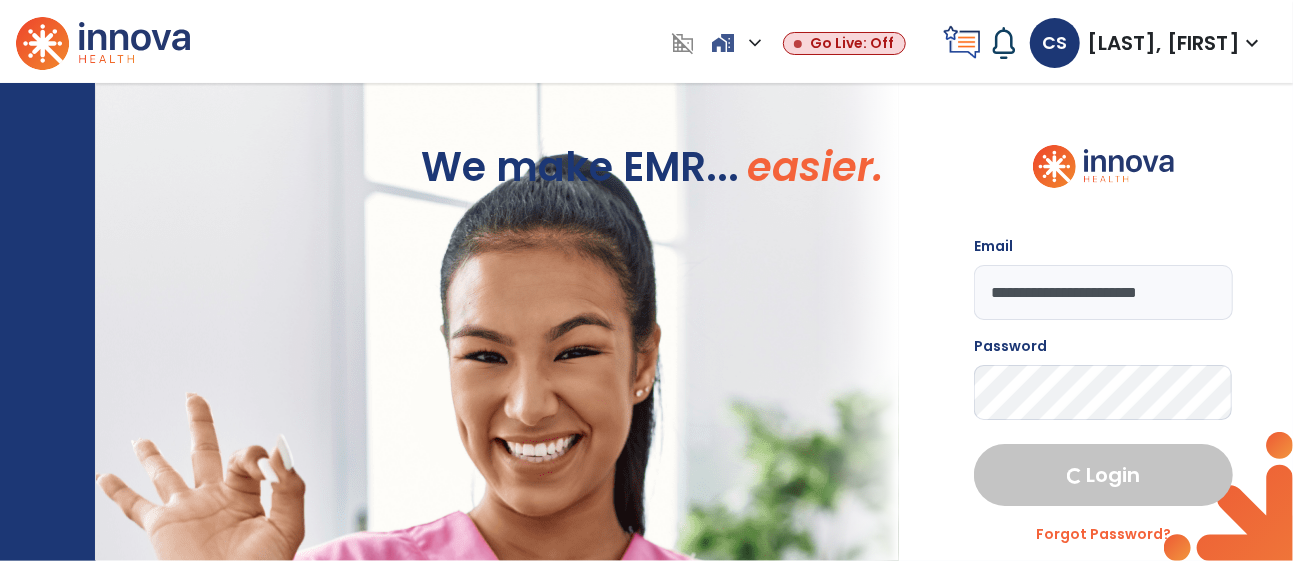 select on "****" 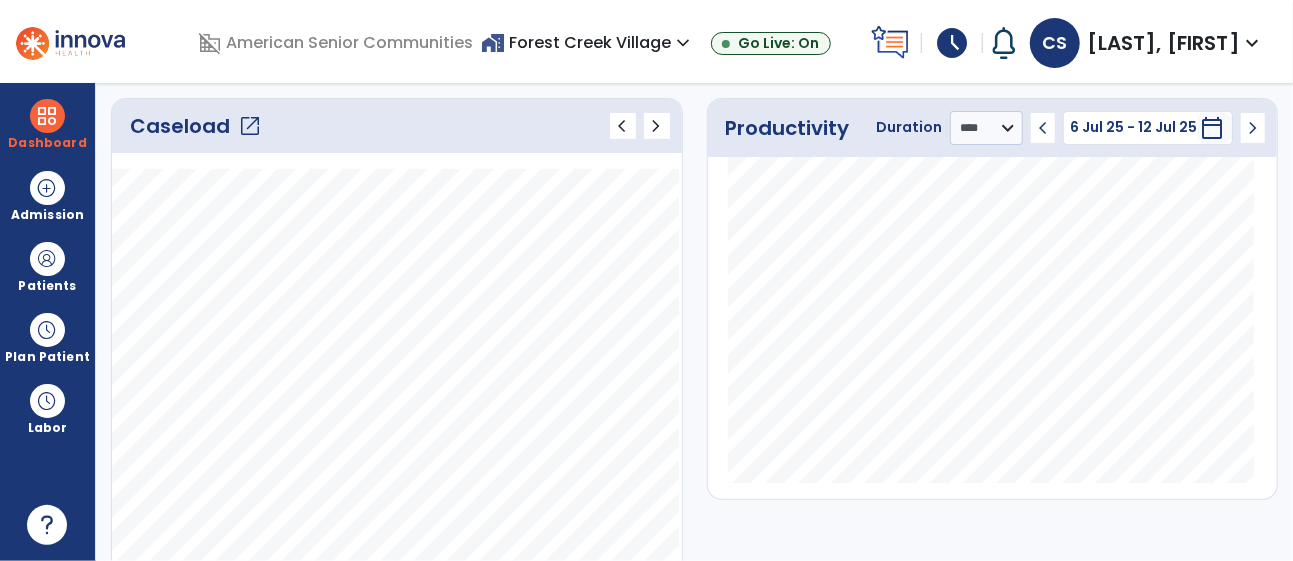 scroll, scrollTop: 0, scrollLeft: 0, axis: both 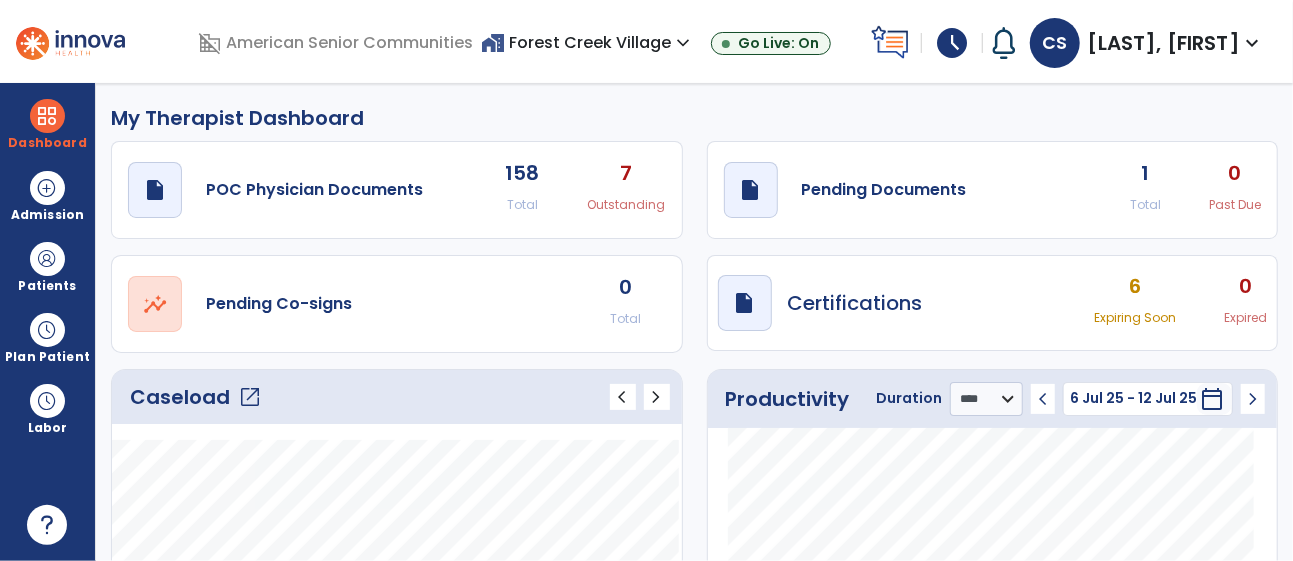 click on "home_work   Forest Creek Village   expand_more" at bounding box center (588, 42) 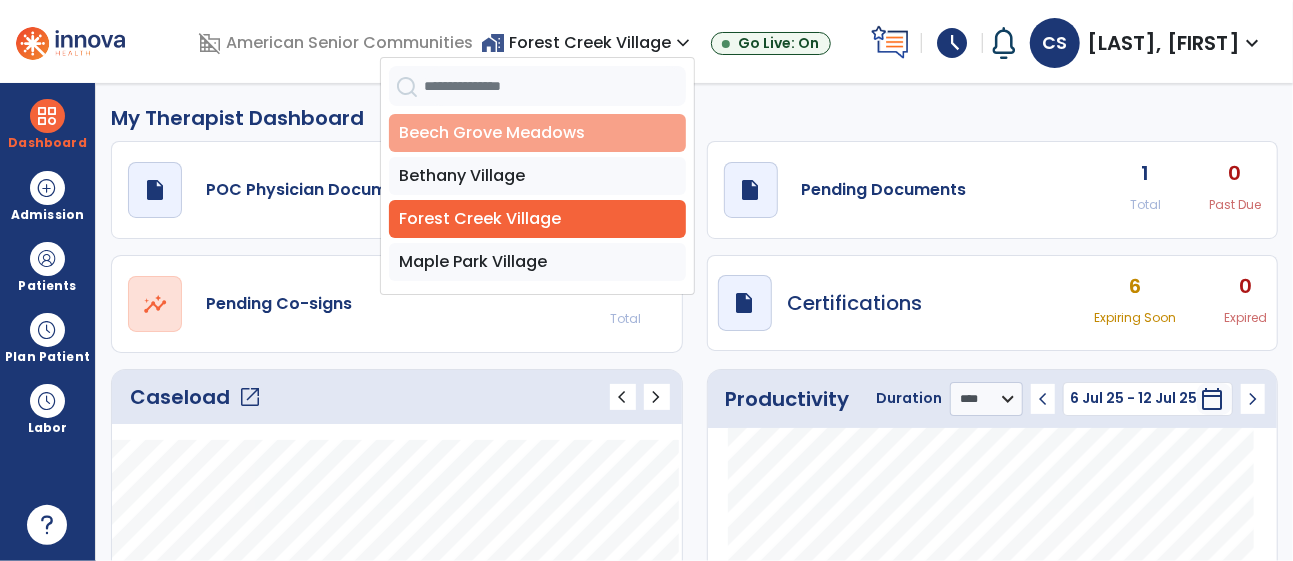 click on "Beech Grove Meadows" at bounding box center (537, 133) 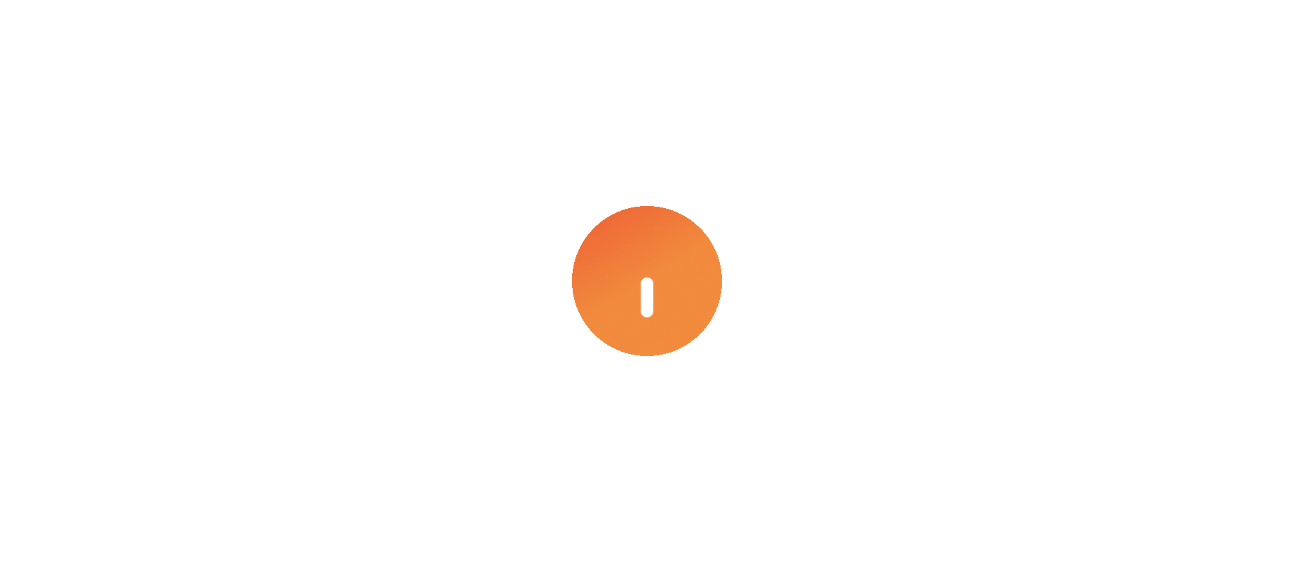 scroll, scrollTop: 0, scrollLeft: 0, axis: both 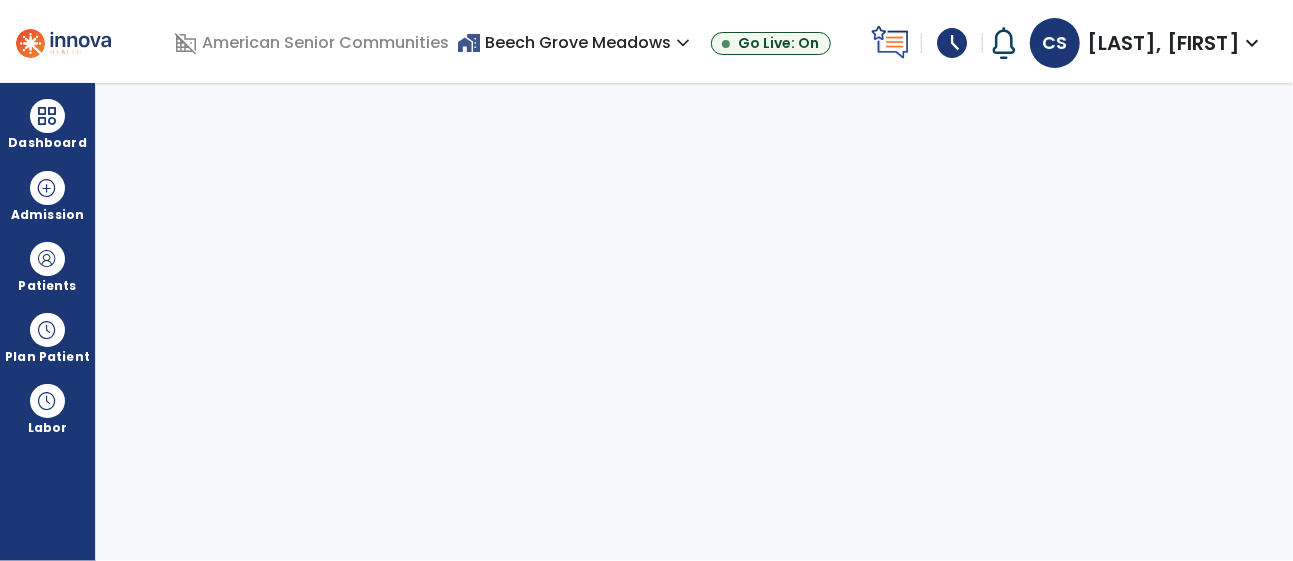 select on "****" 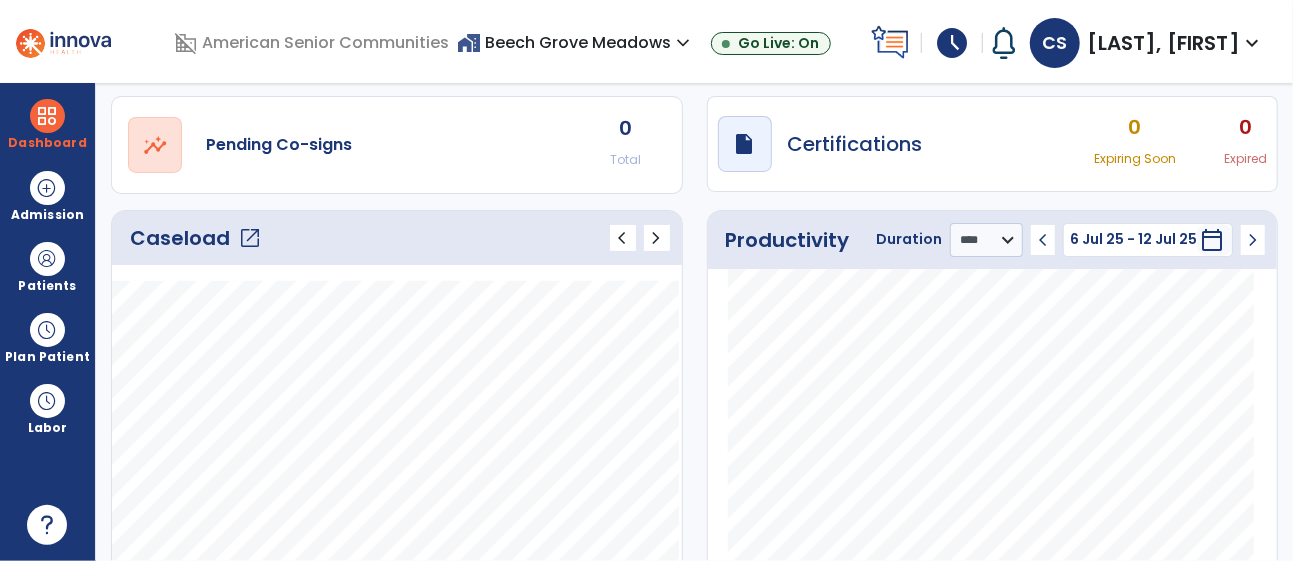 scroll, scrollTop: 163, scrollLeft: 0, axis: vertical 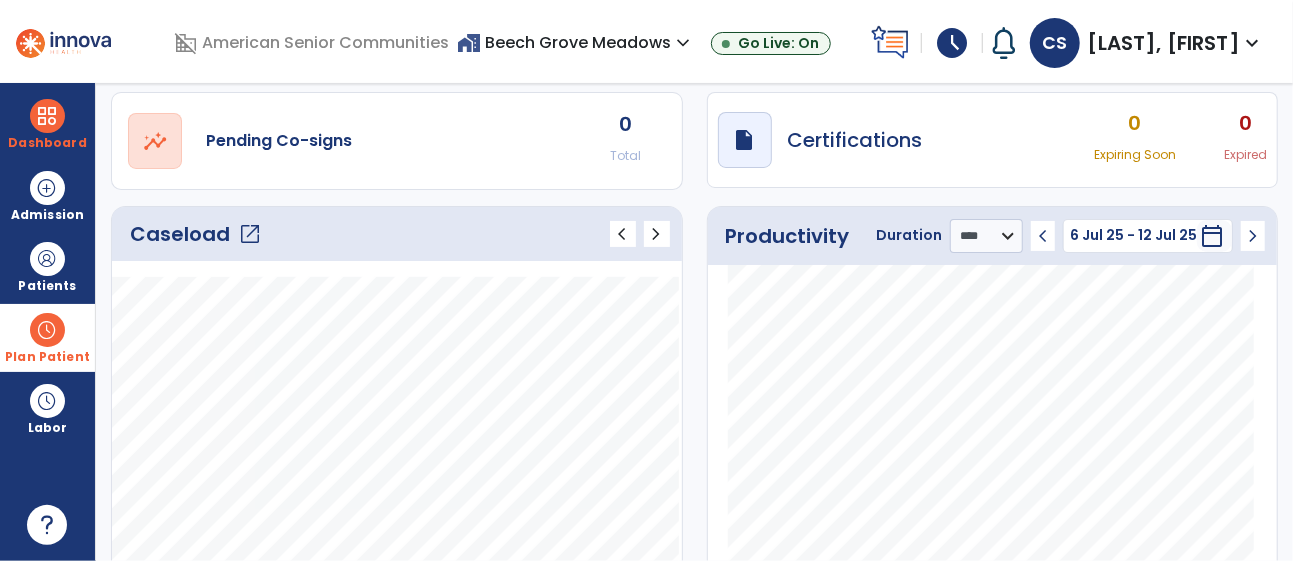 click on "Plan Patient" at bounding box center (47, 266) 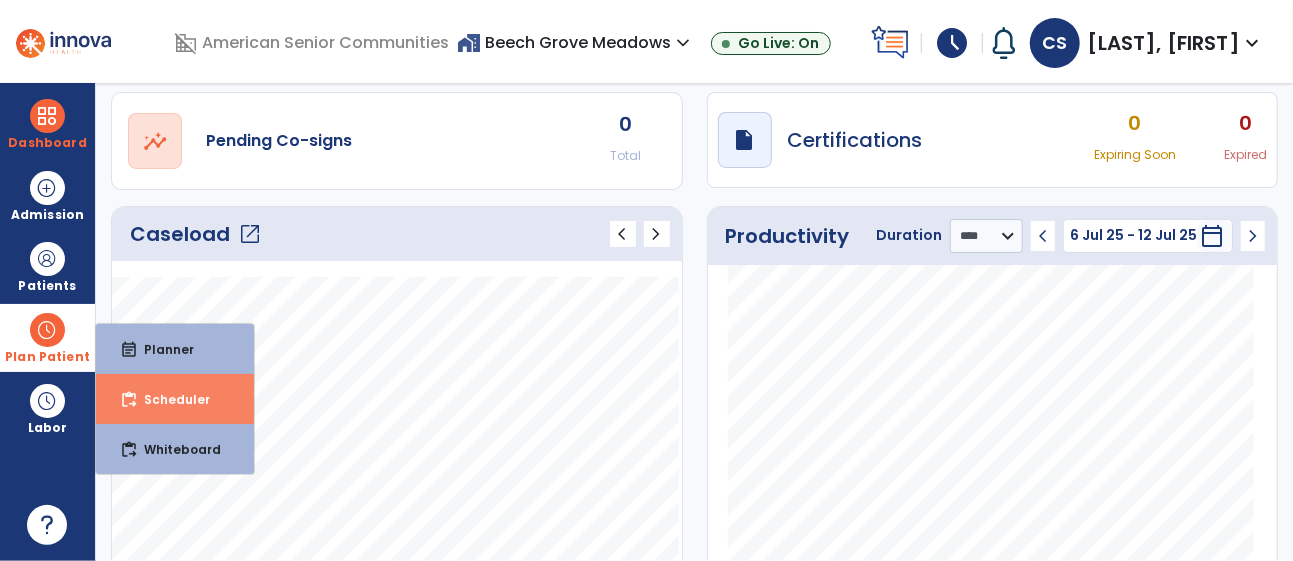 click on "Scheduler" at bounding box center (169, 399) 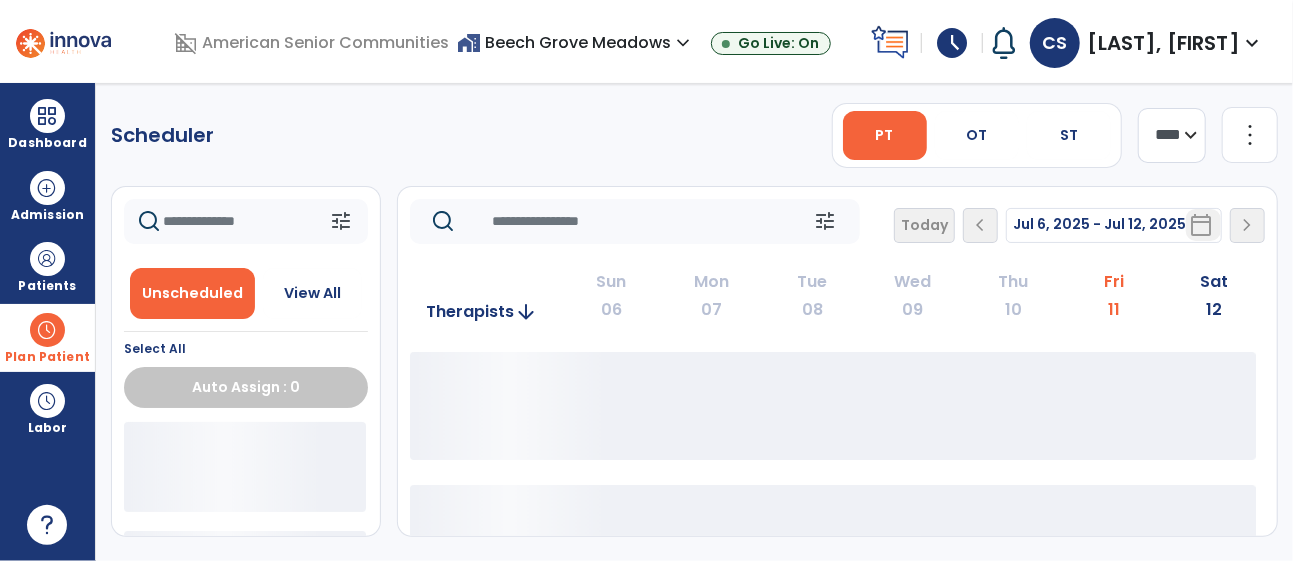 scroll, scrollTop: 0, scrollLeft: 0, axis: both 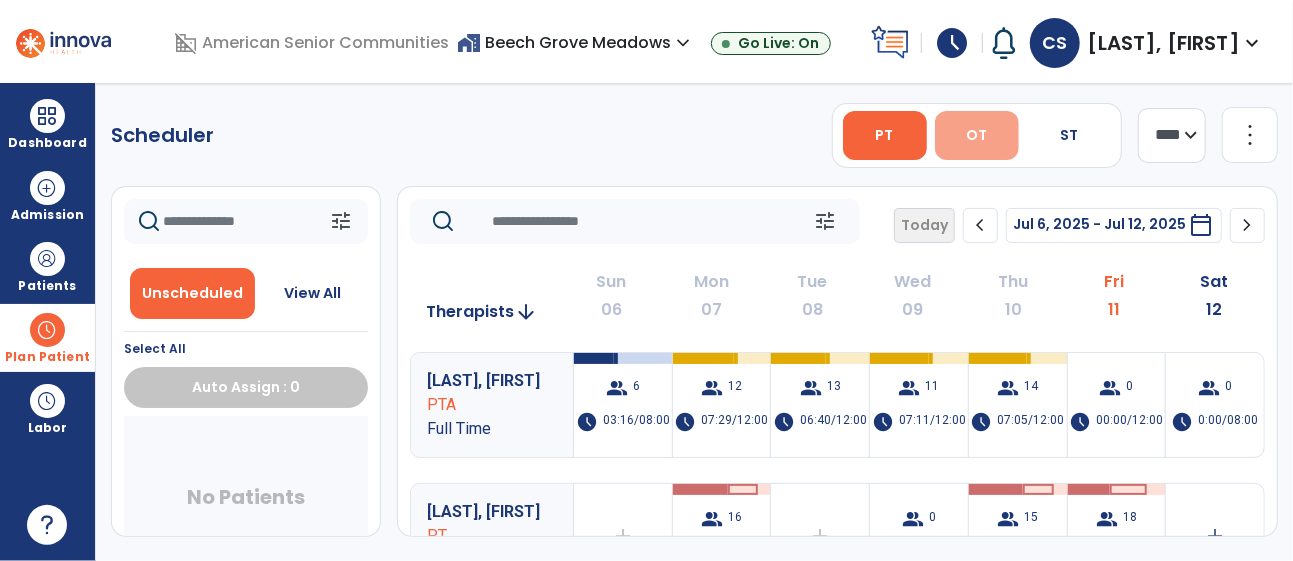 click on "OT" at bounding box center [976, 135] 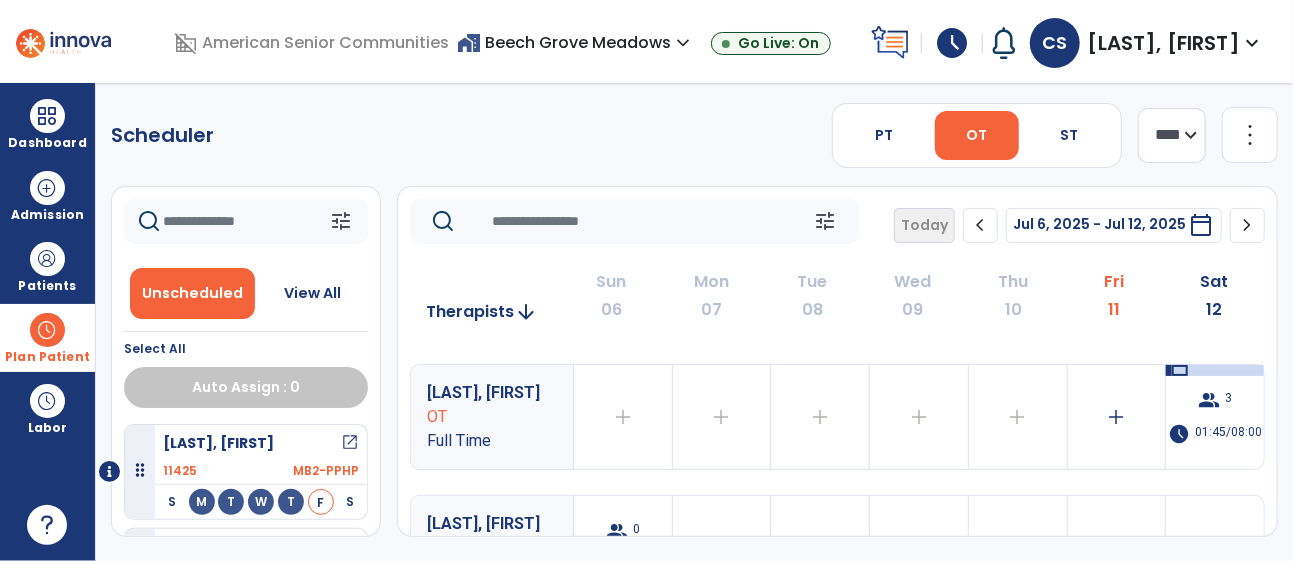 scroll, scrollTop: 0, scrollLeft: 0, axis: both 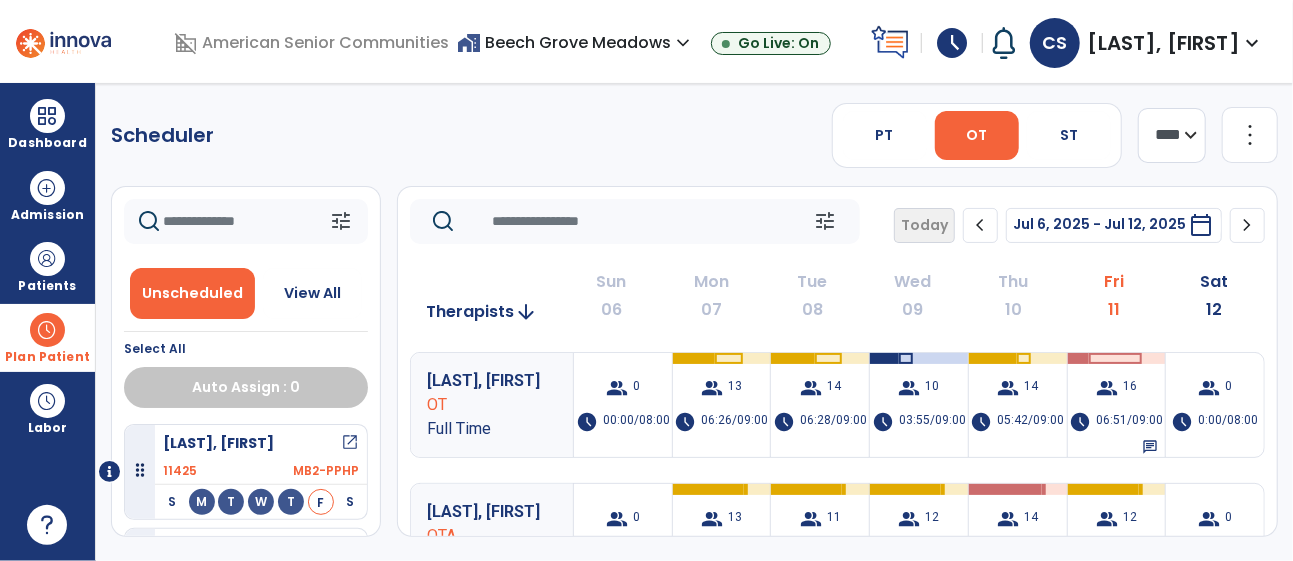 click on "home_work   Beech Grove Meadows   expand_more" at bounding box center (576, 42) 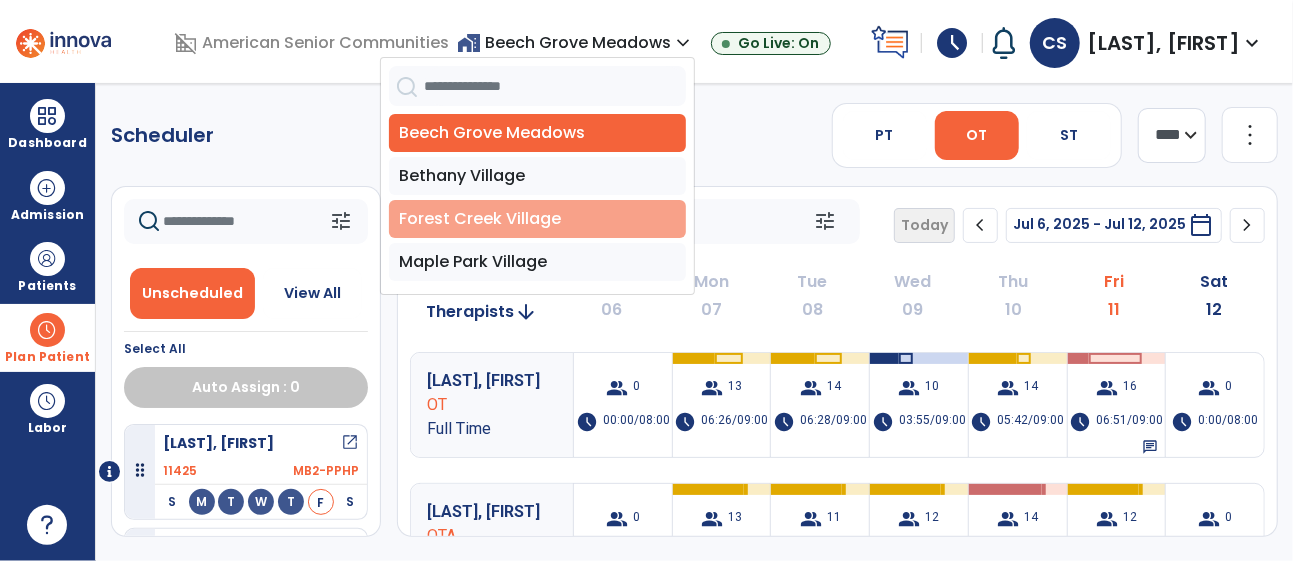 click on "Forest Creek Village" at bounding box center [537, 219] 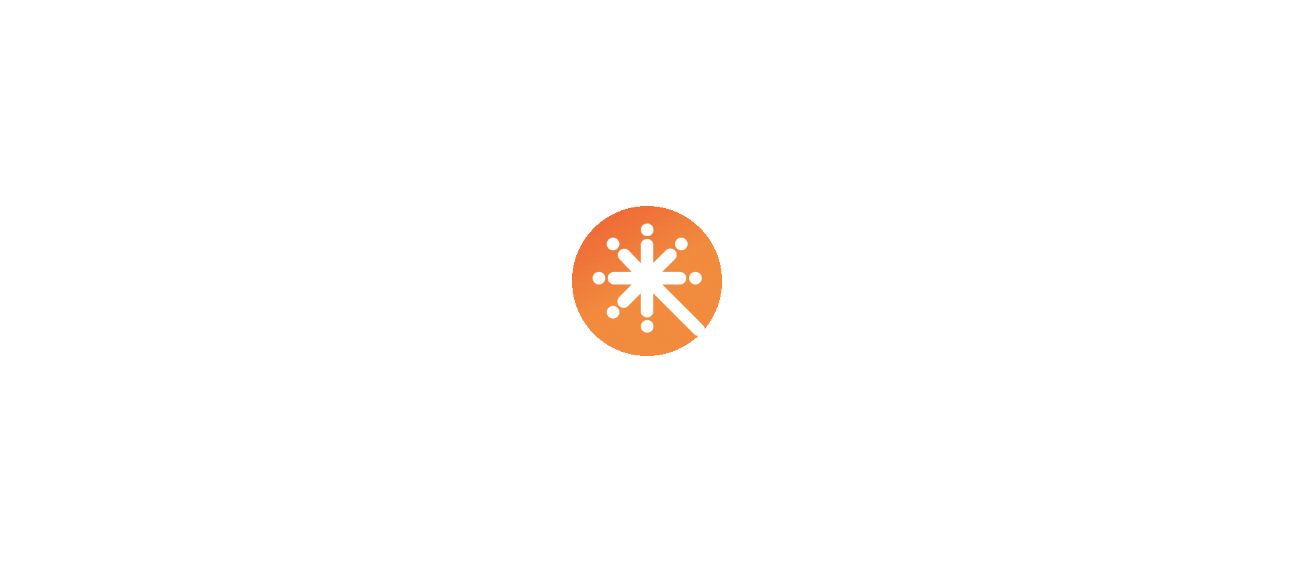 scroll, scrollTop: 0, scrollLeft: 0, axis: both 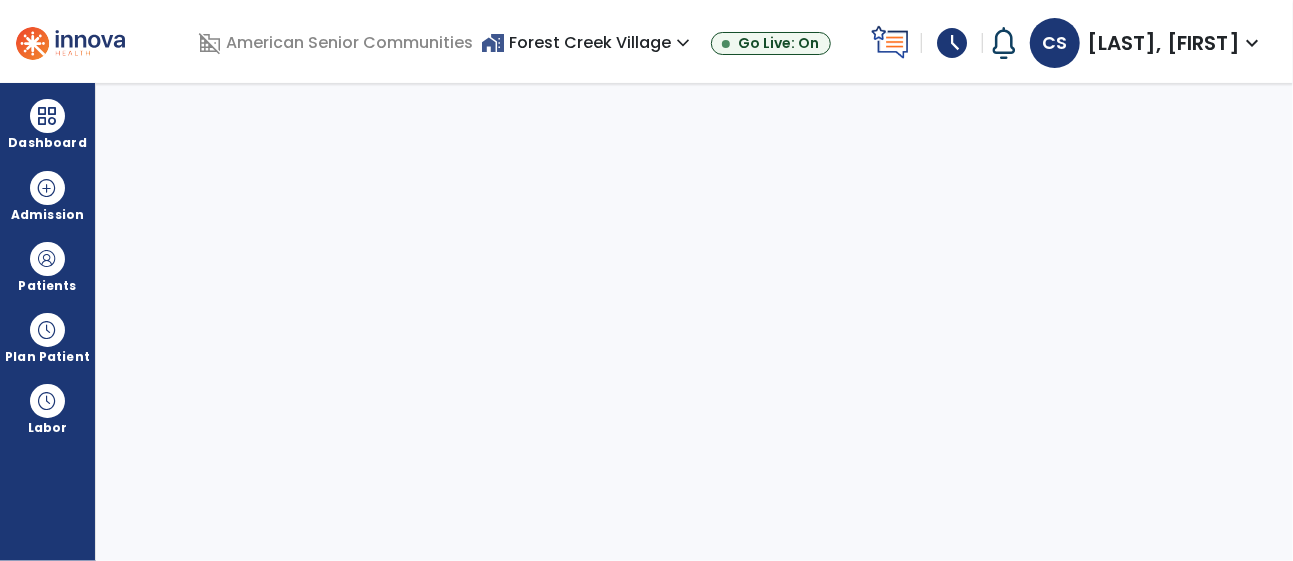 select on "****" 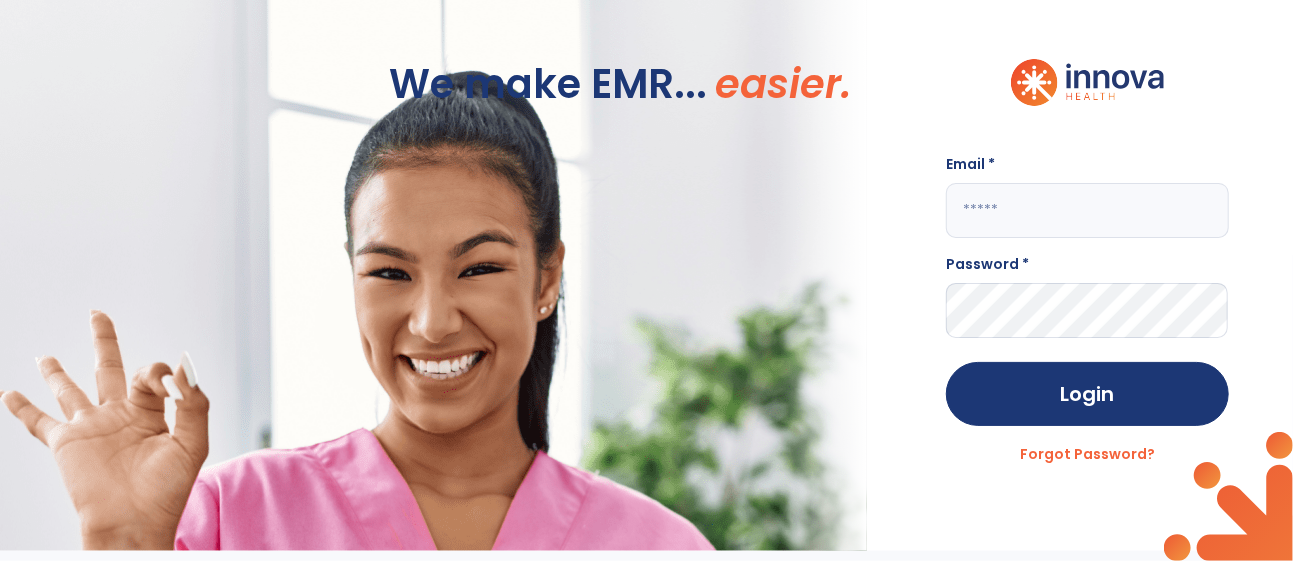 click 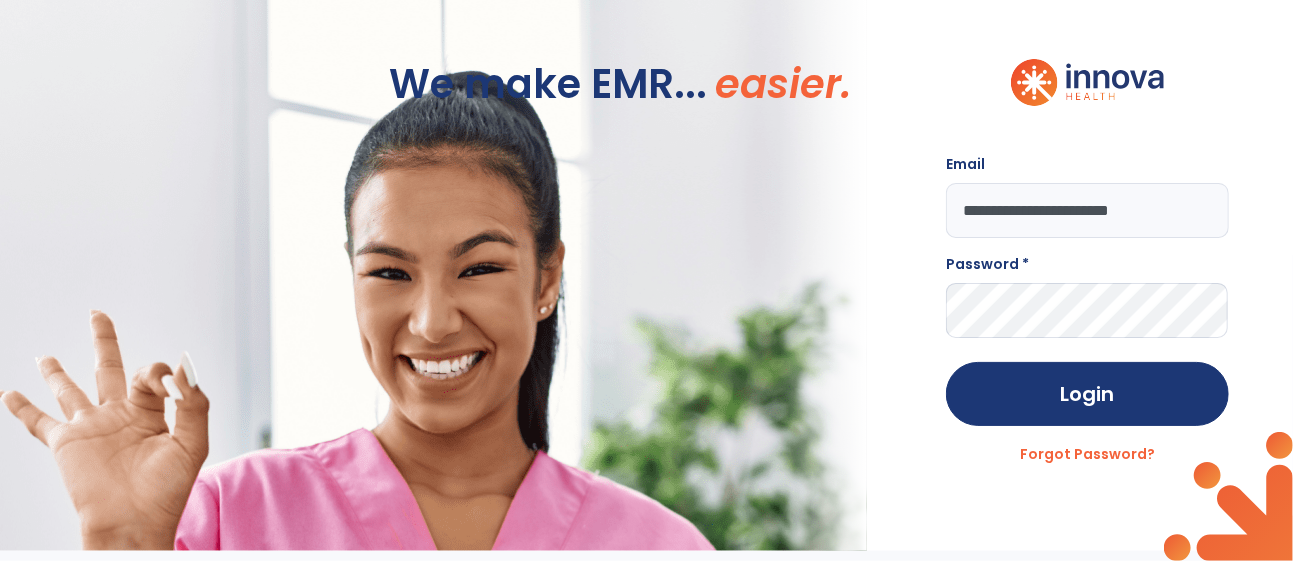 type on "**********" 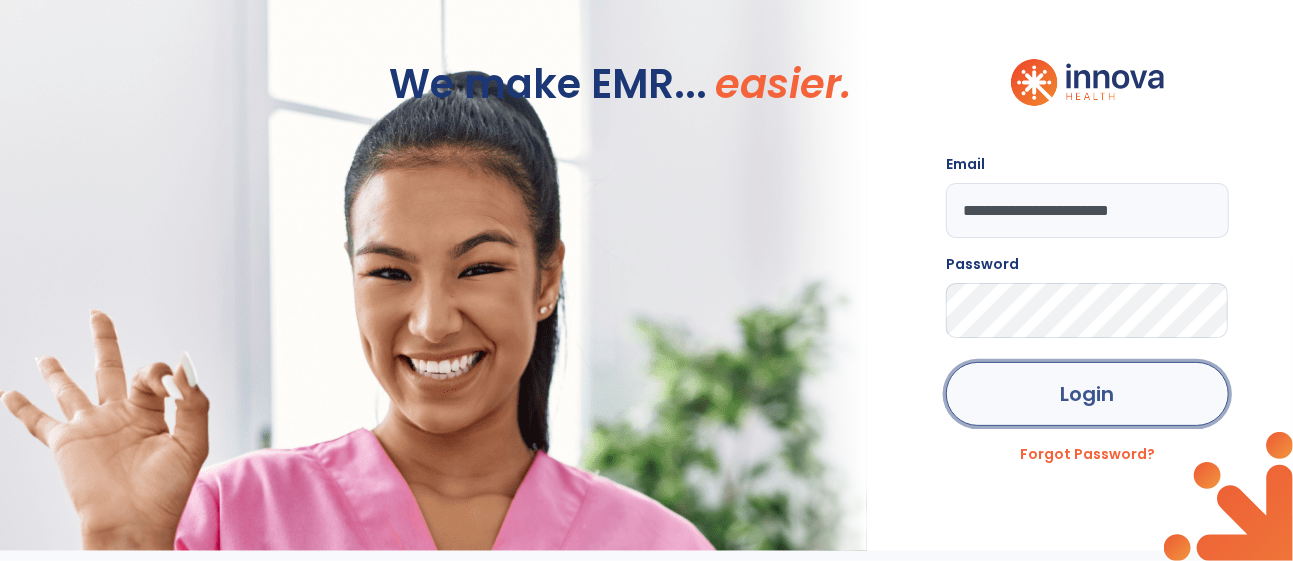 click on "Login" 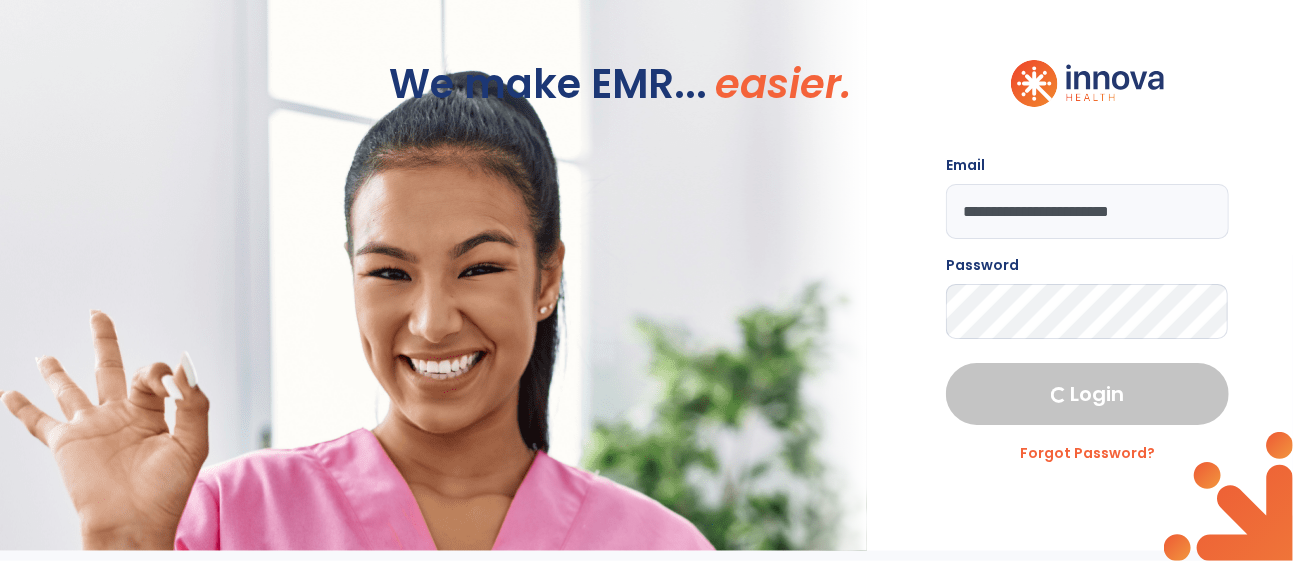 select on "****" 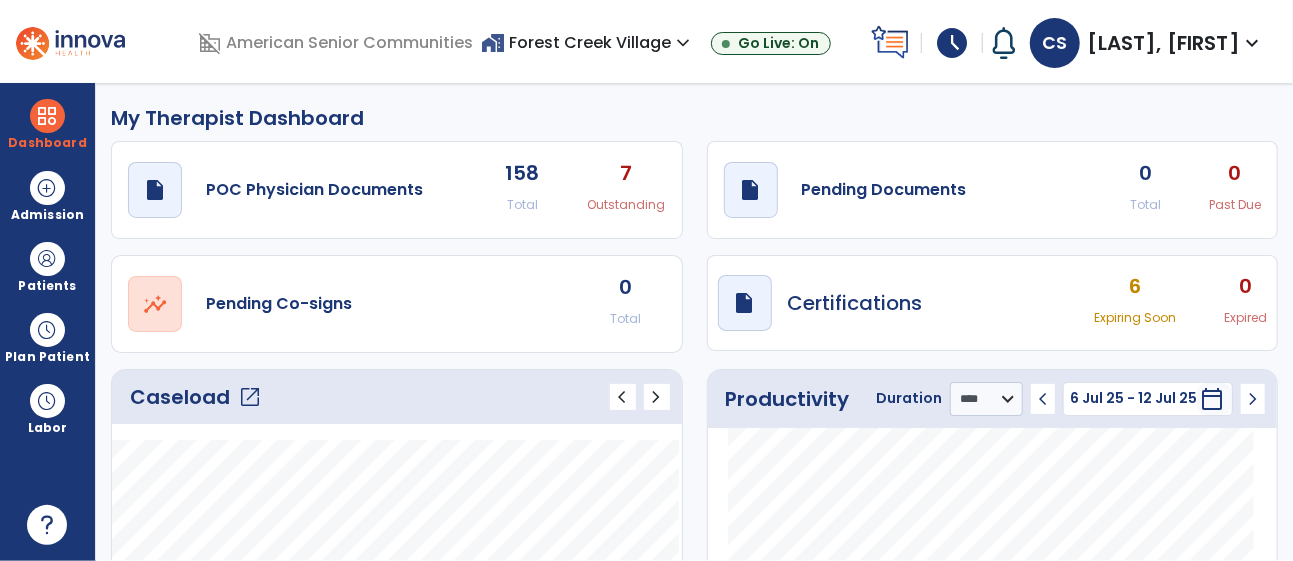 click on "open_in_new" 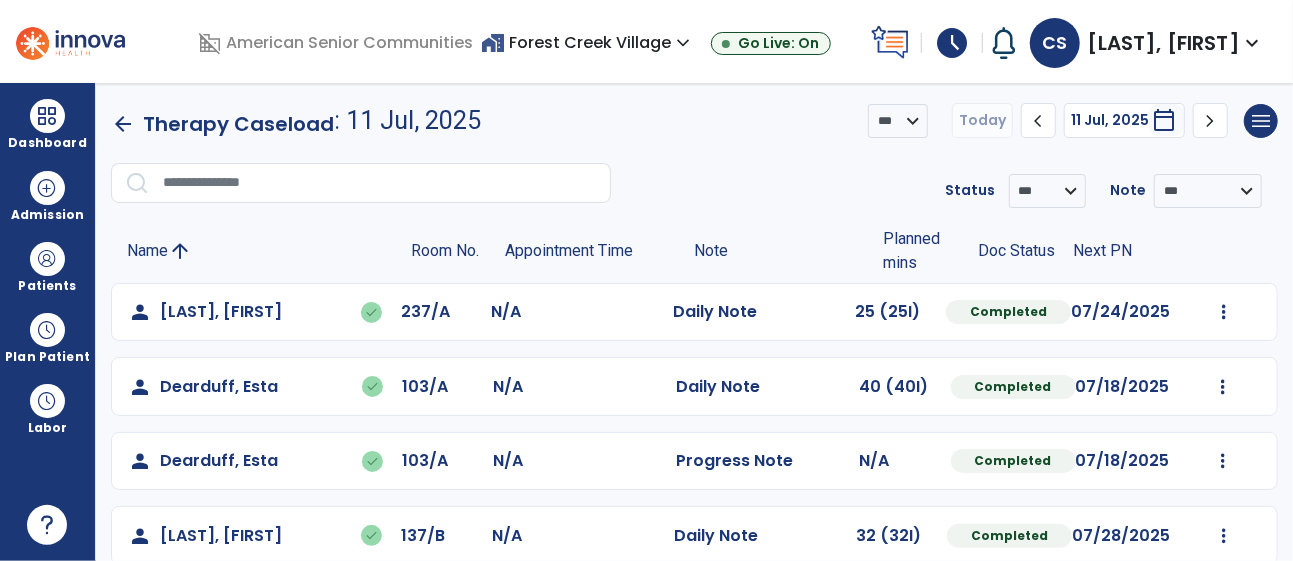 scroll, scrollTop: 623, scrollLeft: 0, axis: vertical 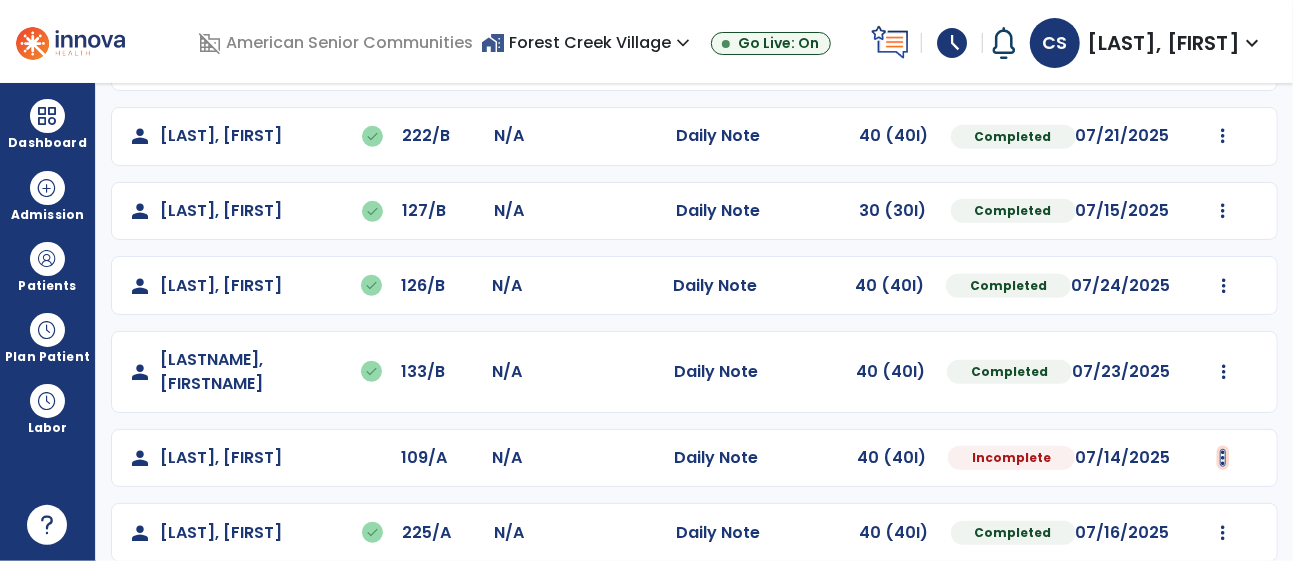 click at bounding box center [1224, -311] 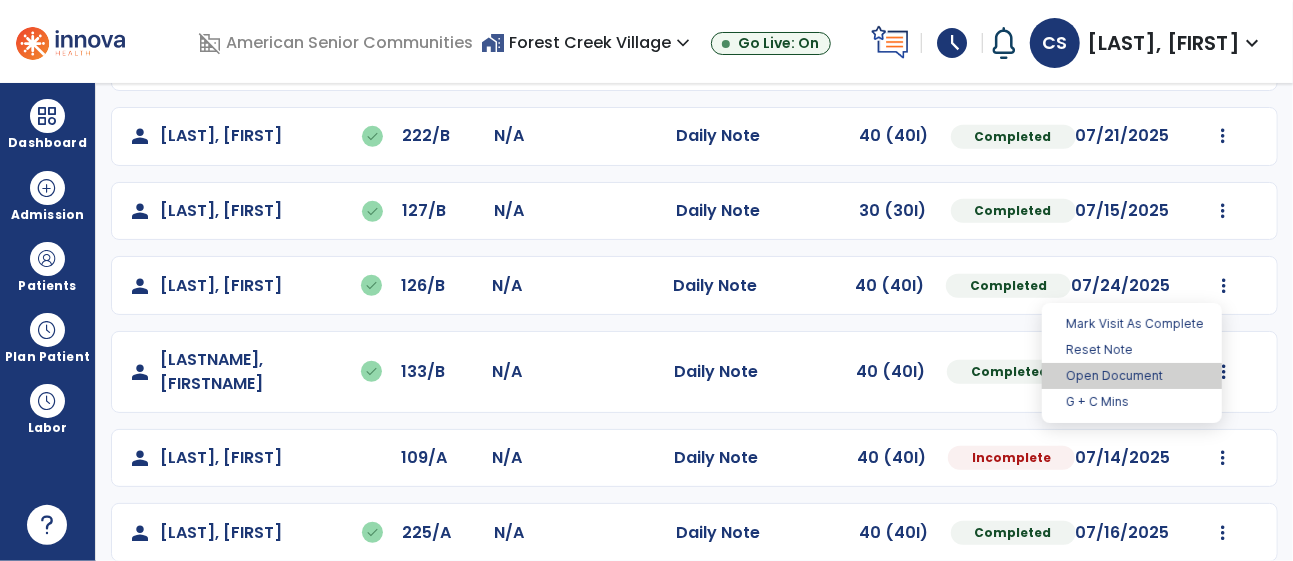 click on "Open Document" at bounding box center (1132, 376) 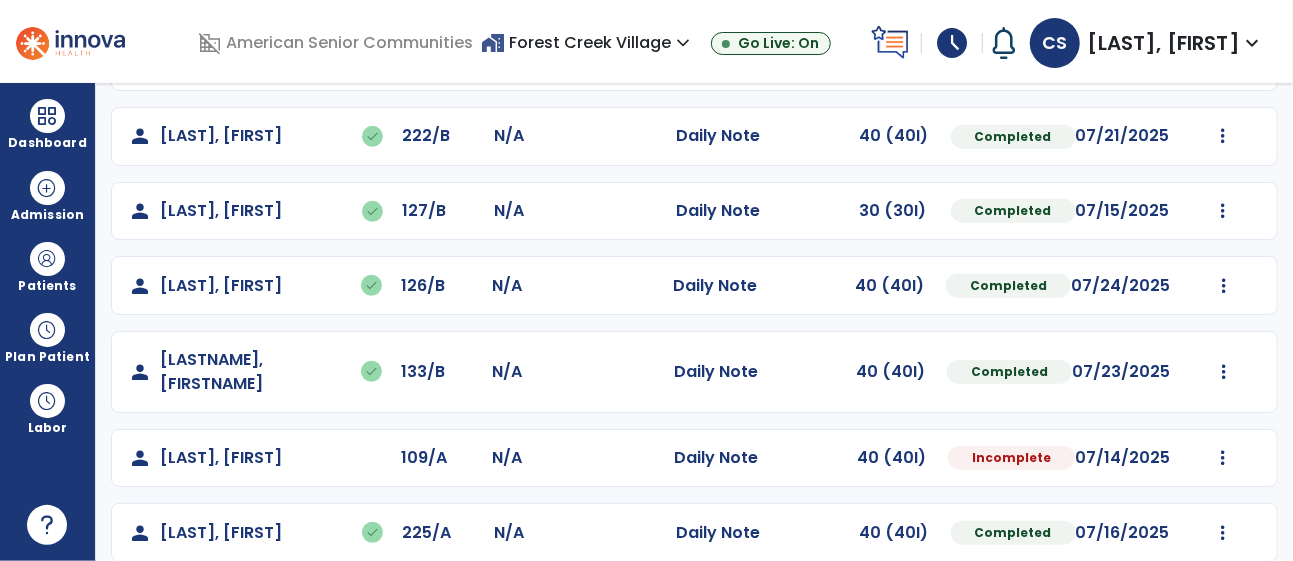 select on "*" 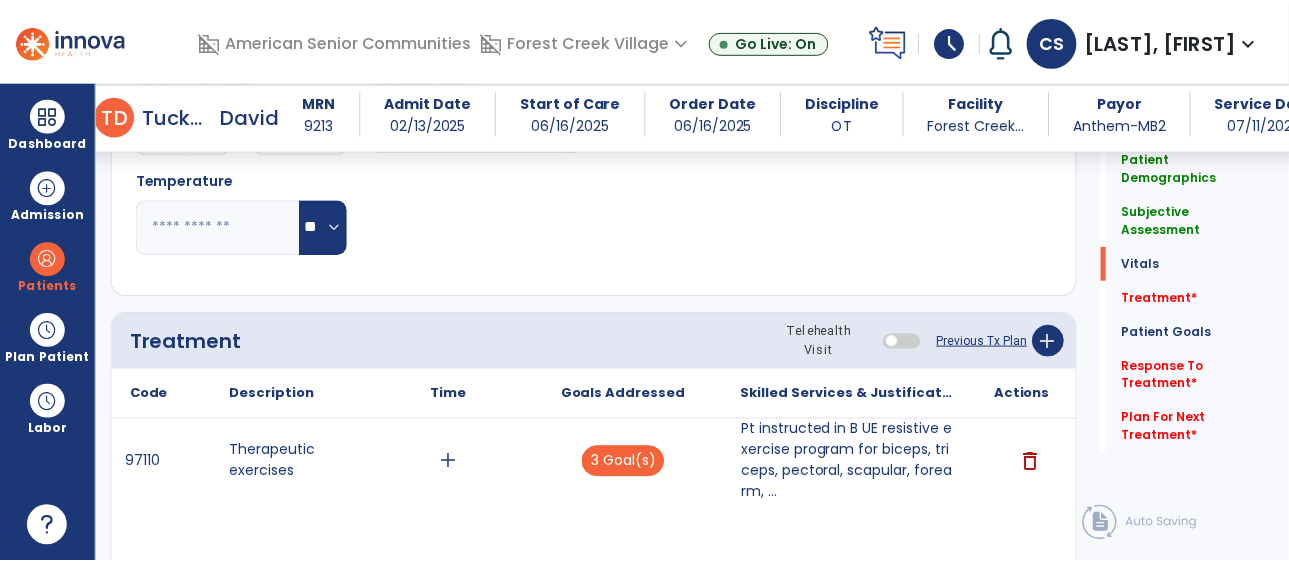 scroll, scrollTop: 1050, scrollLeft: 0, axis: vertical 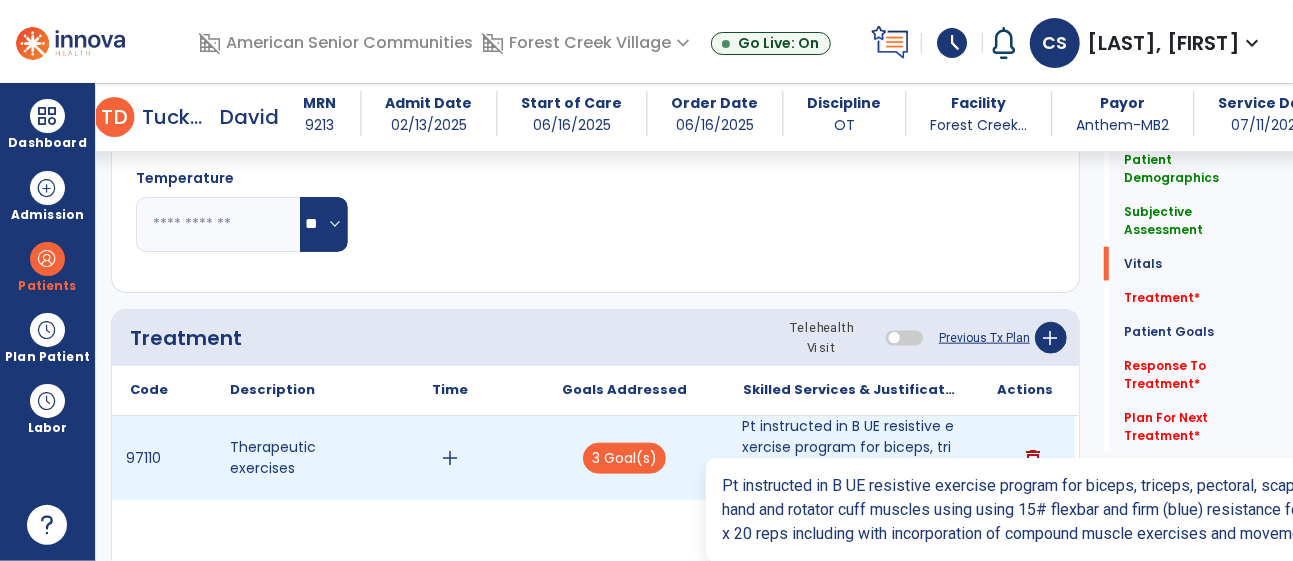 click on "Pt instructed in B UE  resistive exercise program for biceps, triceps, pectoral, scapular, forearm, ..." at bounding box center (850, 458) 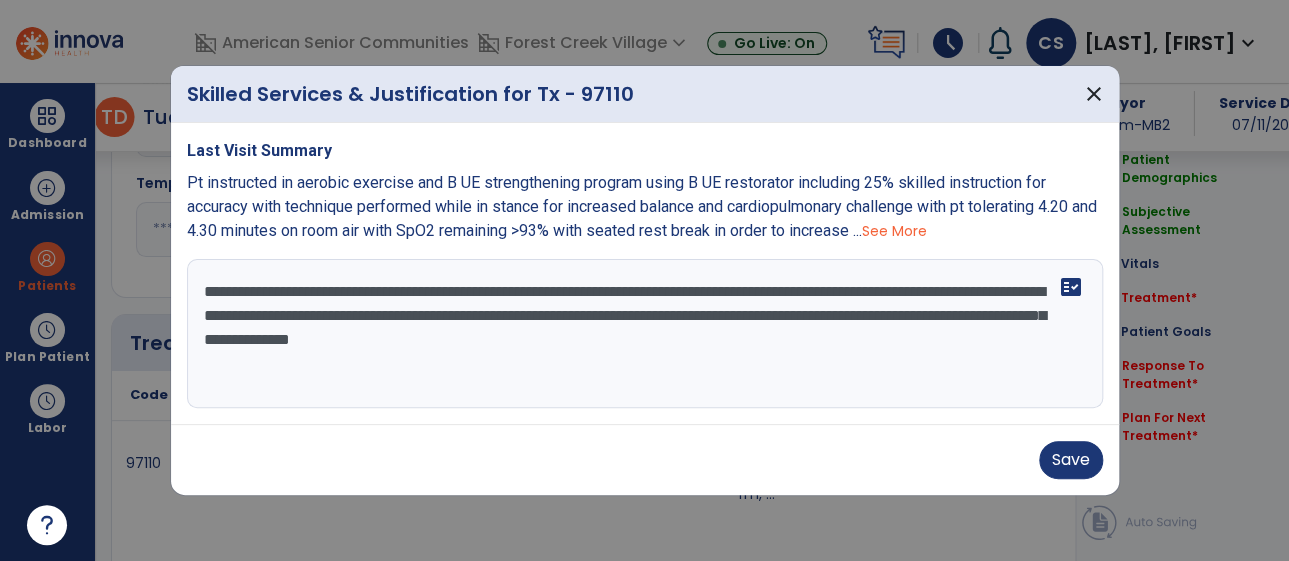 scroll, scrollTop: 1050, scrollLeft: 0, axis: vertical 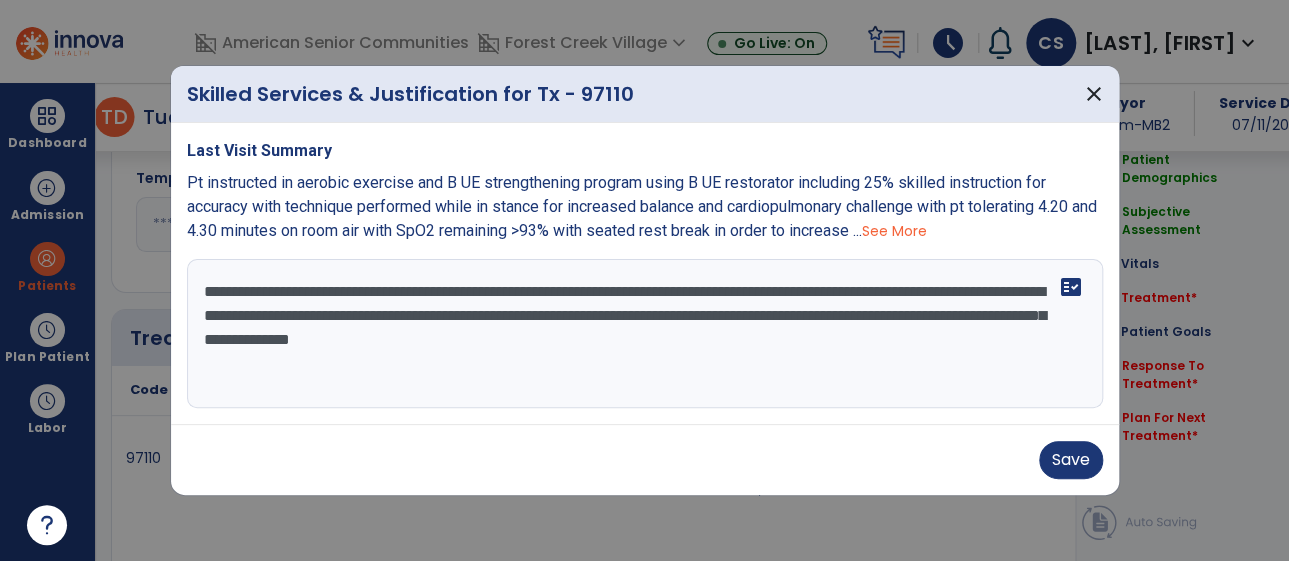 click on "**********" at bounding box center [645, 334] 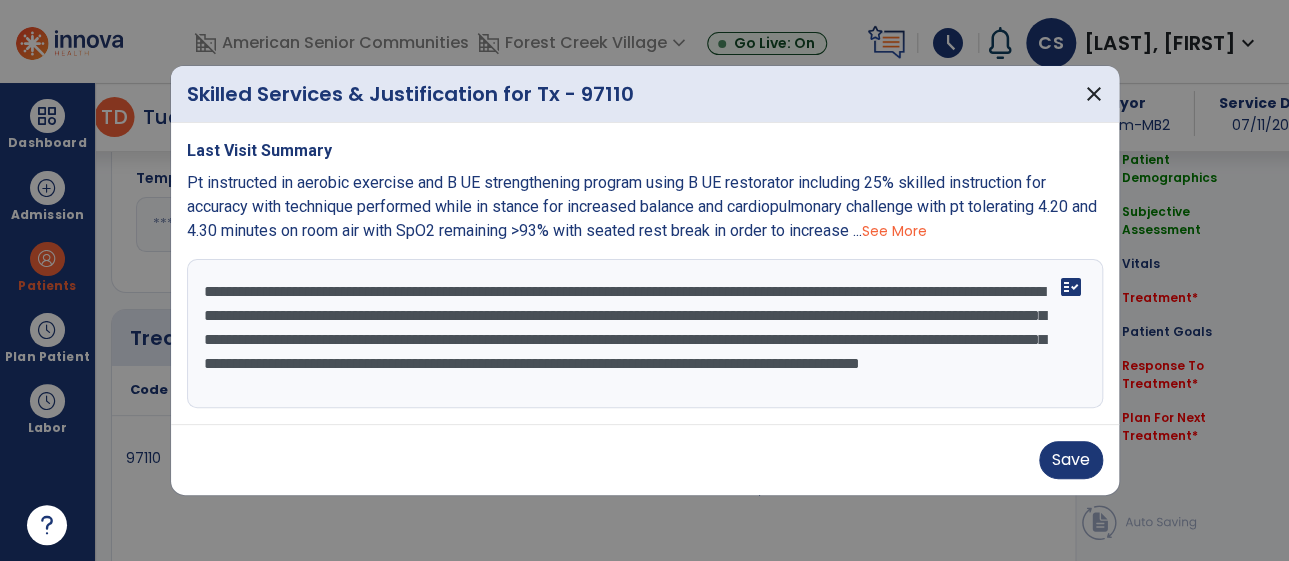 scroll, scrollTop: 16, scrollLeft: 0, axis: vertical 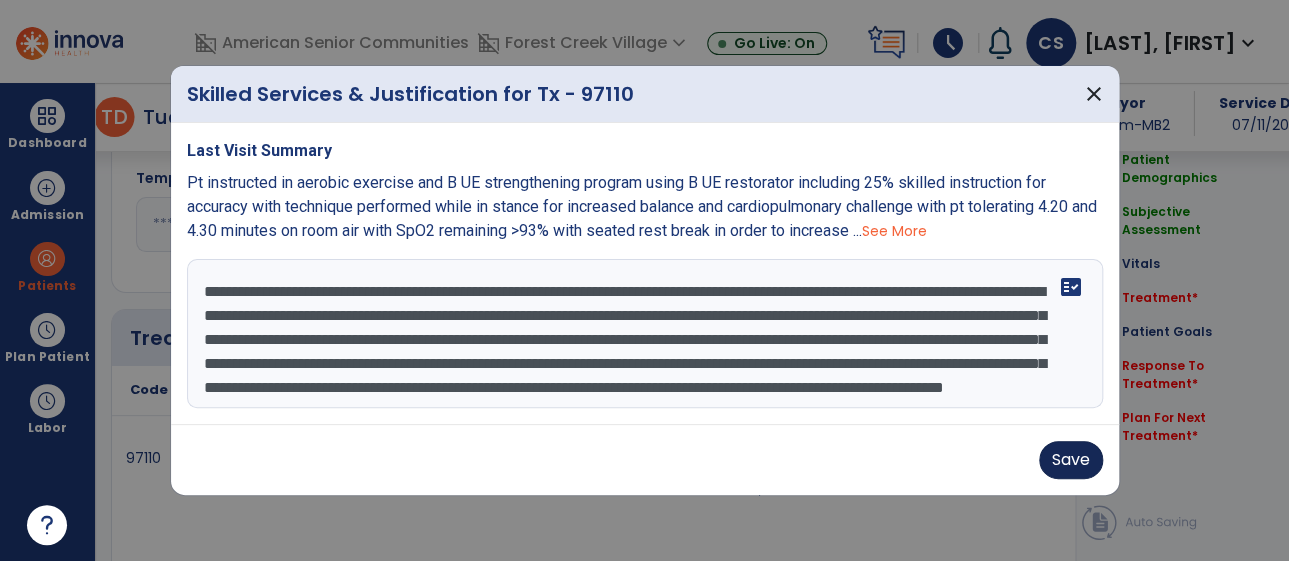 type on "**********" 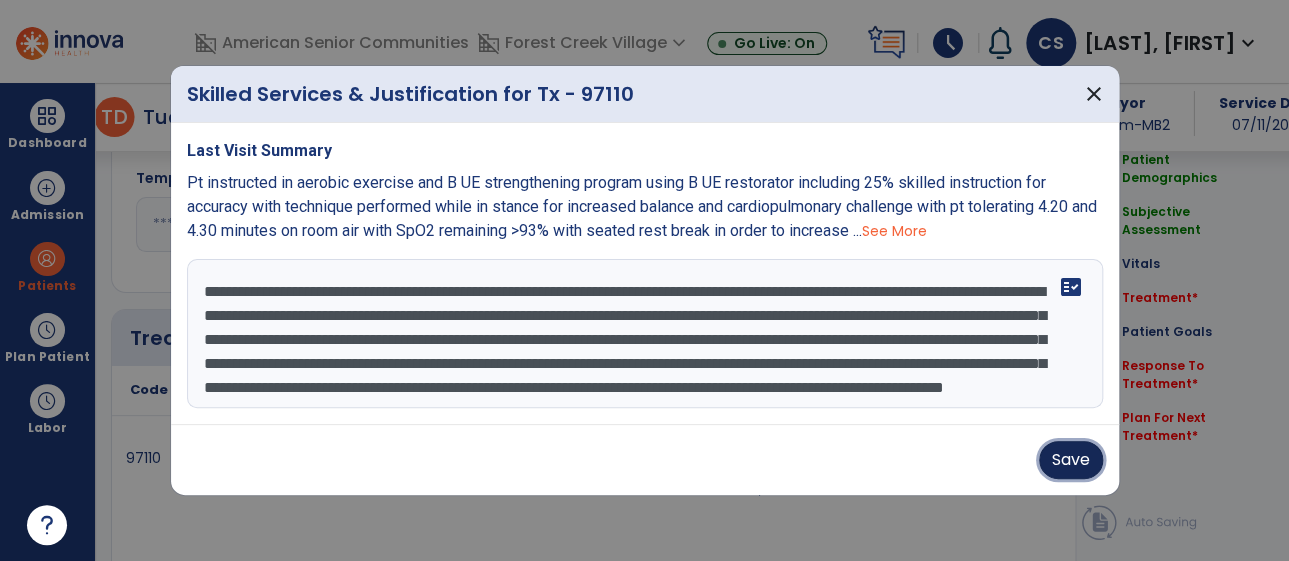 click on "Save" at bounding box center [1071, 460] 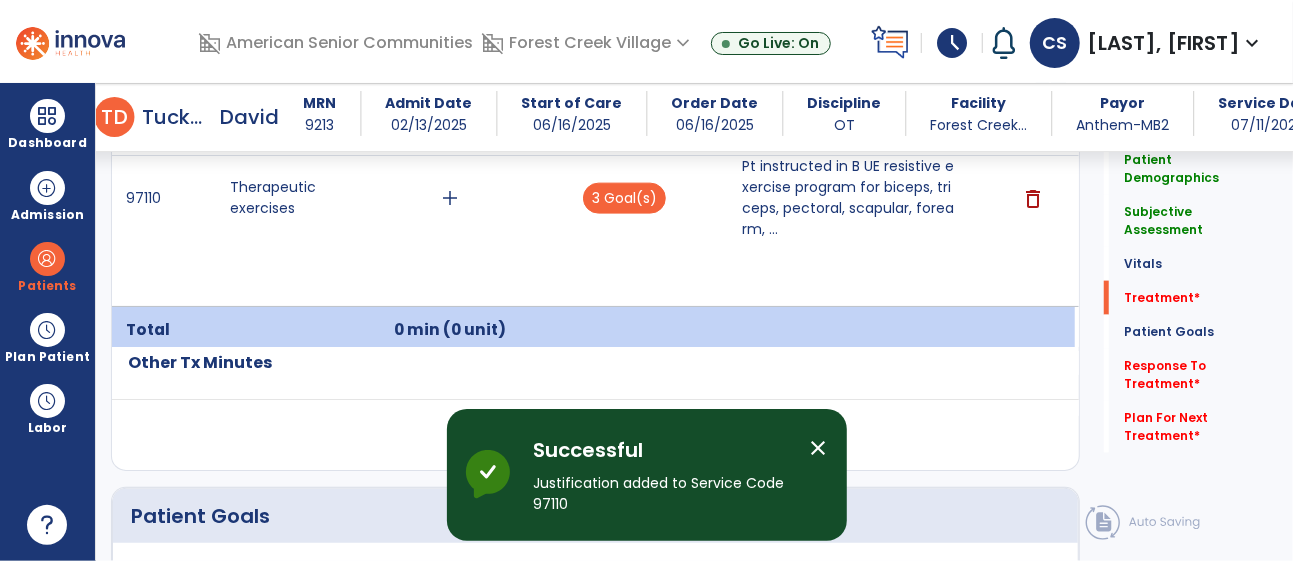 scroll, scrollTop: 1319, scrollLeft: 0, axis: vertical 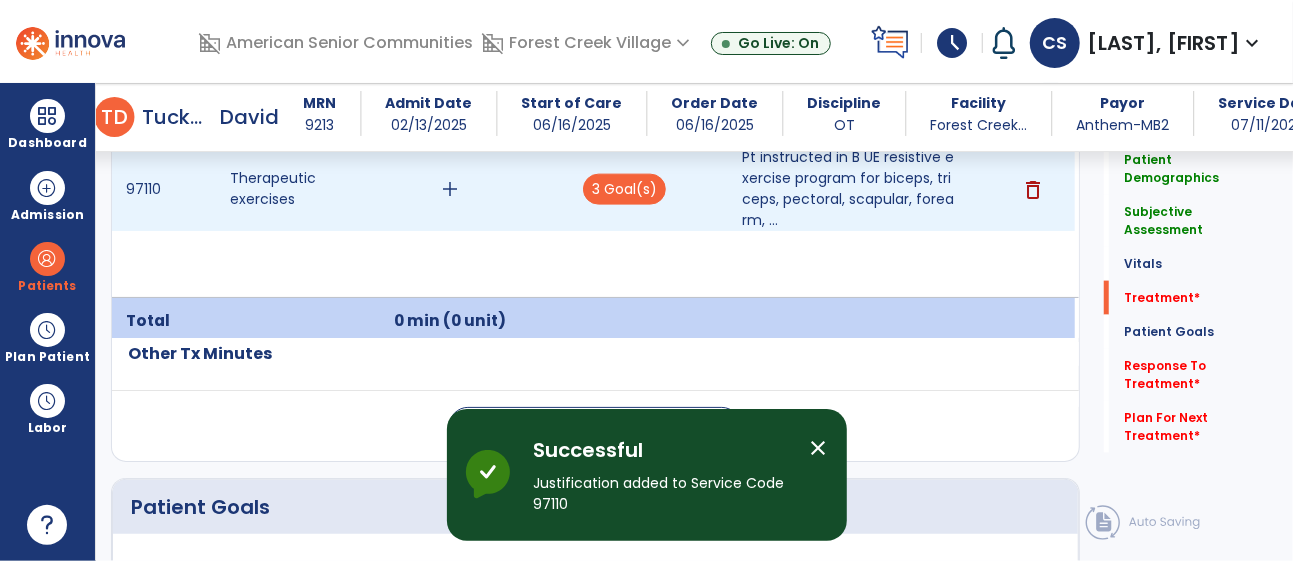 click on "add" at bounding box center (450, 189) 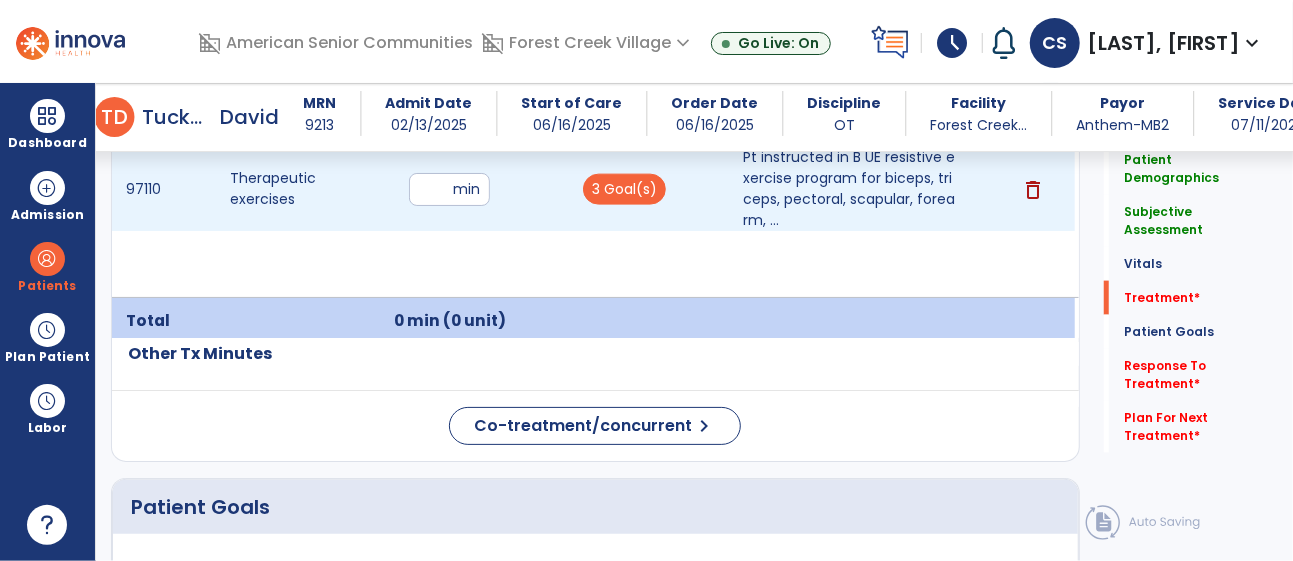 type on "**" 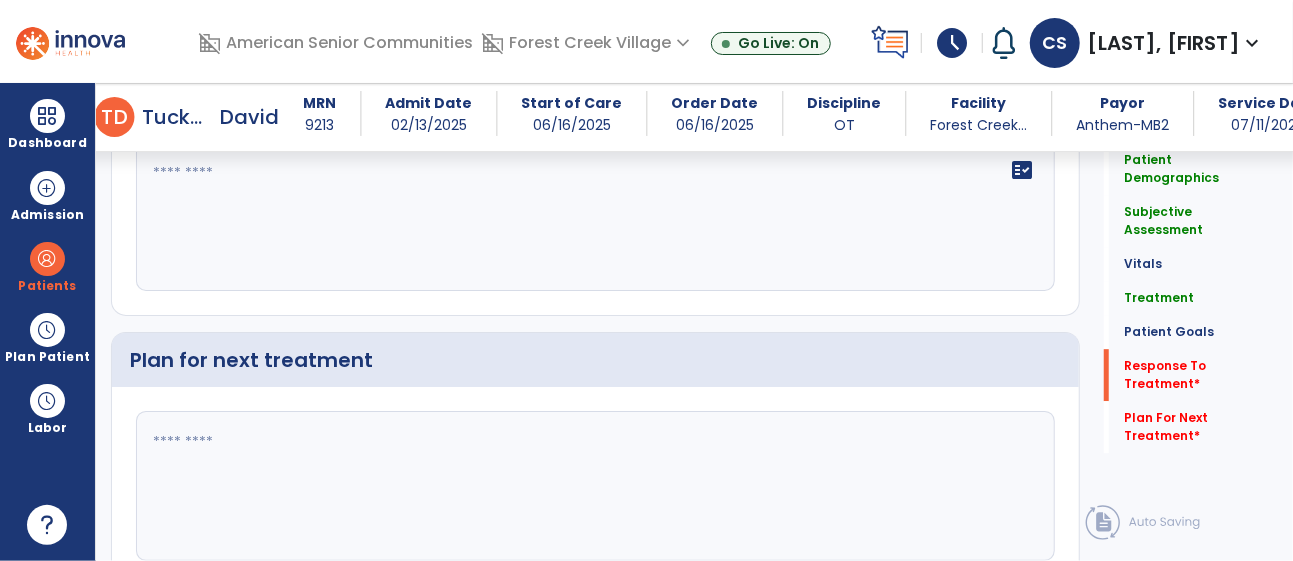 scroll, scrollTop: 2908, scrollLeft: 0, axis: vertical 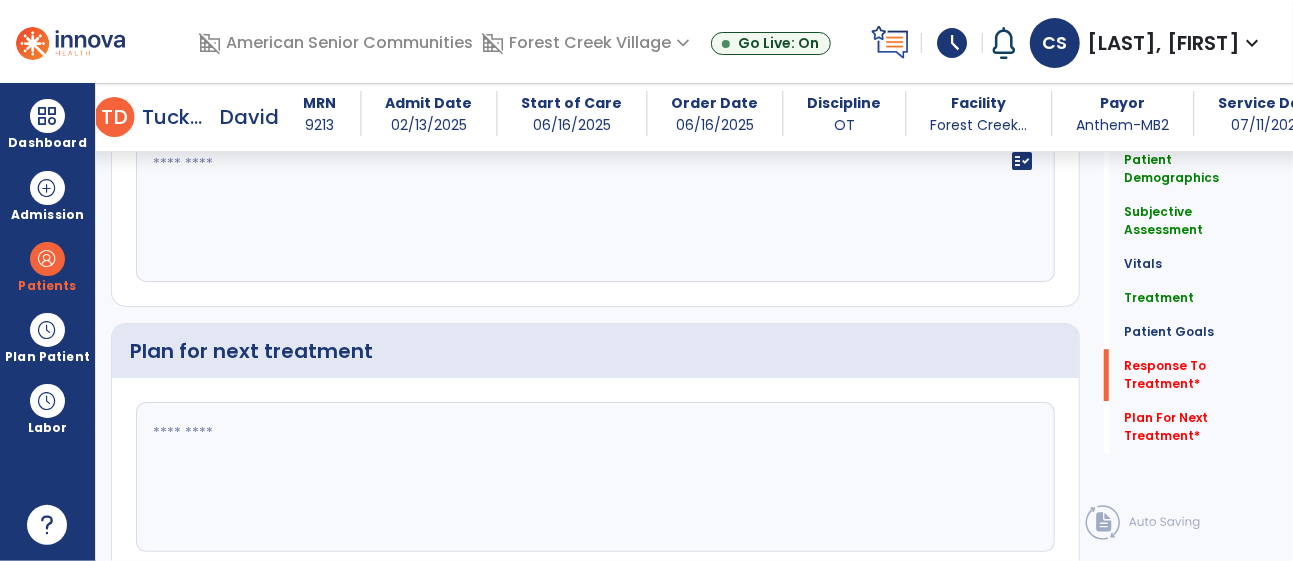 click on "fact_check" 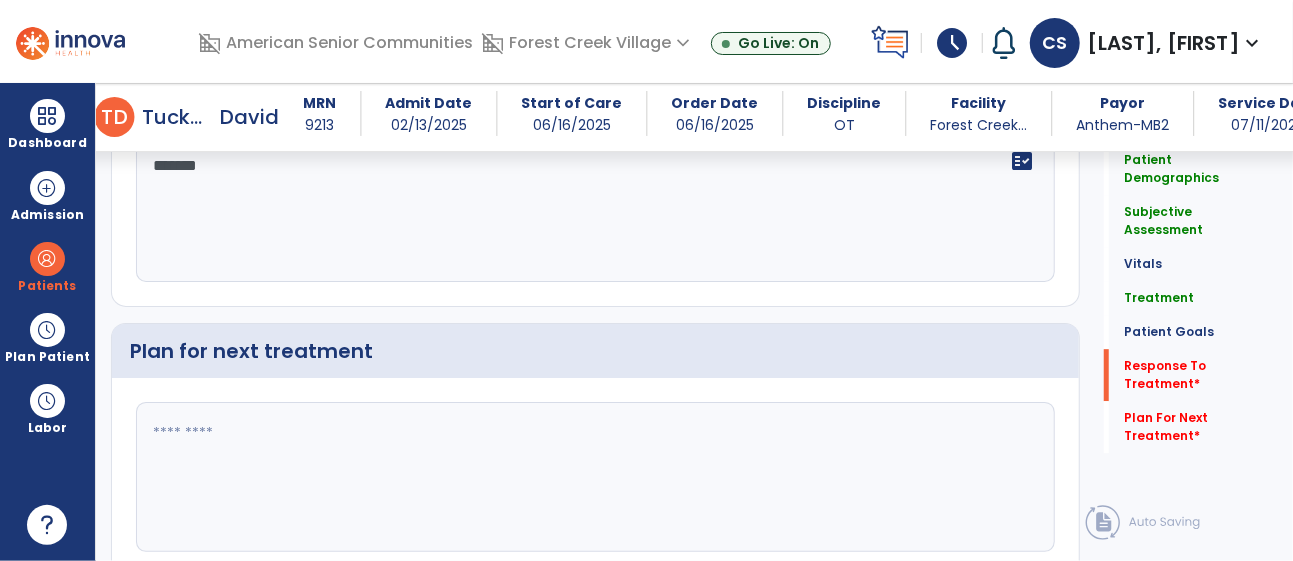 type on "********" 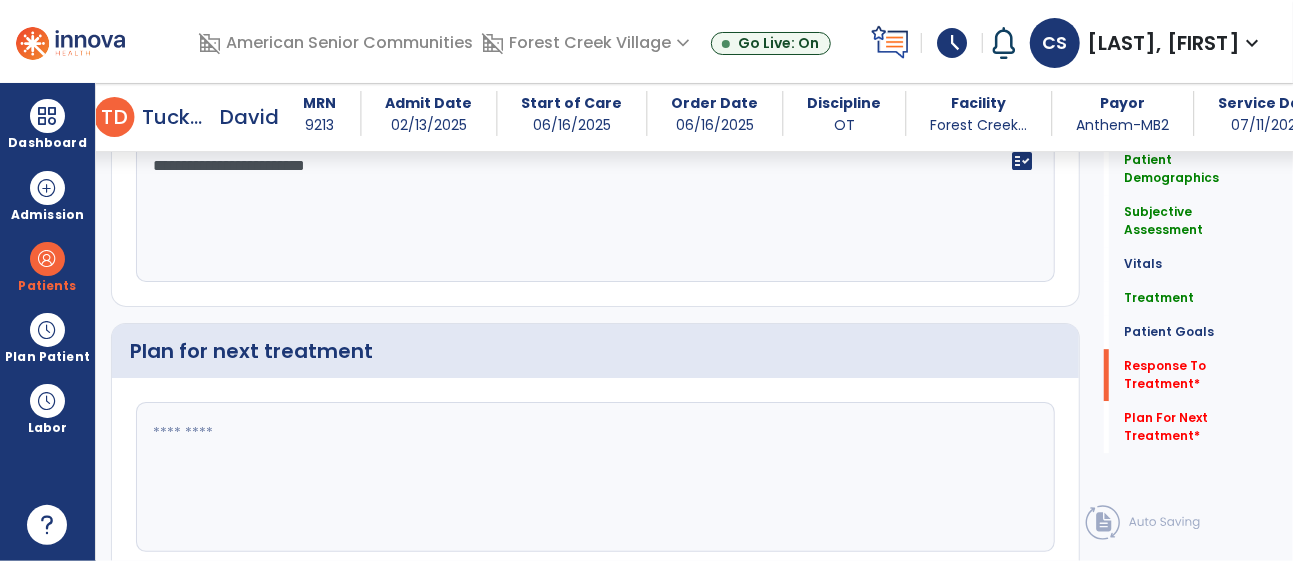 type on "**********" 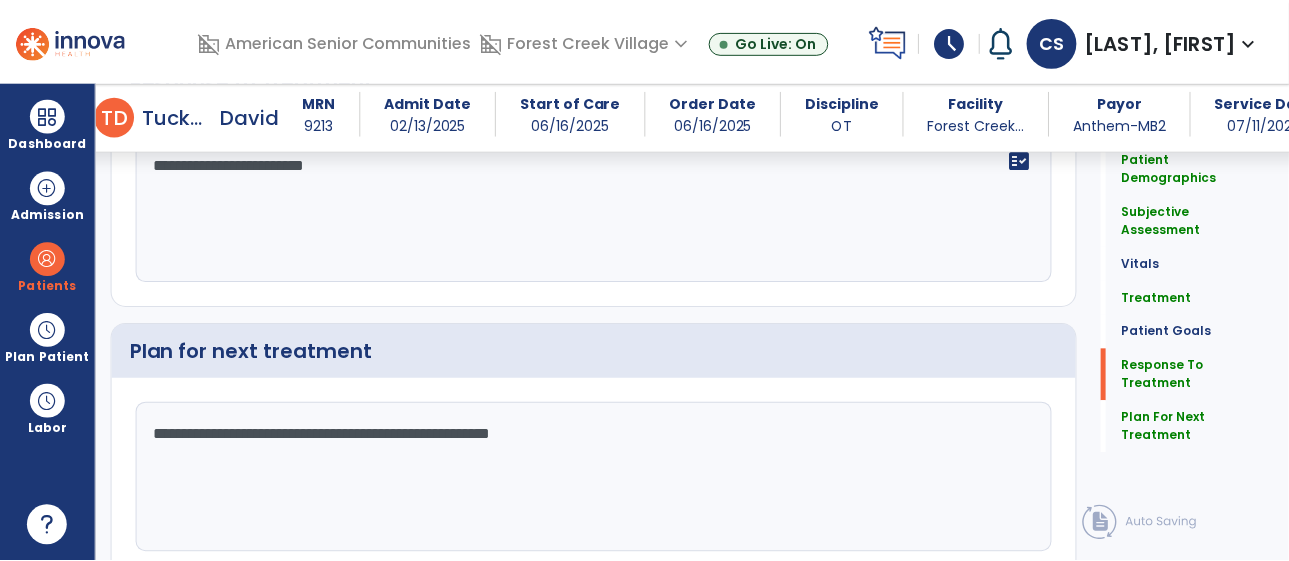 scroll, scrollTop: 2986, scrollLeft: 0, axis: vertical 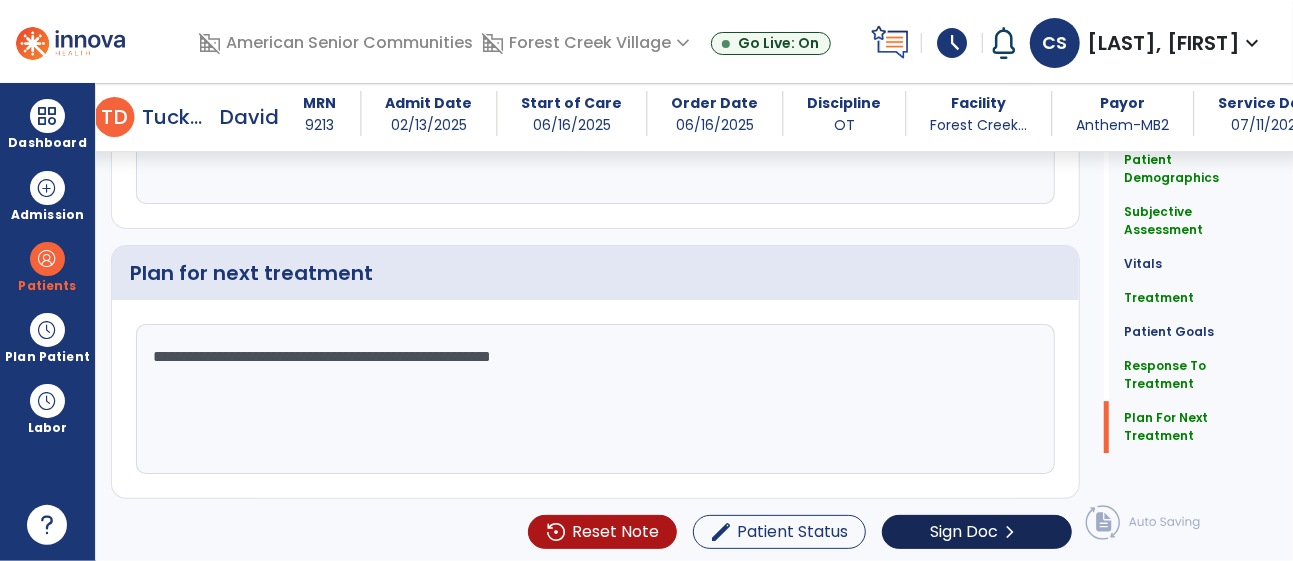 type on "**********" 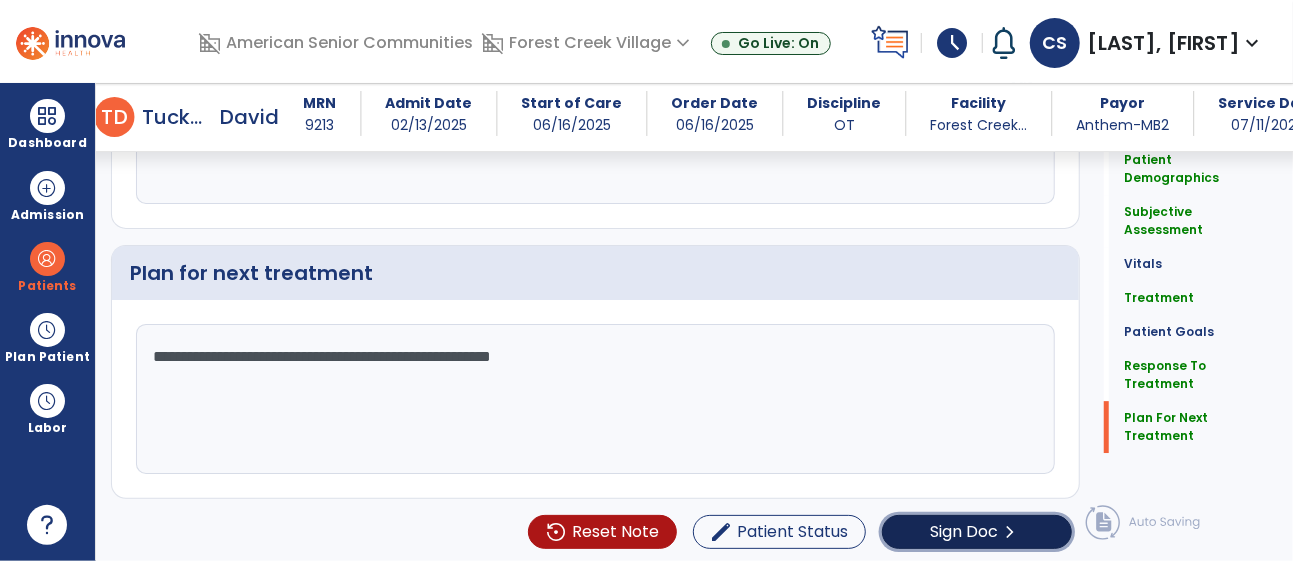 click on "Sign Doc" 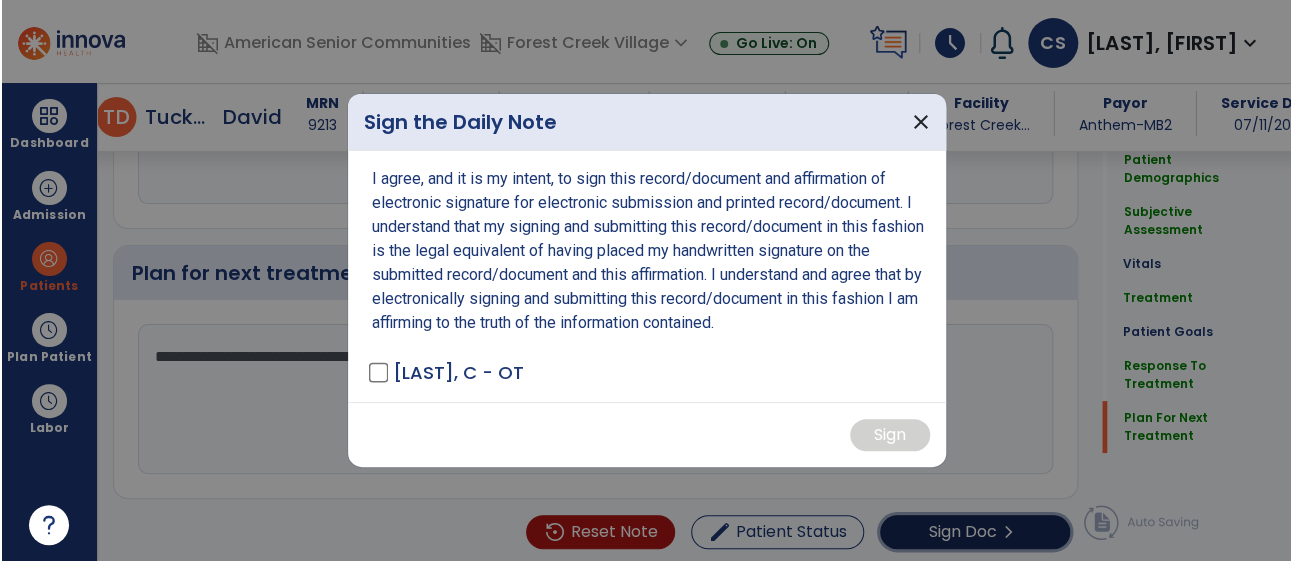 scroll, scrollTop: 2986, scrollLeft: 0, axis: vertical 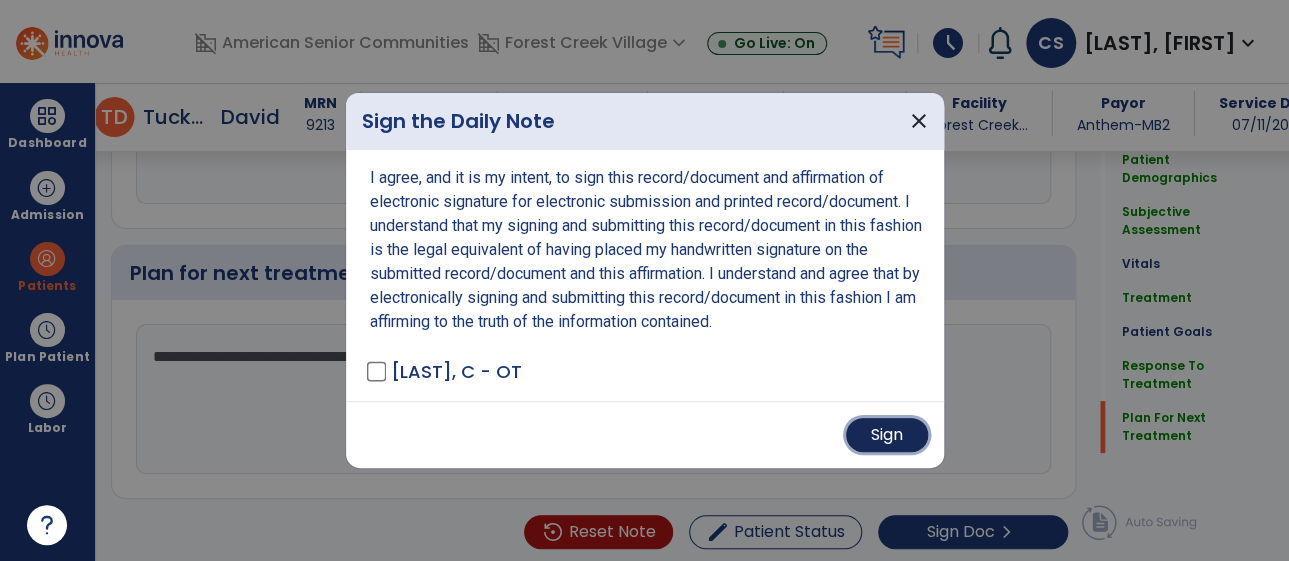 click on "Sign" at bounding box center (887, 435) 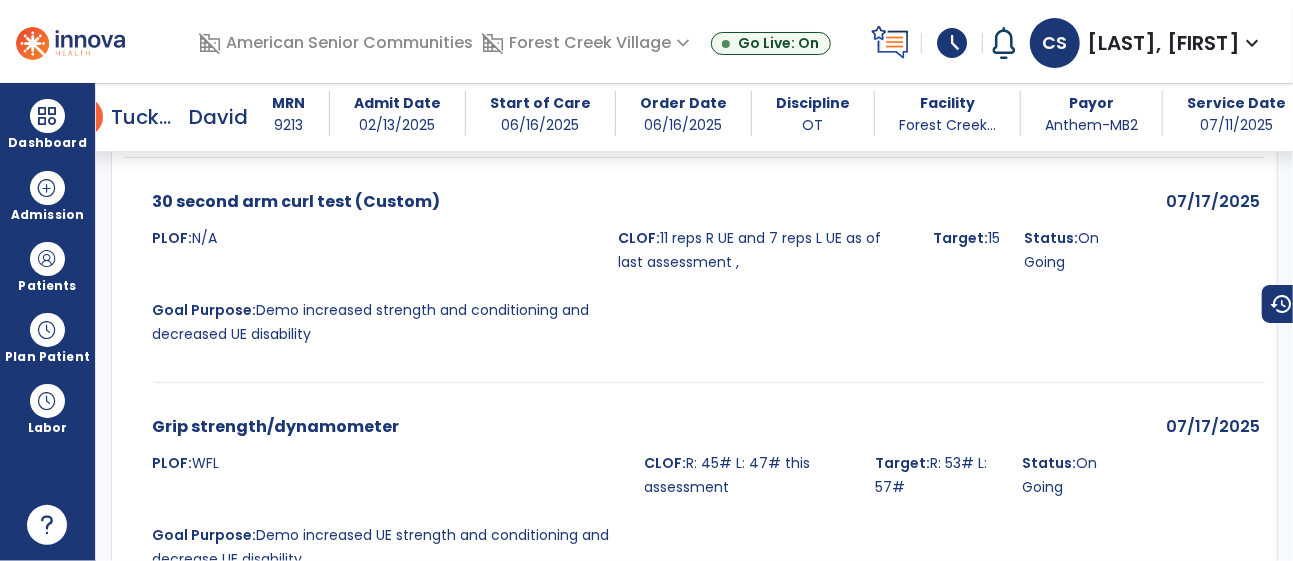 scroll, scrollTop: 0, scrollLeft: 0, axis: both 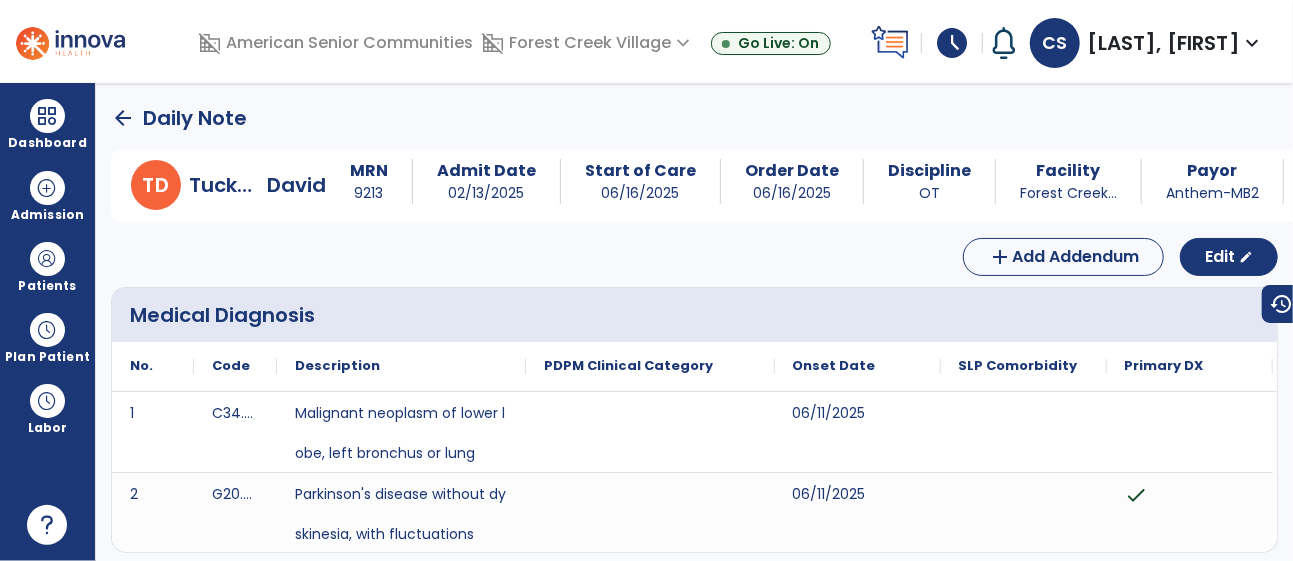 click on "arrow_back" 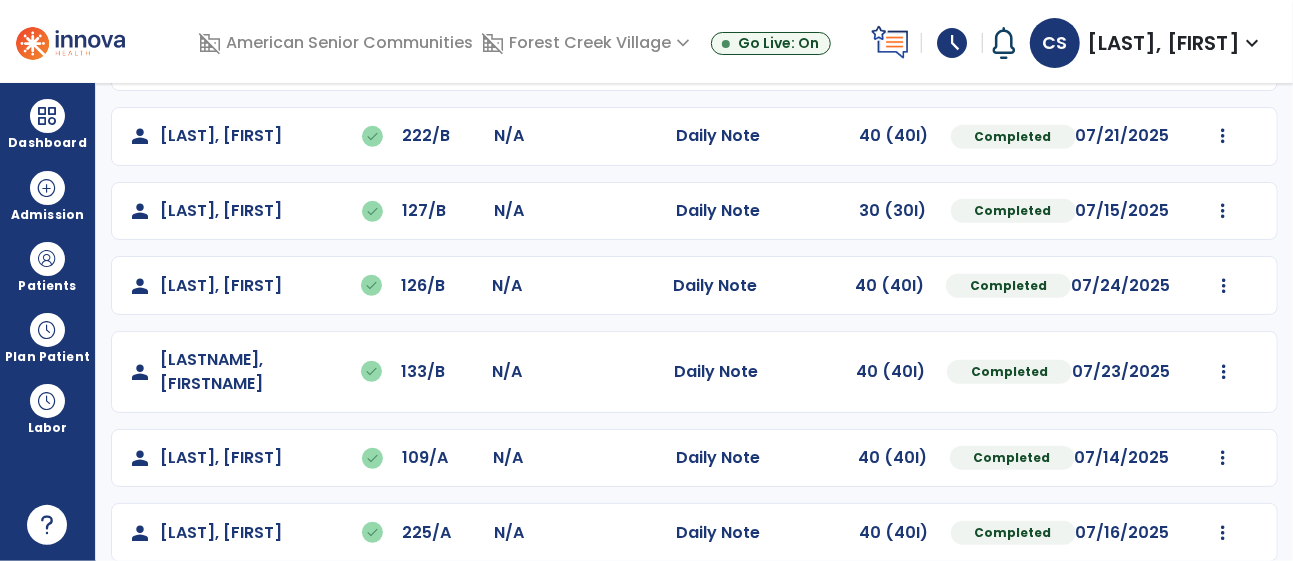 scroll, scrollTop: 0, scrollLeft: 0, axis: both 